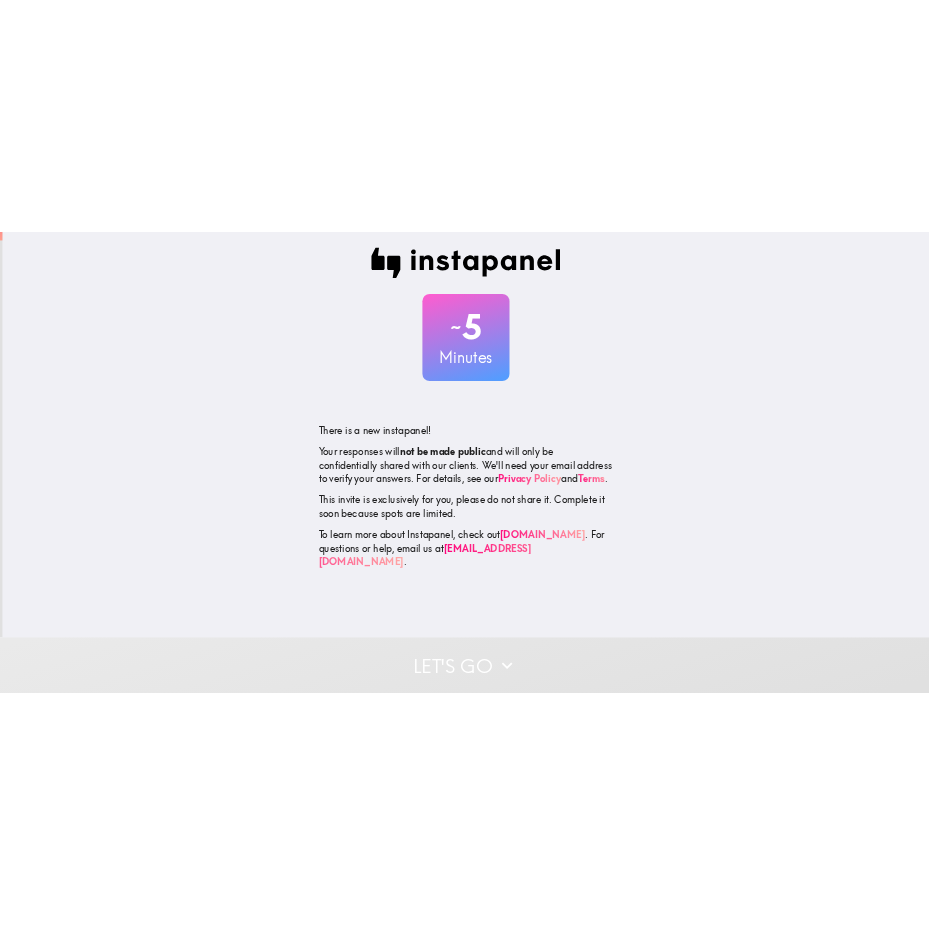 scroll, scrollTop: 0, scrollLeft: 0, axis: both 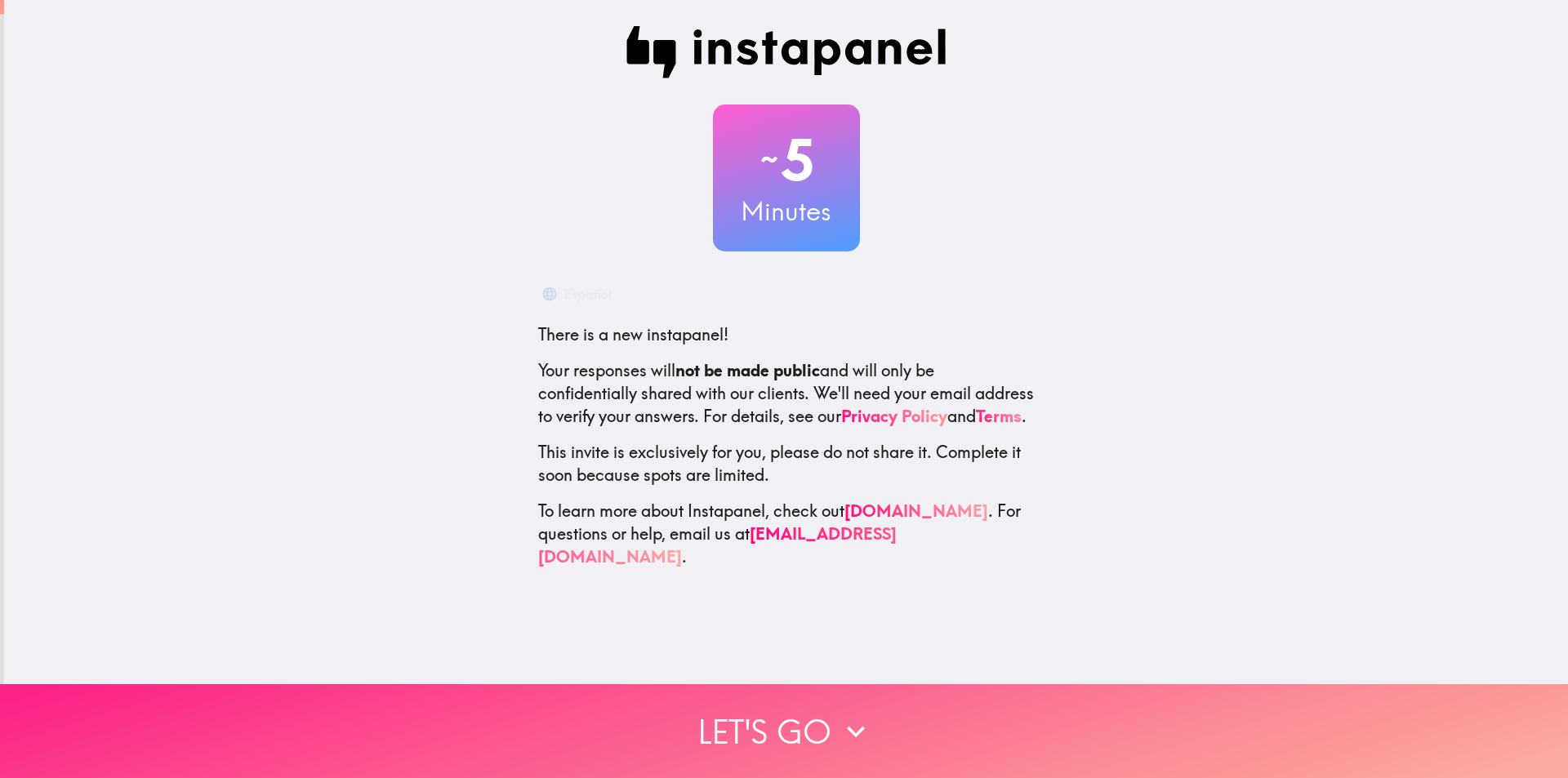 click on "Let's go" at bounding box center (784, 731) 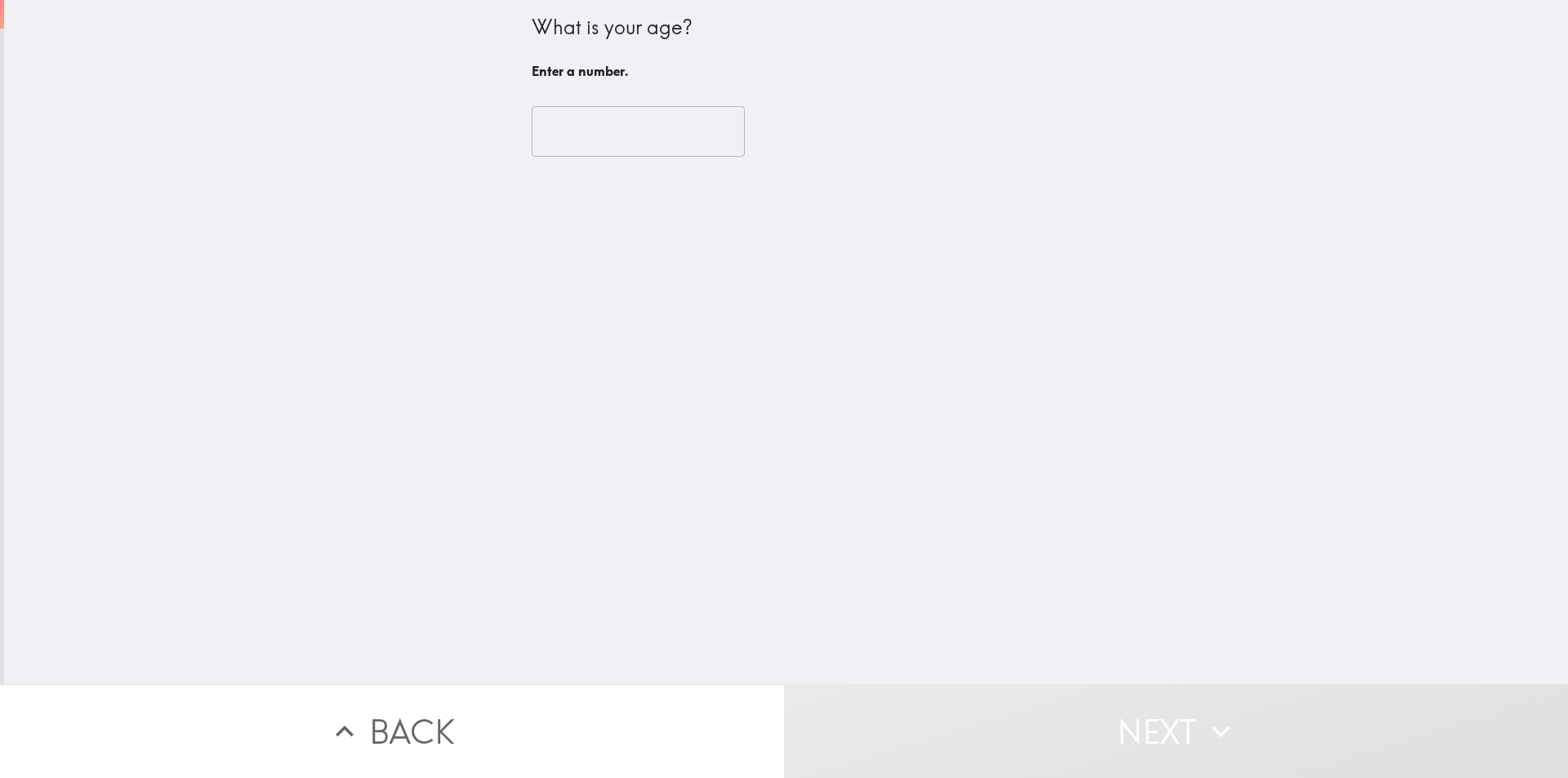 click at bounding box center (638, 131) 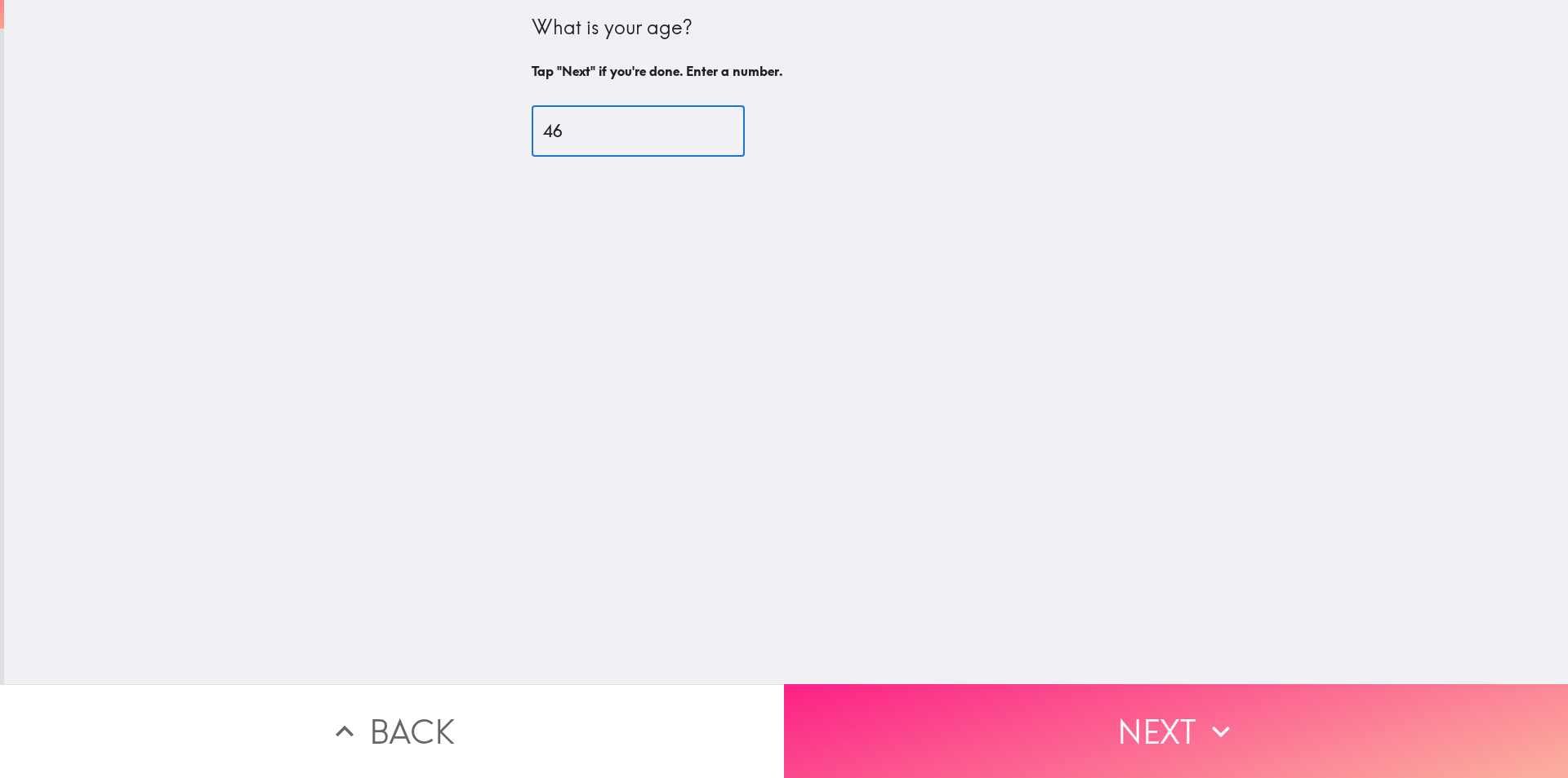 type on "46" 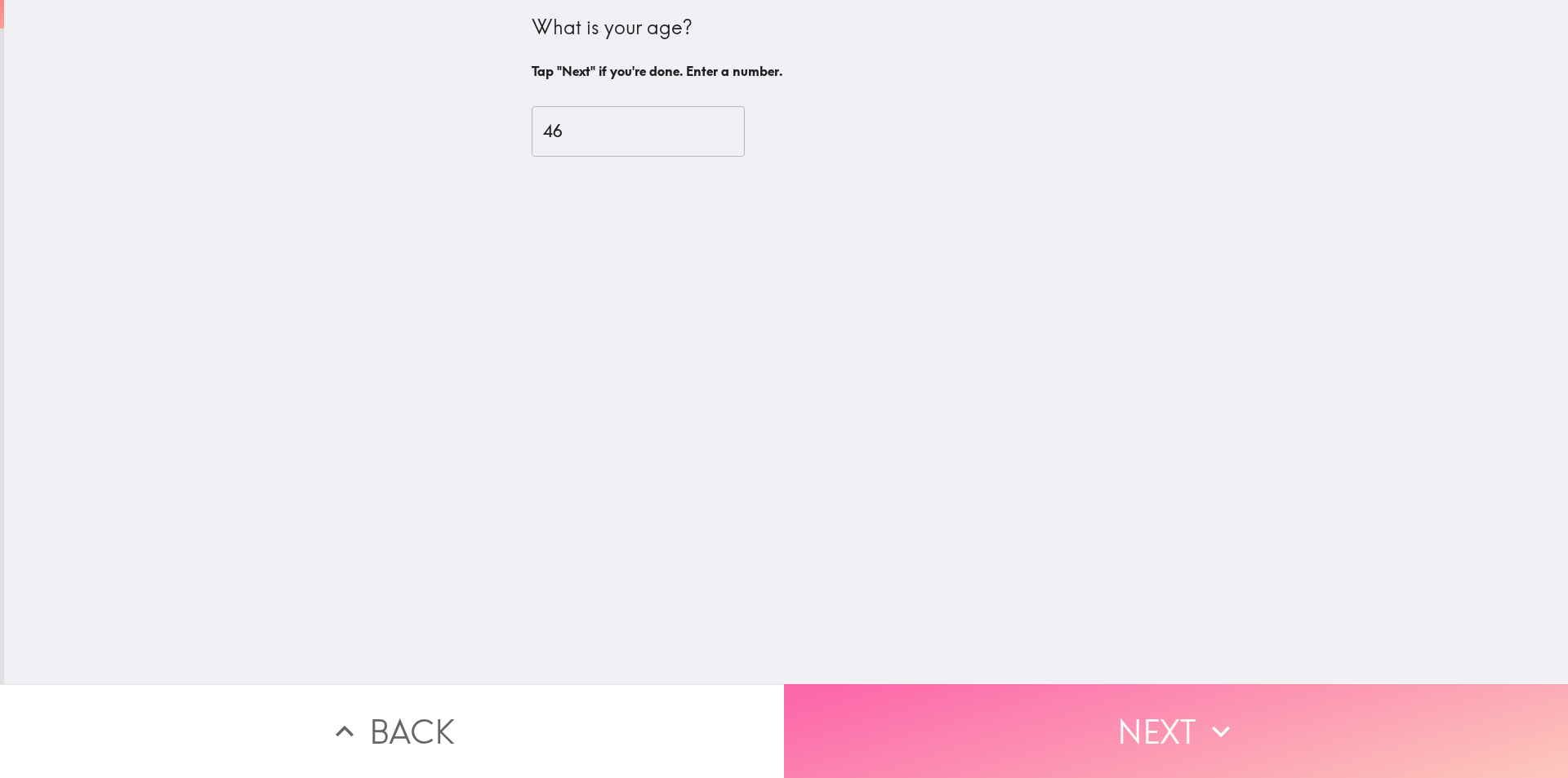click on "Next" at bounding box center [1176, 731] 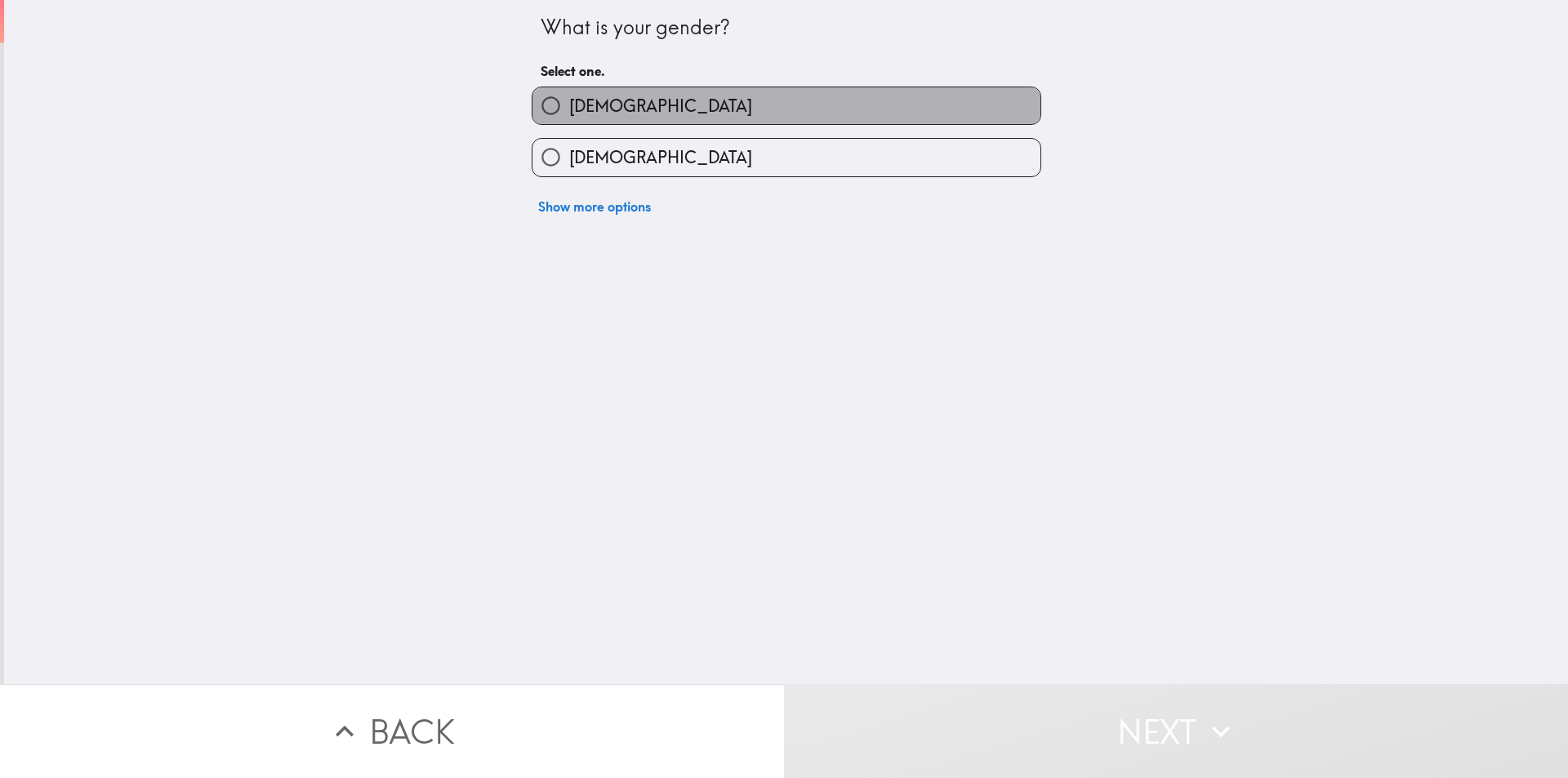 click on "[DEMOGRAPHIC_DATA]" at bounding box center (786, 105) 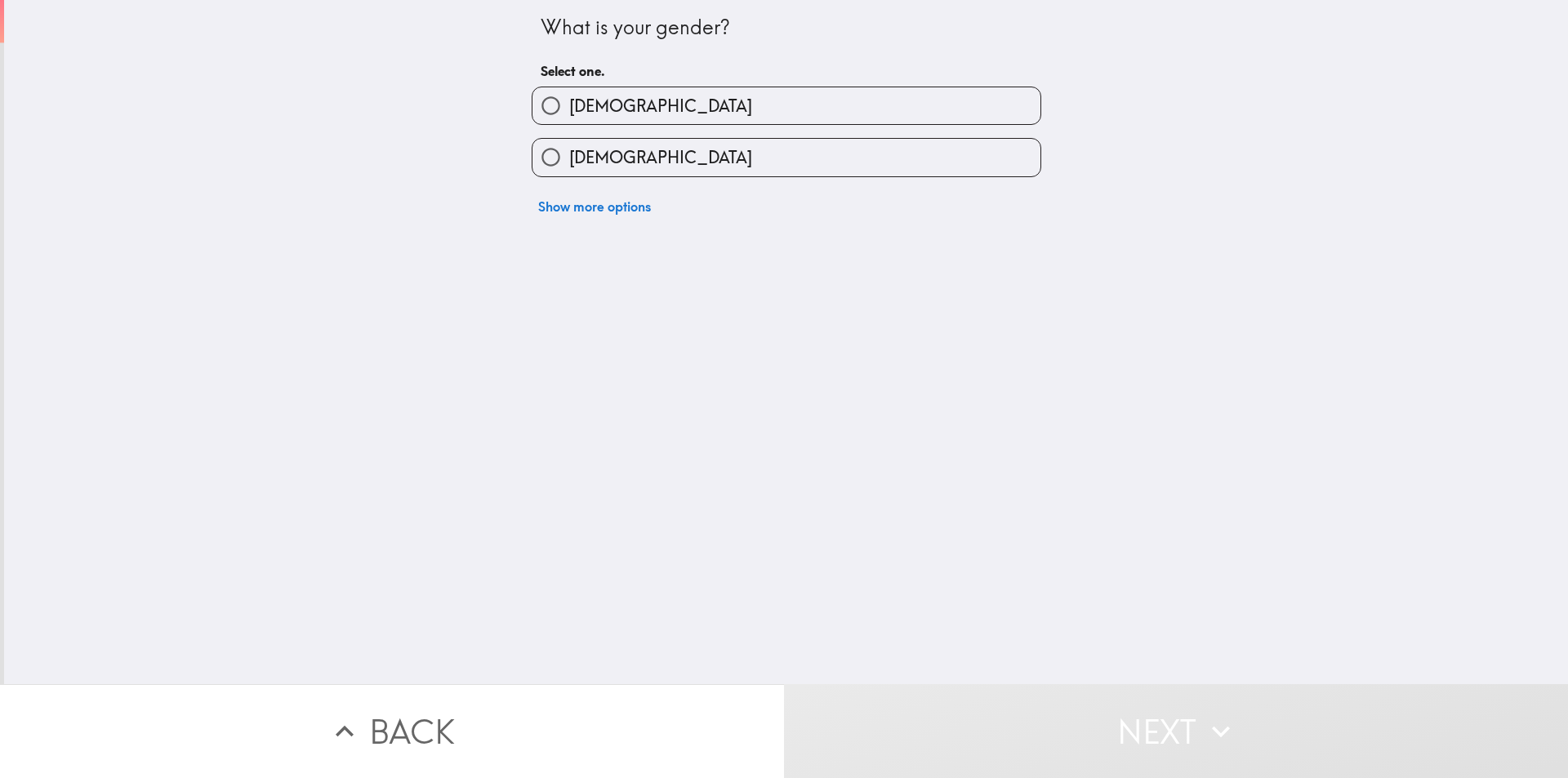 click on "[DEMOGRAPHIC_DATA]" at bounding box center [786, 105] 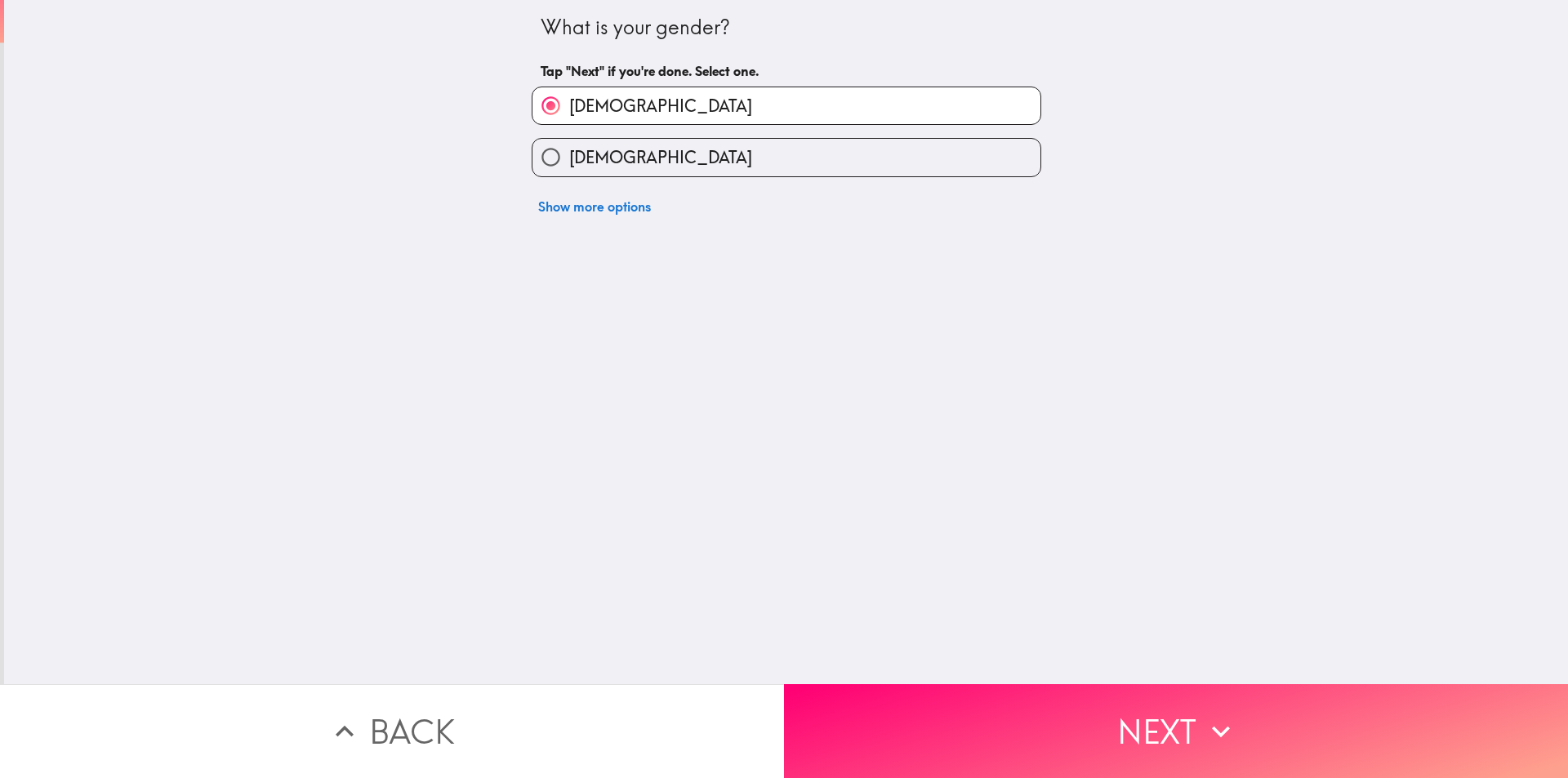 click on "Next" at bounding box center (1176, 731) 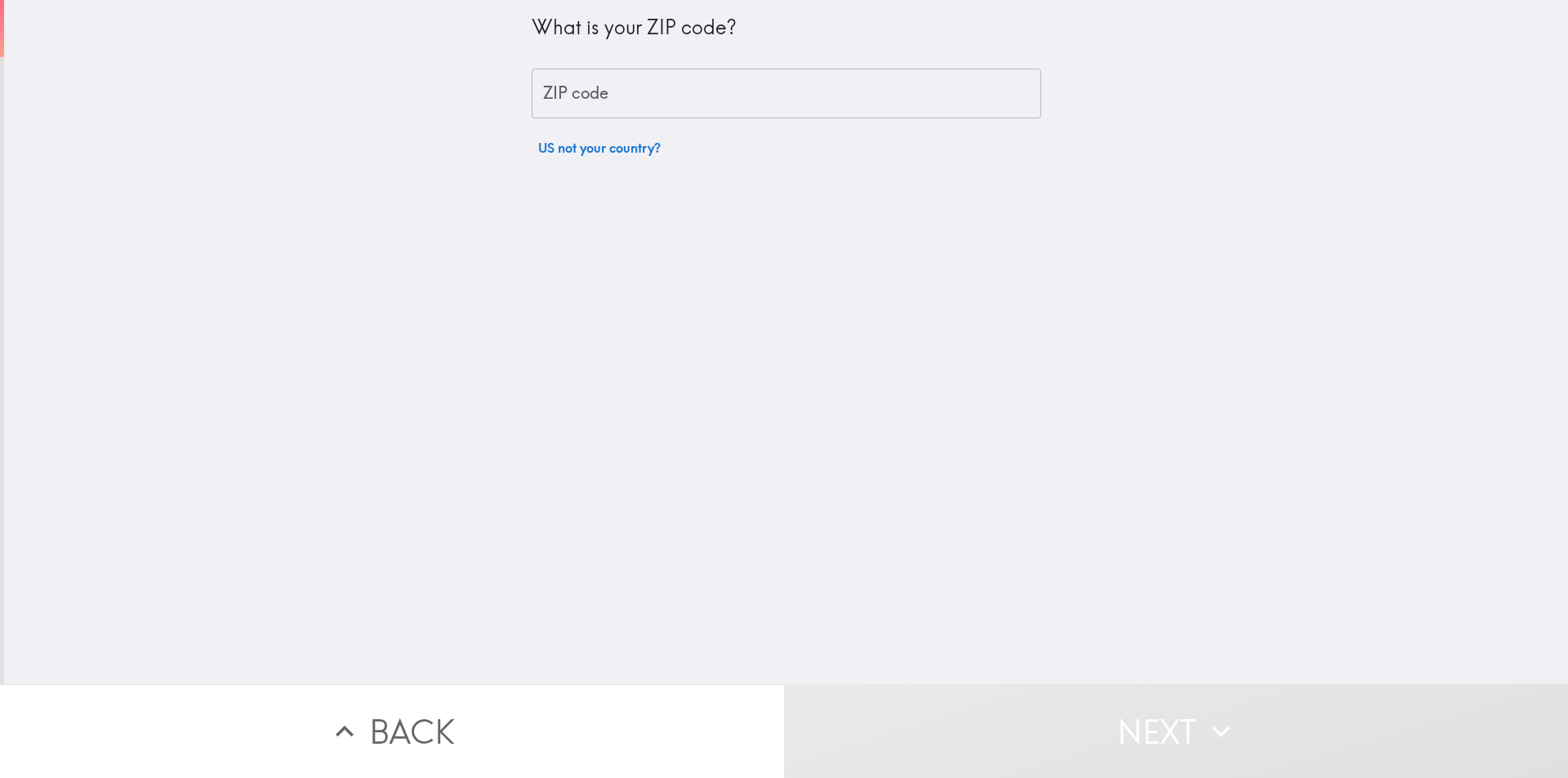 click on "What is your ZIP code? ZIP code ZIP code US not your country?" at bounding box center (786, 82) 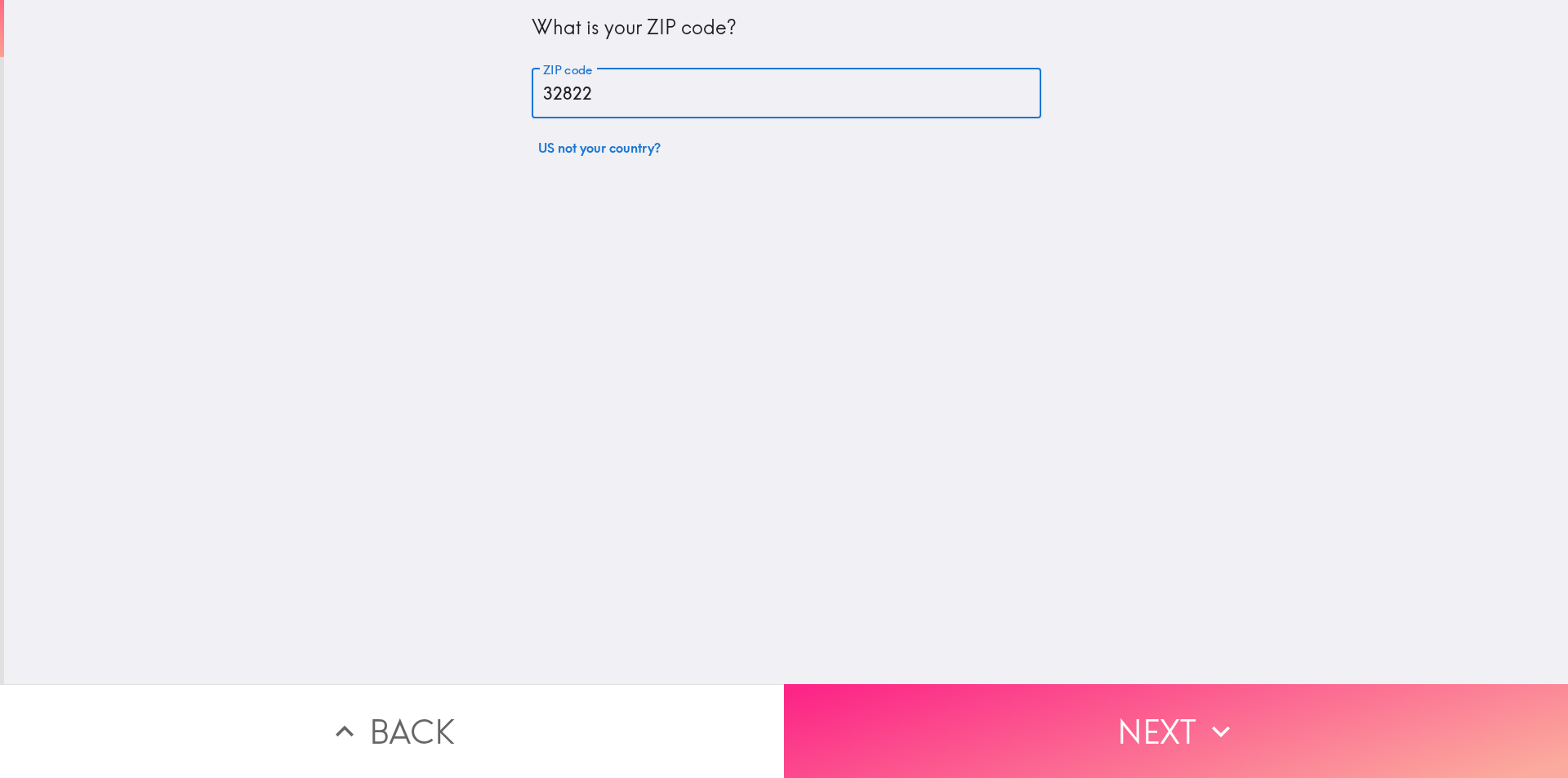type on "32822" 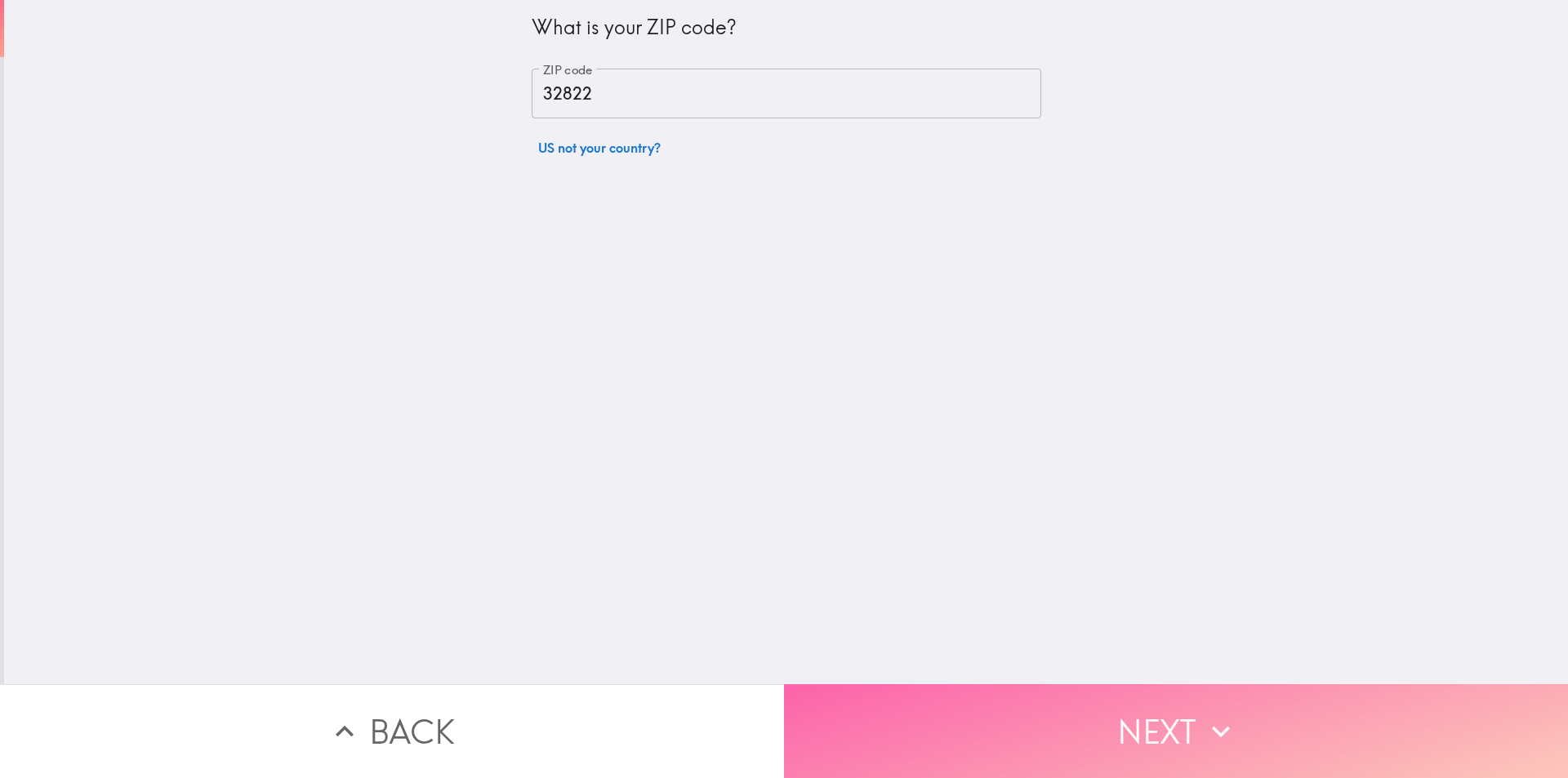 click on "Next" at bounding box center [1176, 731] 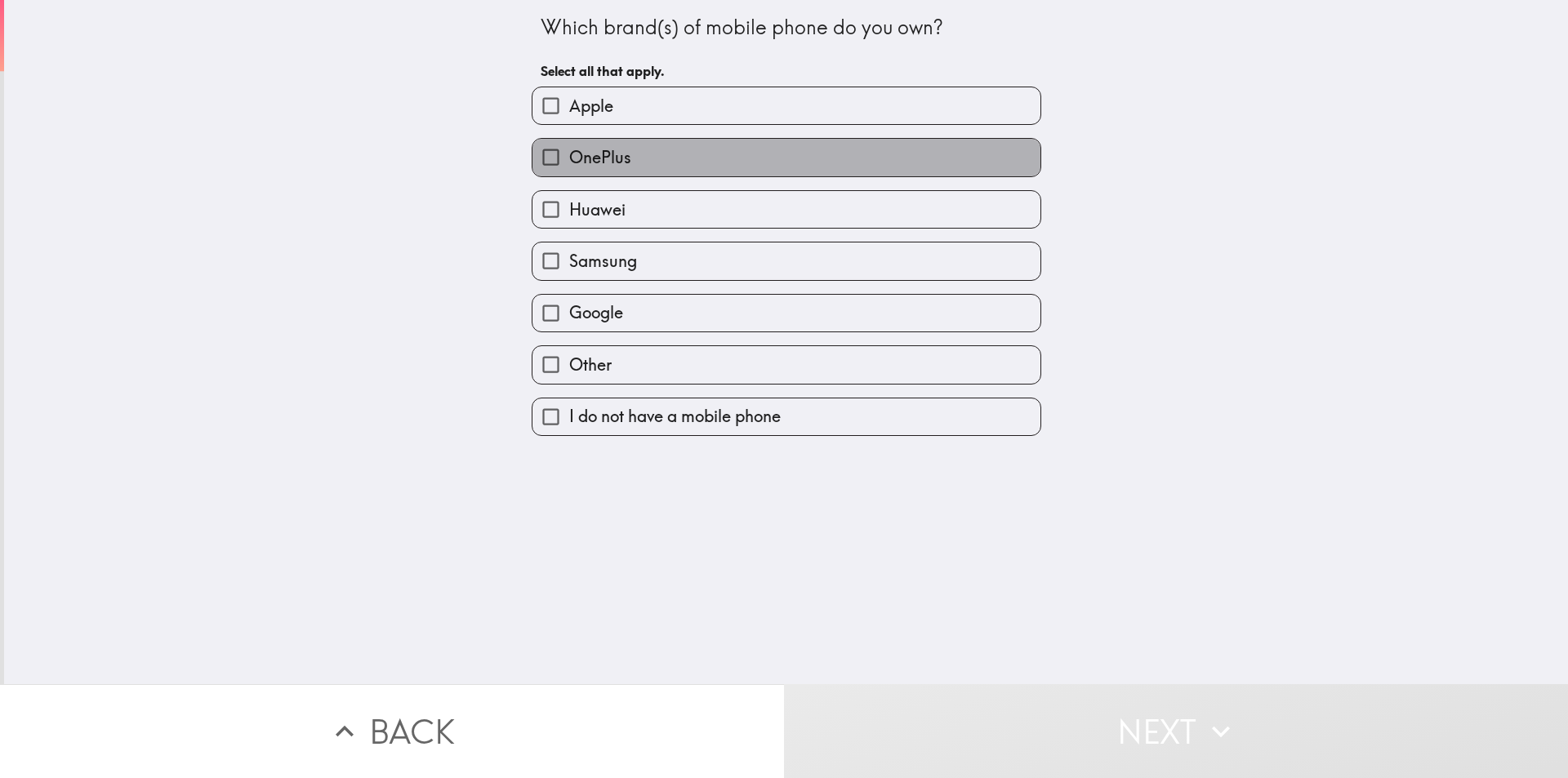 click on "OnePlus" at bounding box center [600, 158] 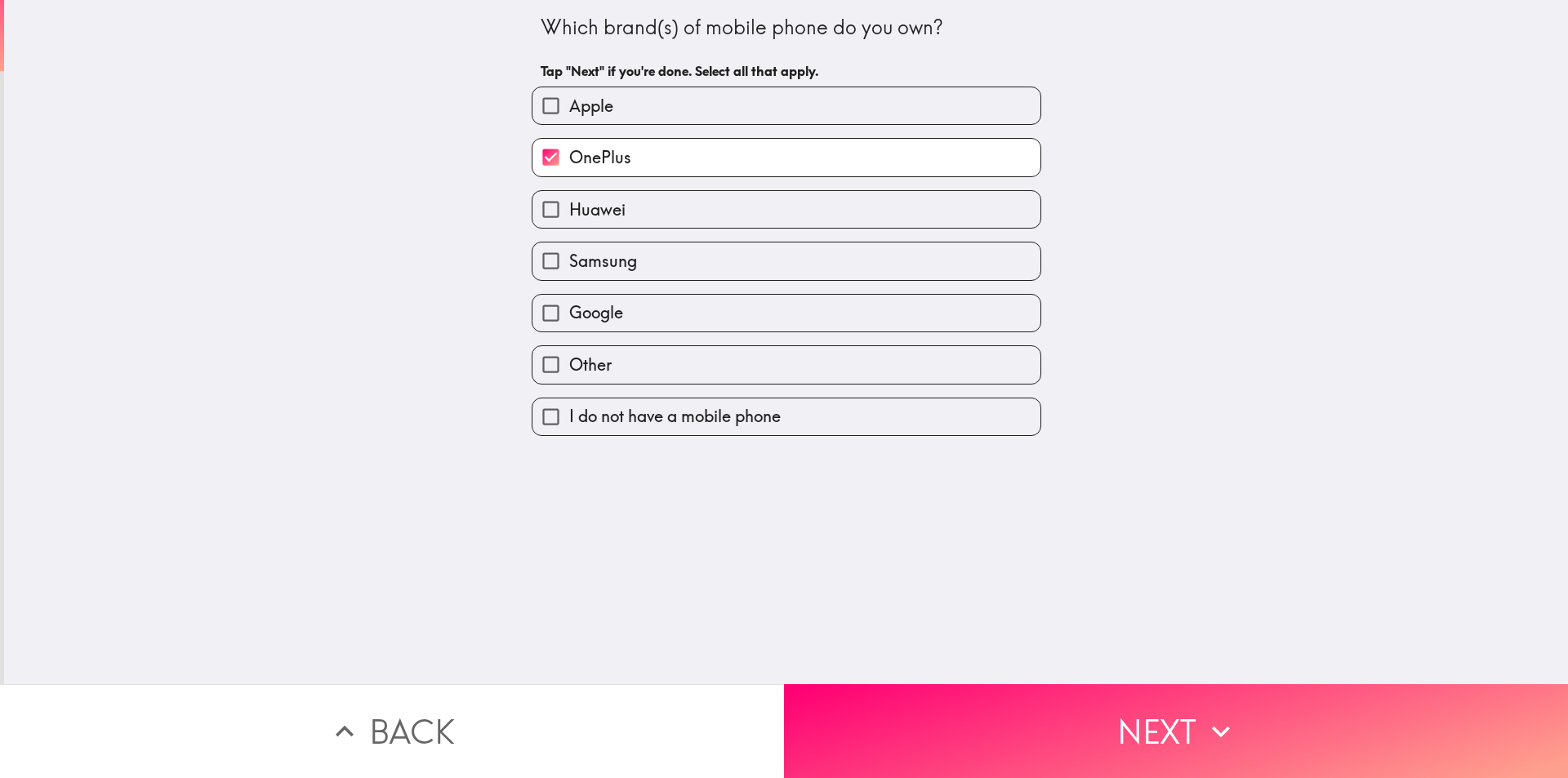 click on "Samsung" at bounding box center [603, 261] 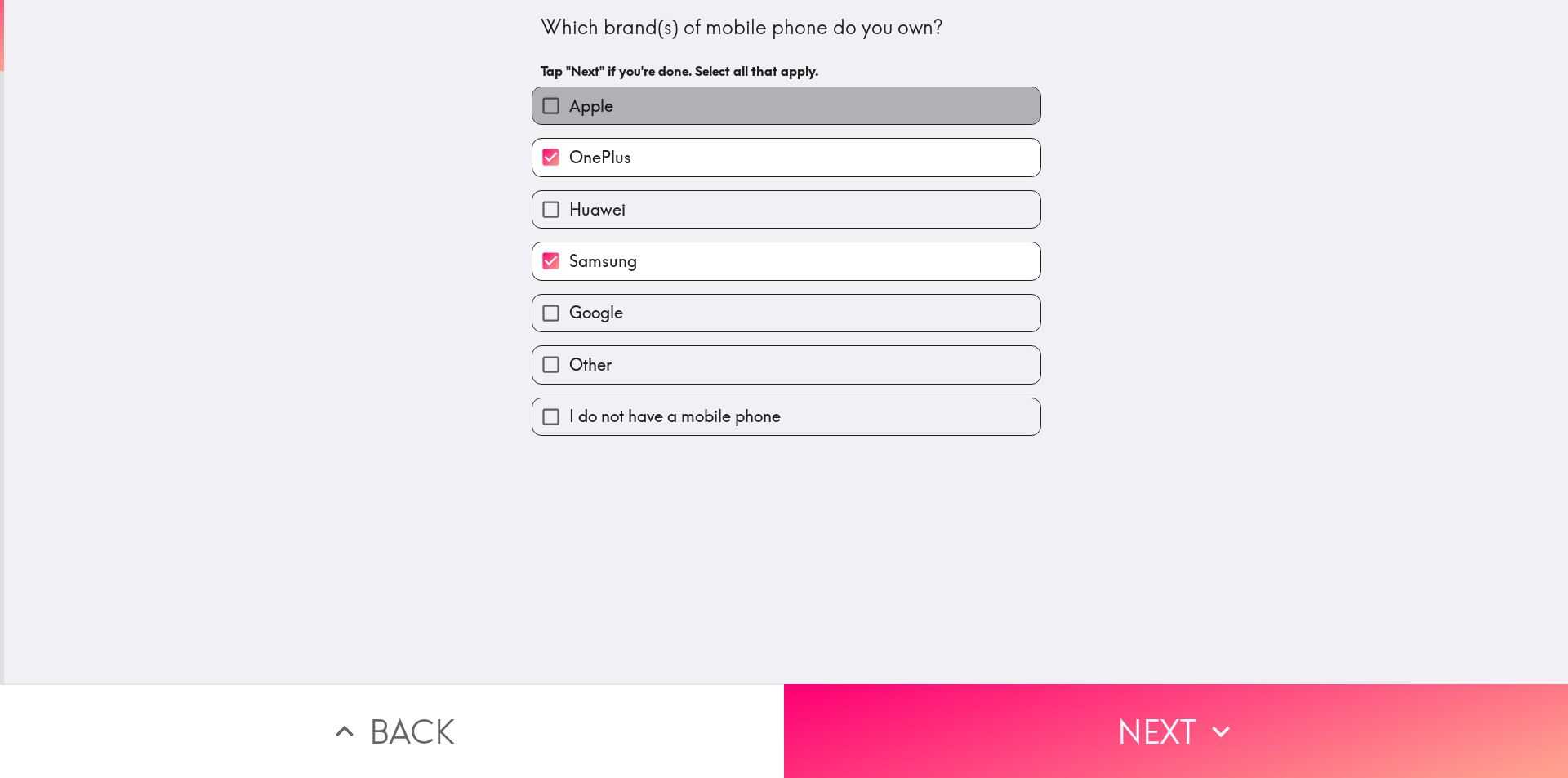 click on "Apple" at bounding box center [591, 106] 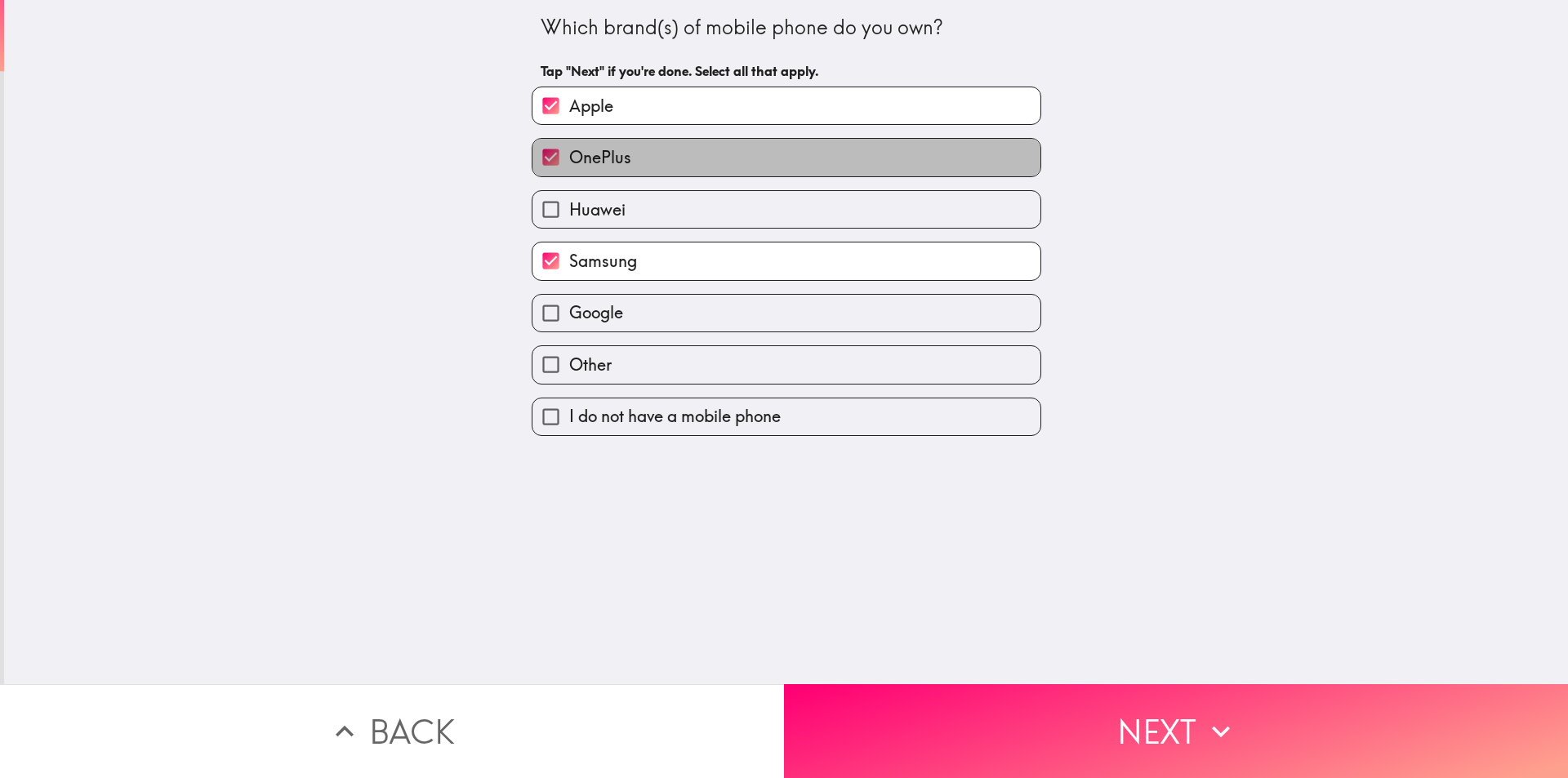 click on "OnePlus" at bounding box center [600, 158] 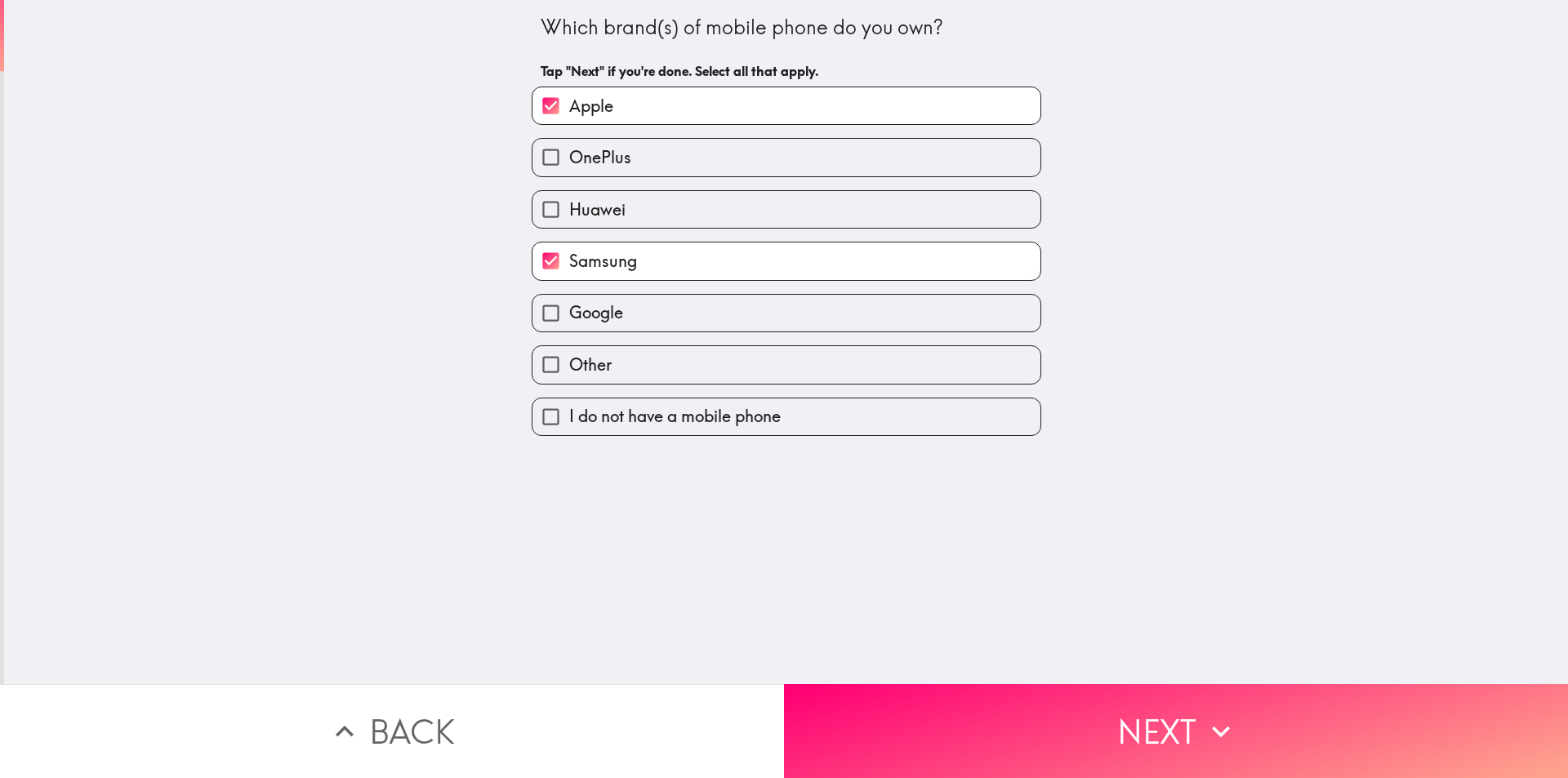click on "Google" at bounding box center (596, 313) 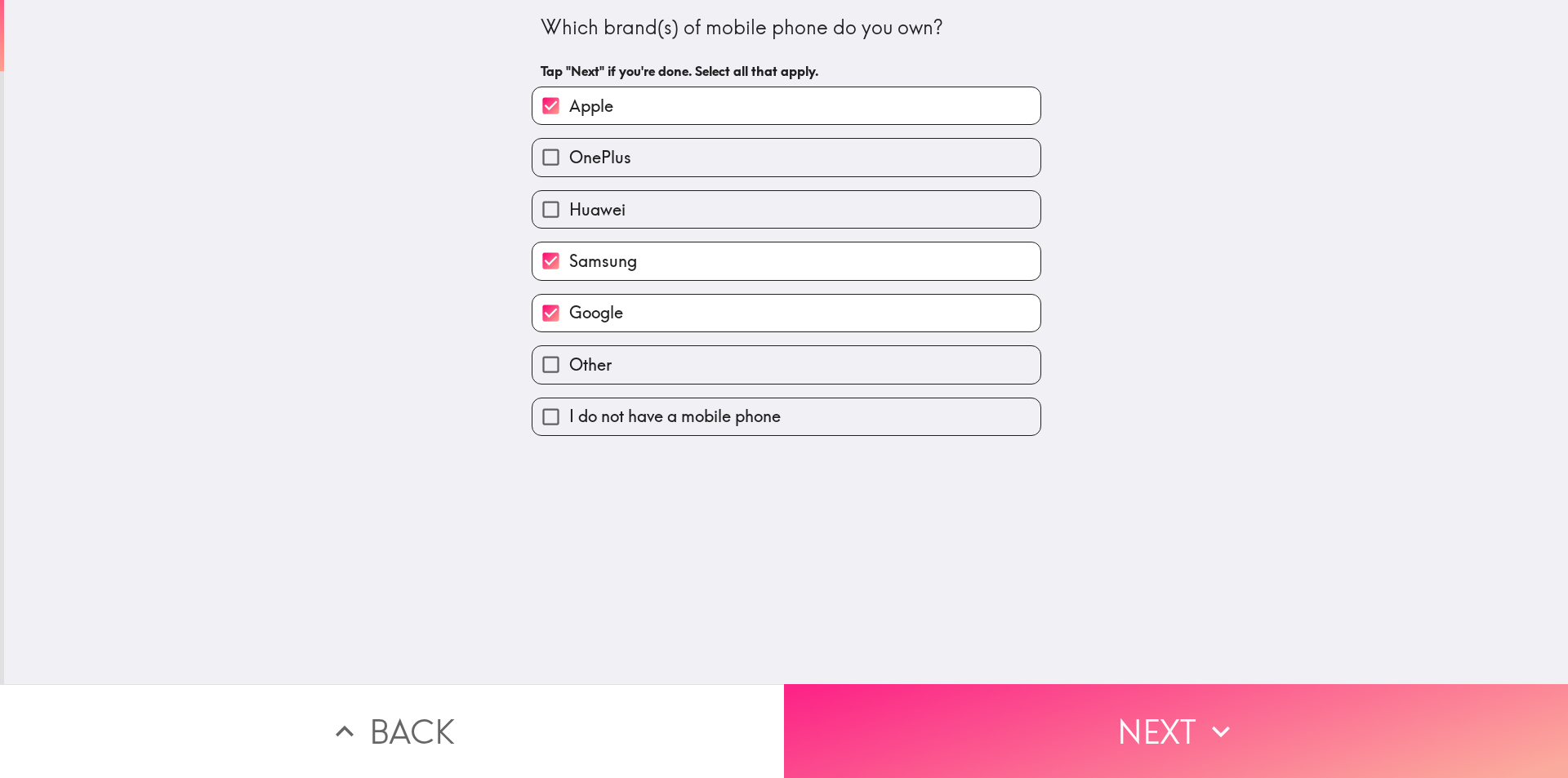 click on "Next" at bounding box center (1176, 731) 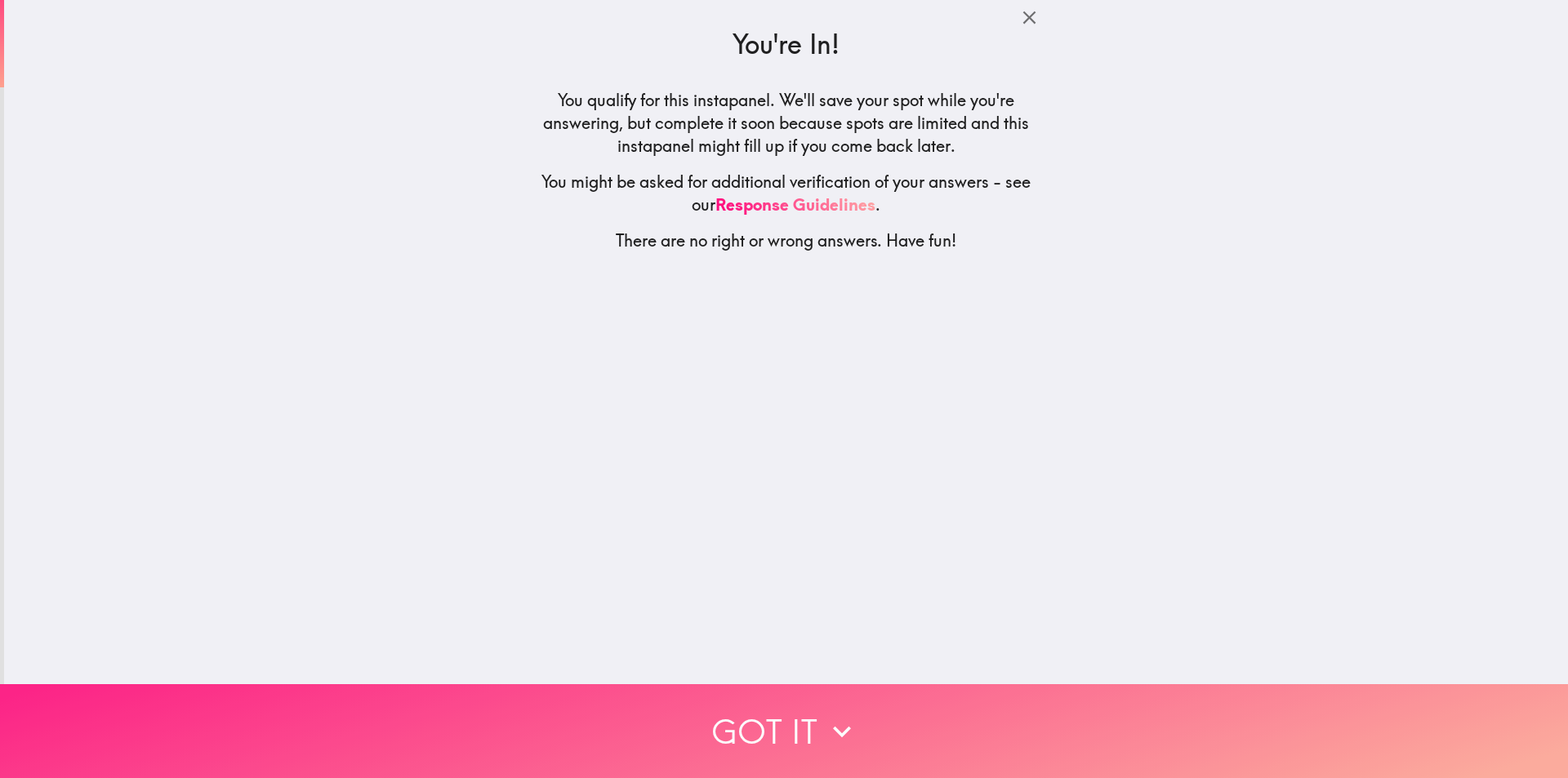 click on "Got it" at bounding box center (784, 731) 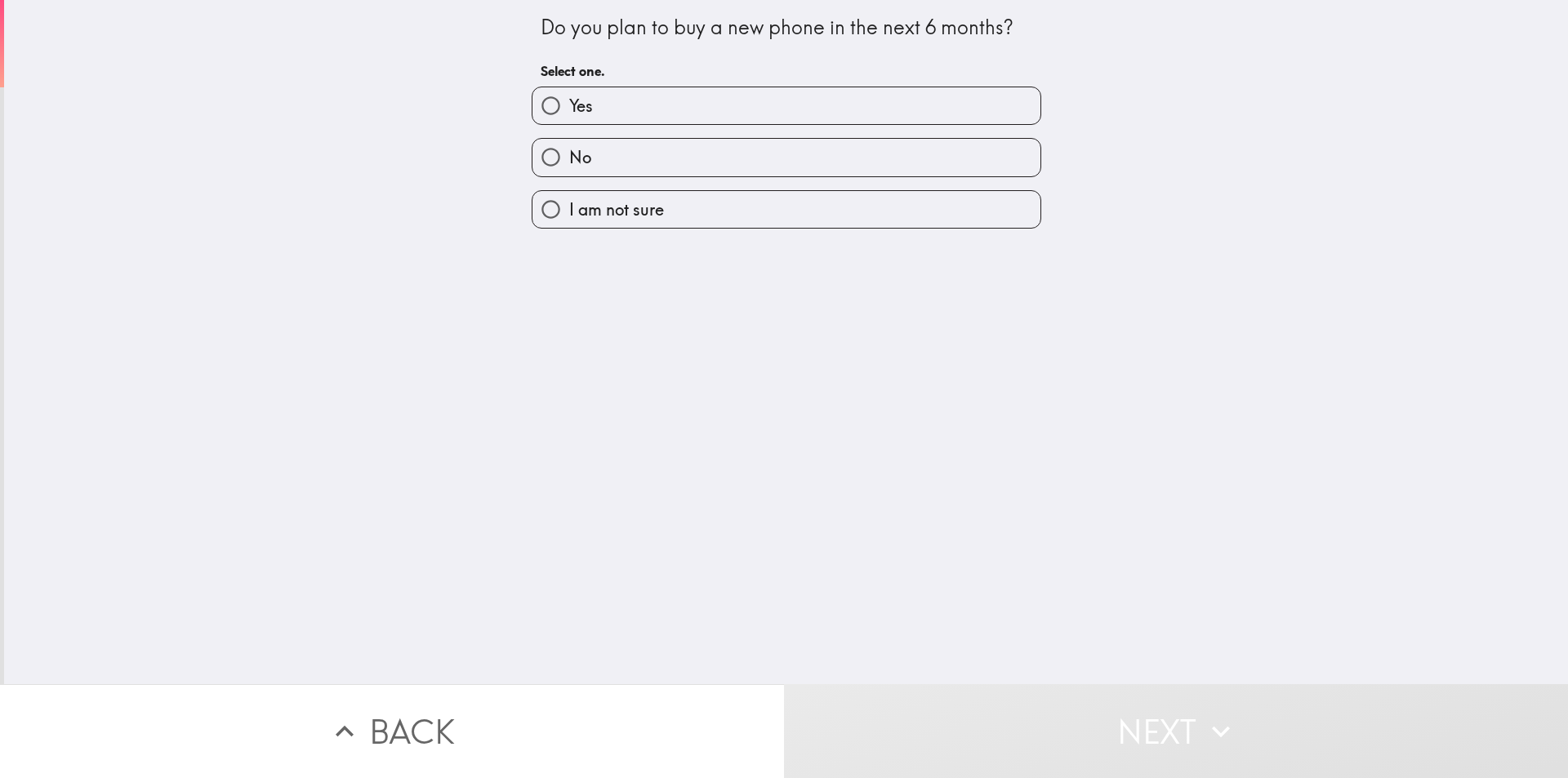 click on "Yes" at bounding box center [786, 105] 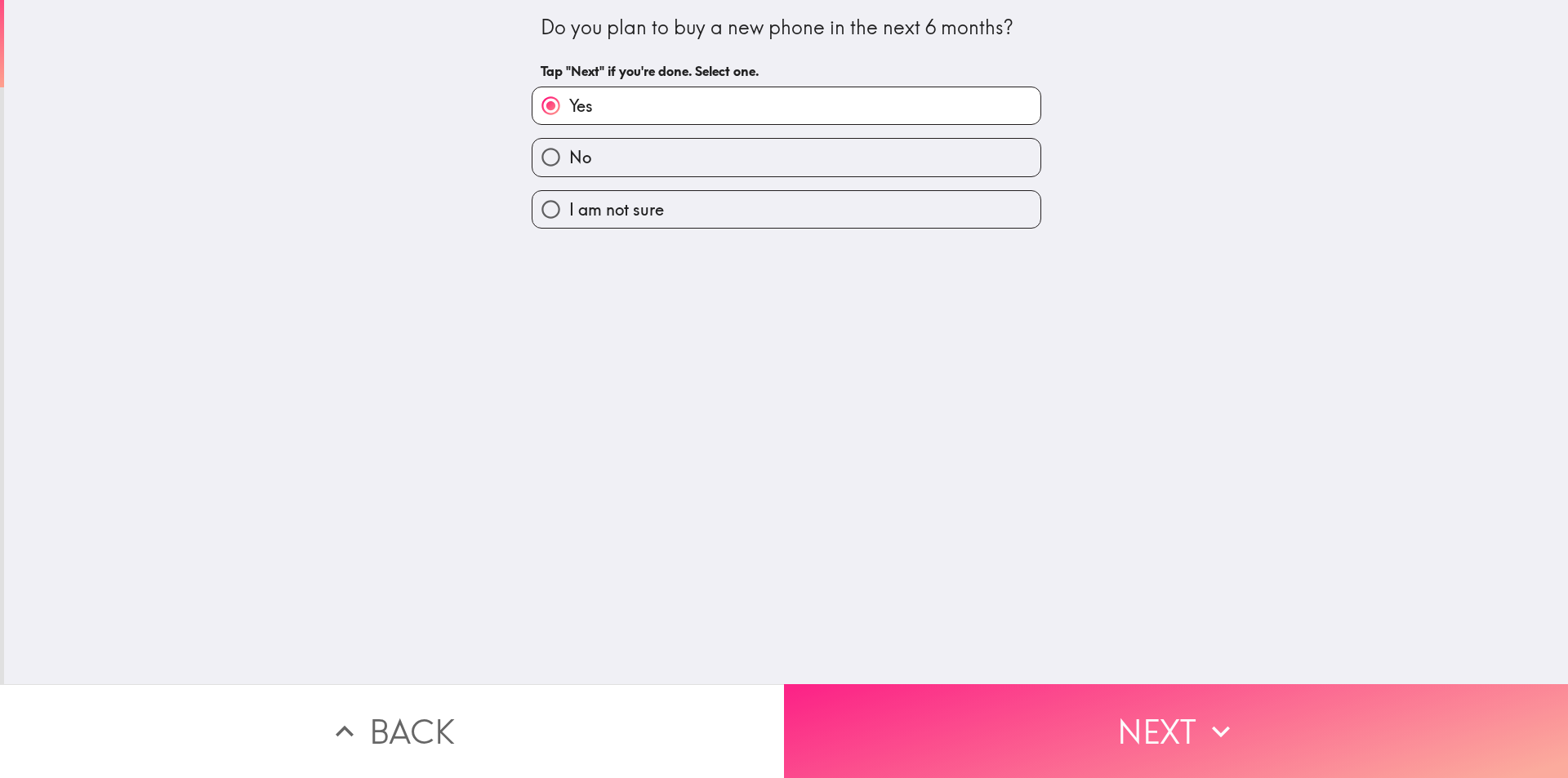 click on "Next" at bounding box center (1176, 731) 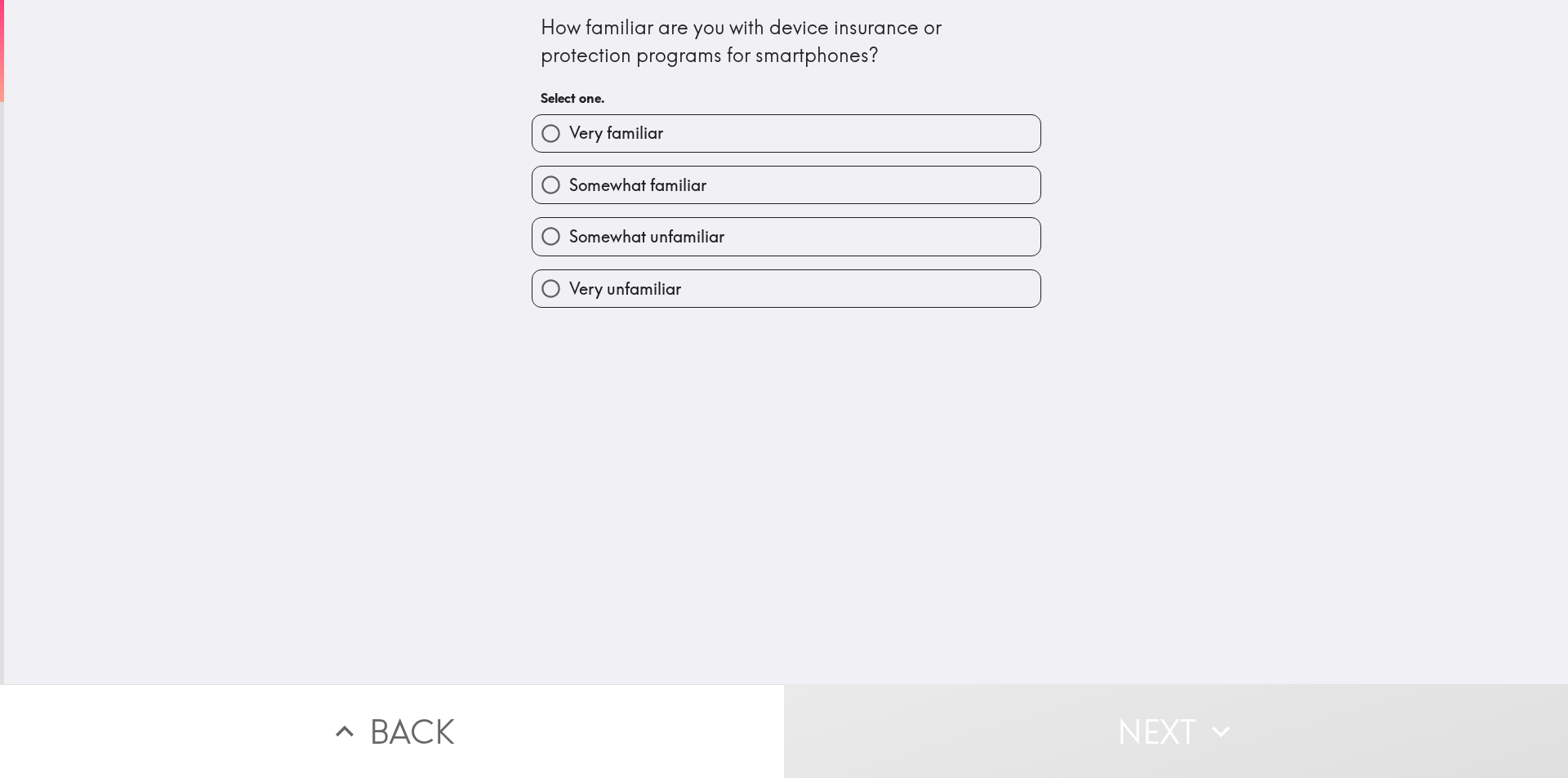 click on "Very familiar" at bounding box center [616, 133] 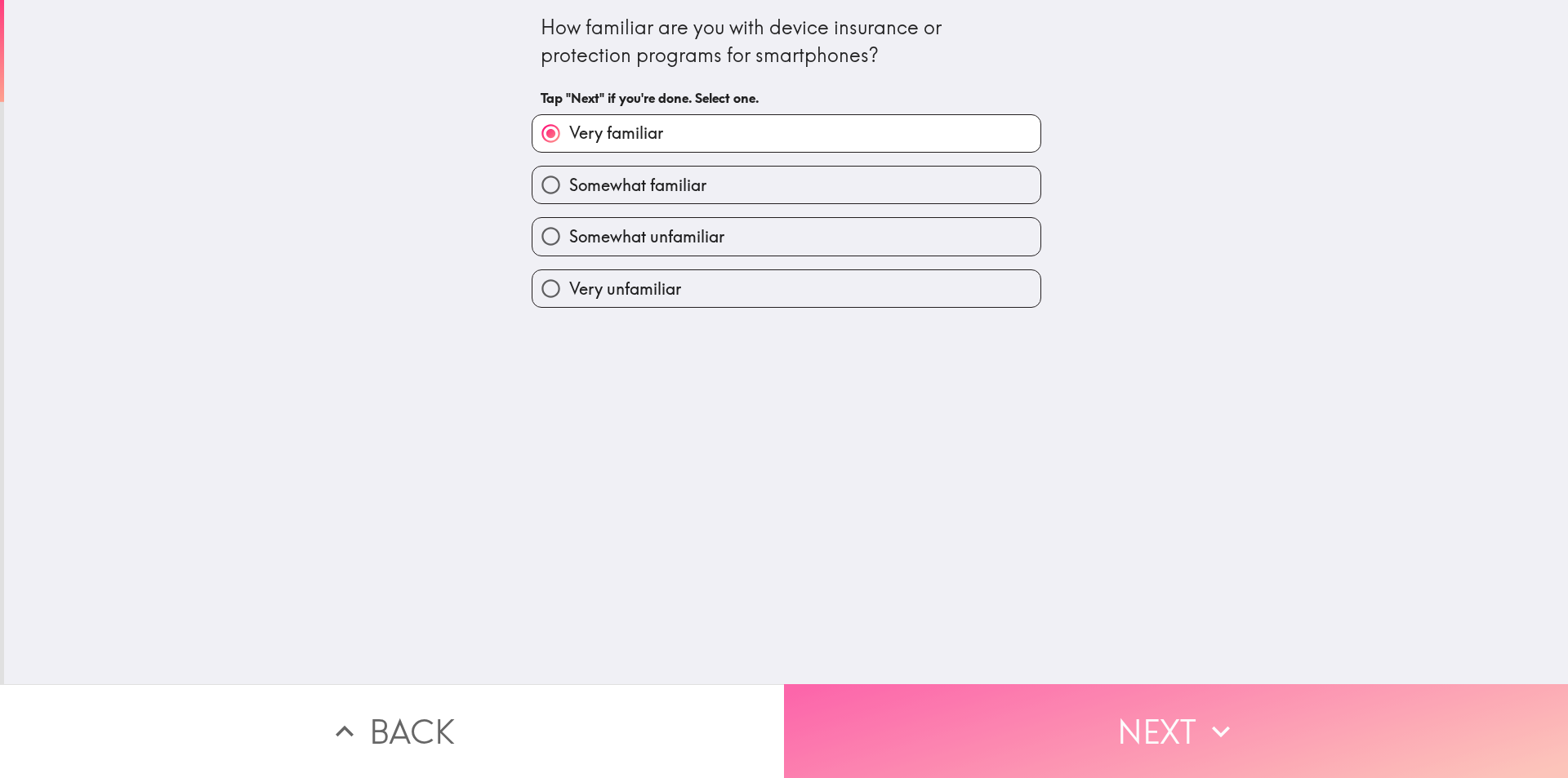 click on "Next" at bounding box center (1176, 731) 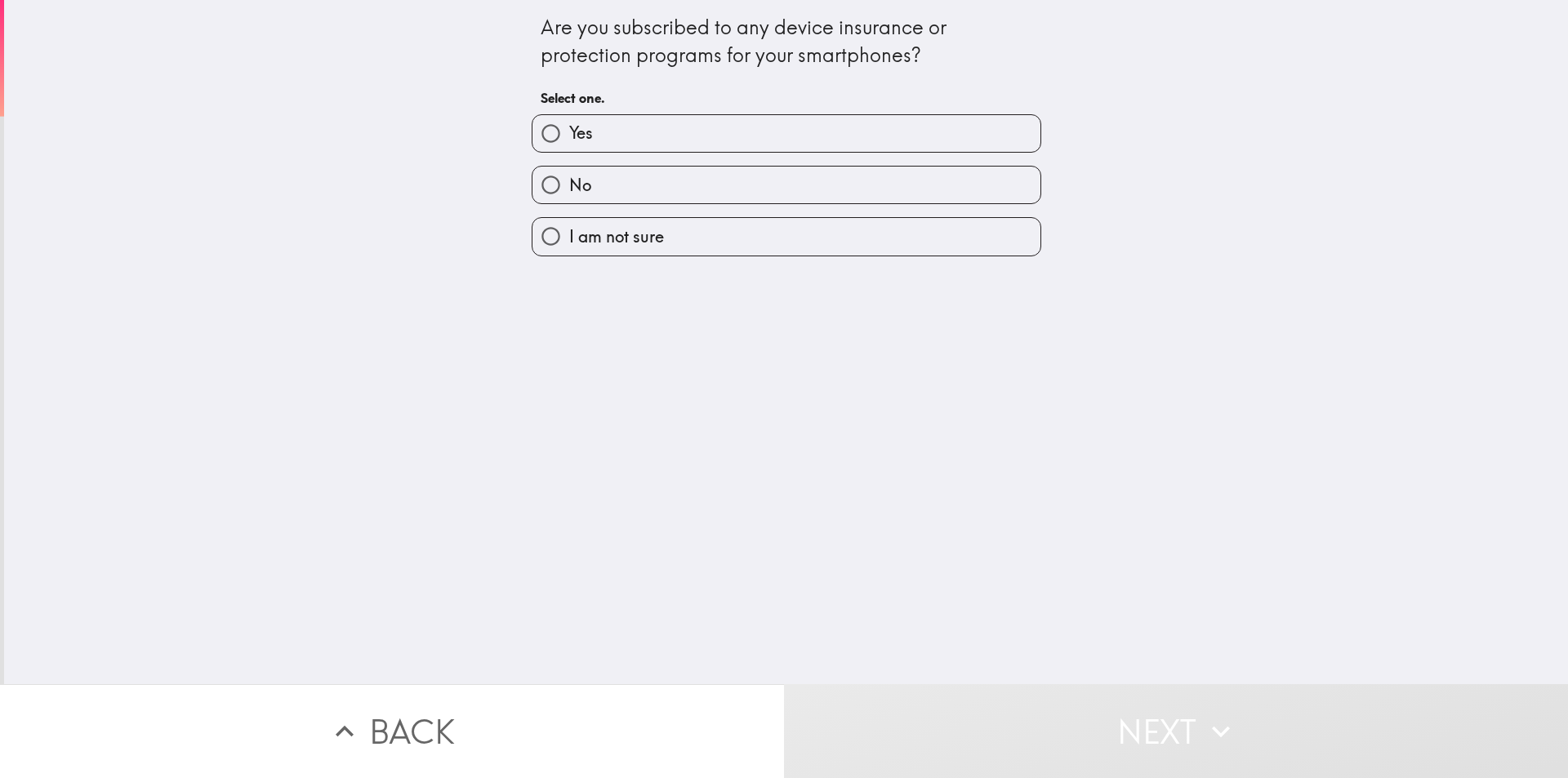 click on "Yes" at bounding box center (786, 133) 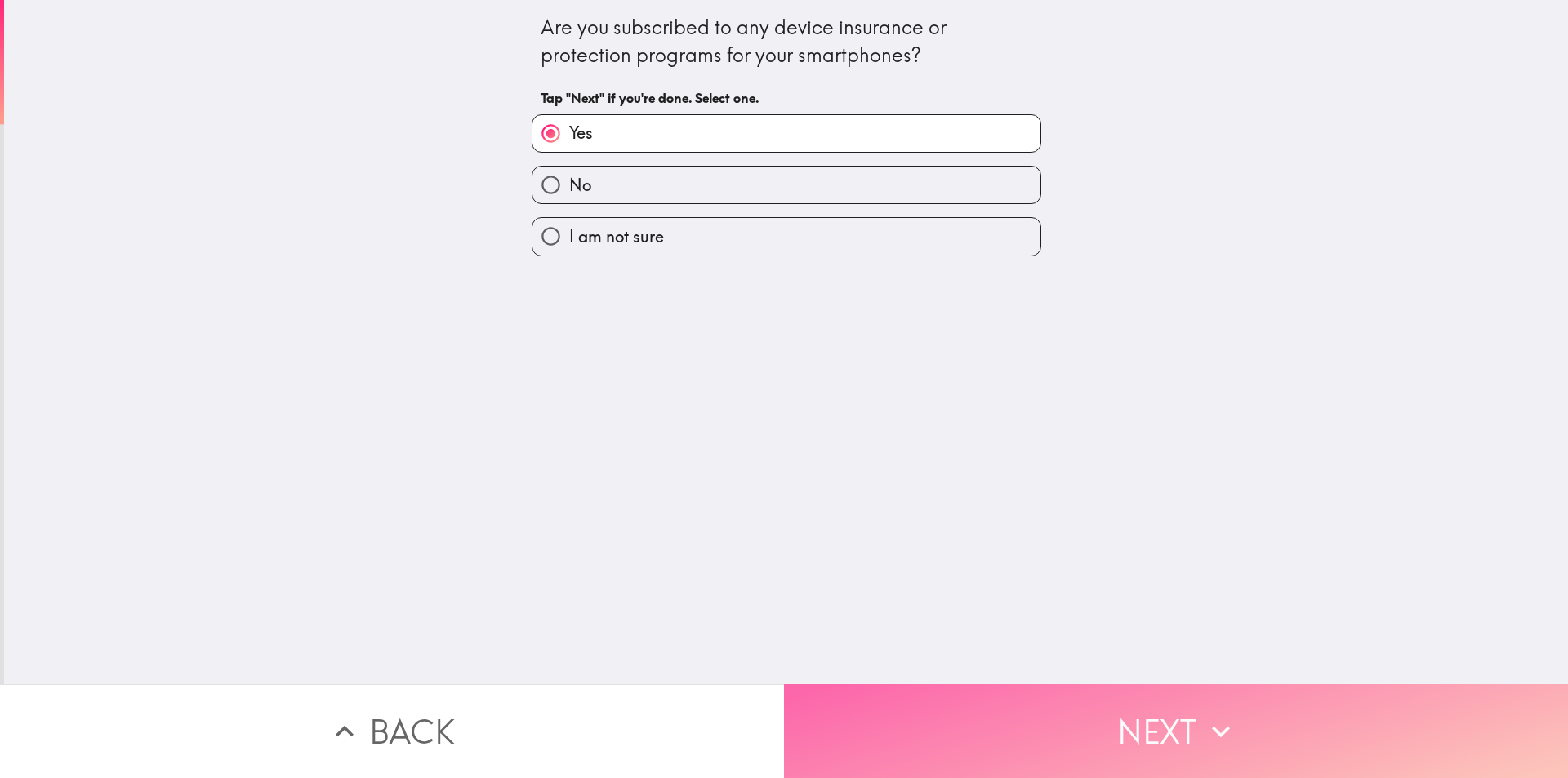 click on "Next" at bounding box center (1176, 731) 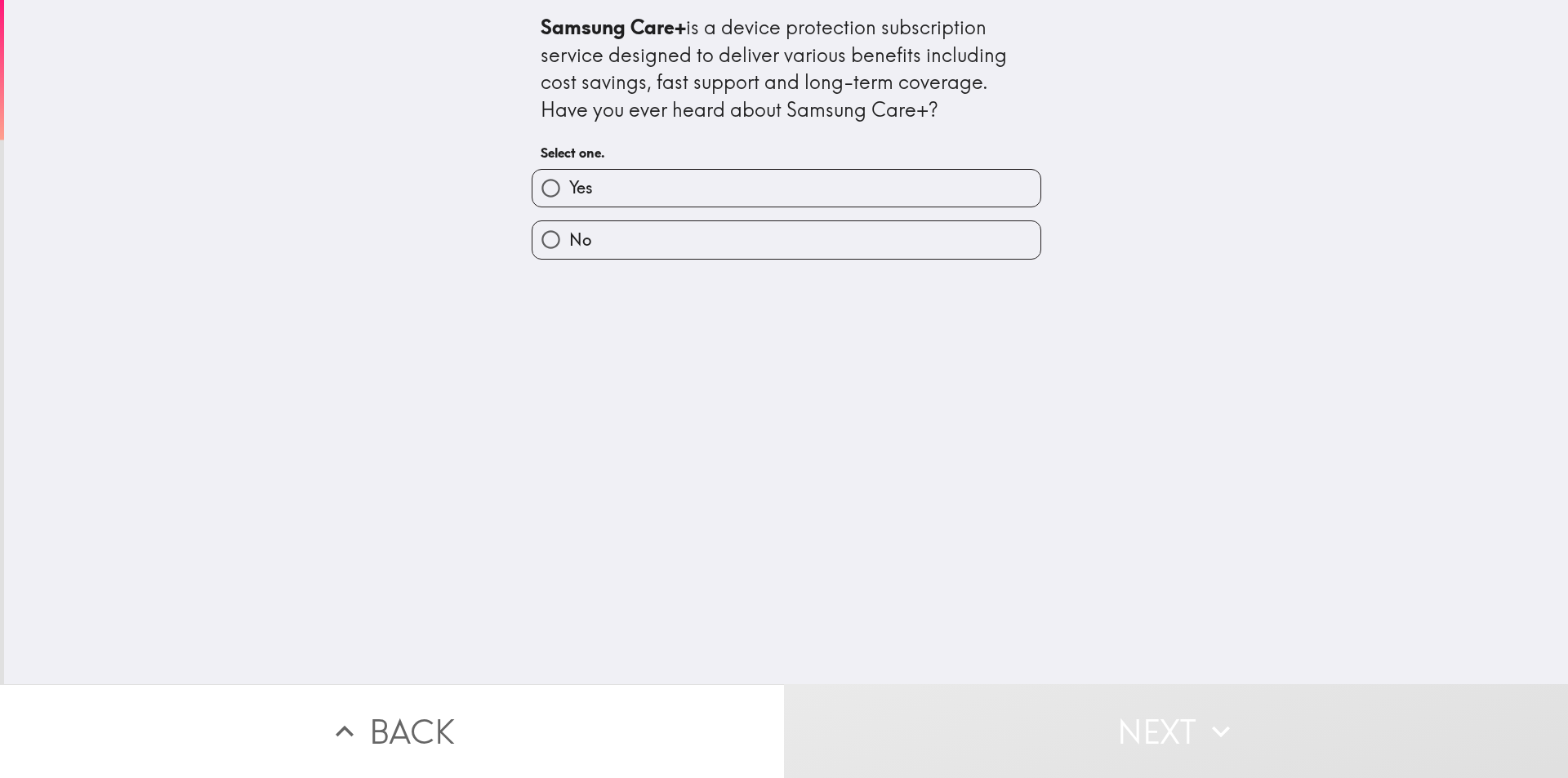 click on "Yes" at bounding box center (786, 188) 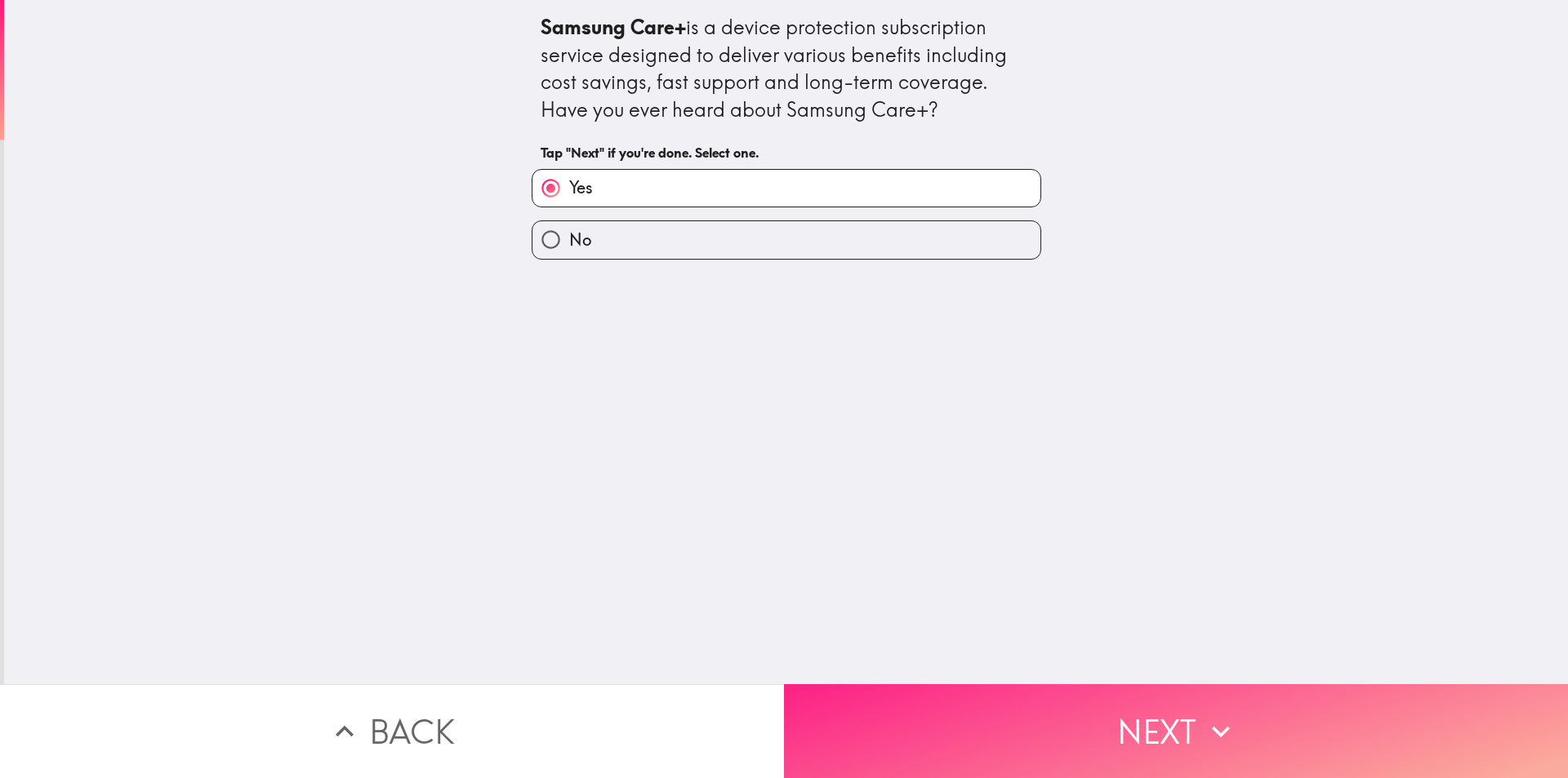 click on "Next" at bounding box center [1176, 731] 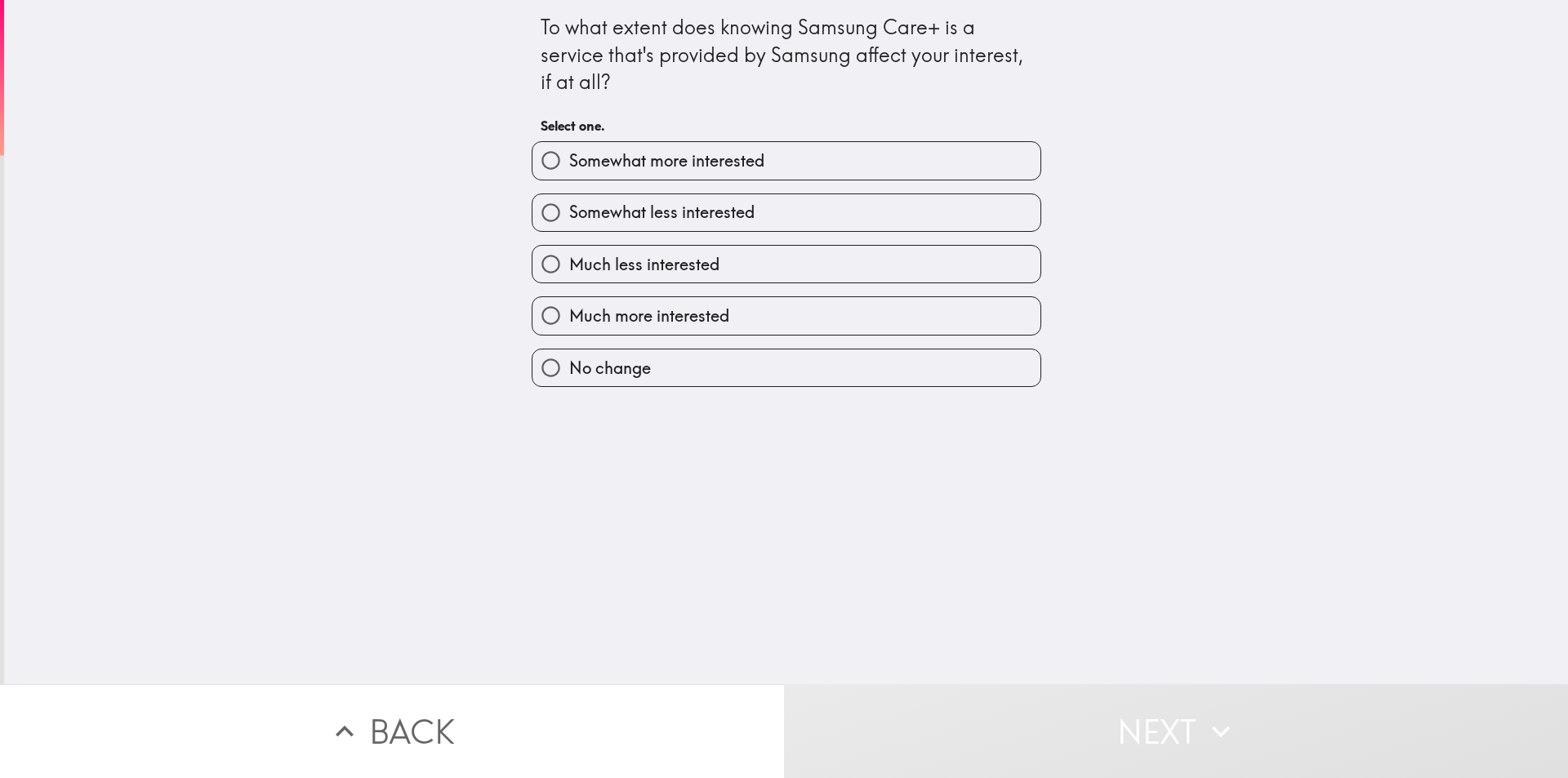 click on "Much more interested" at bounding box center (649, 316) 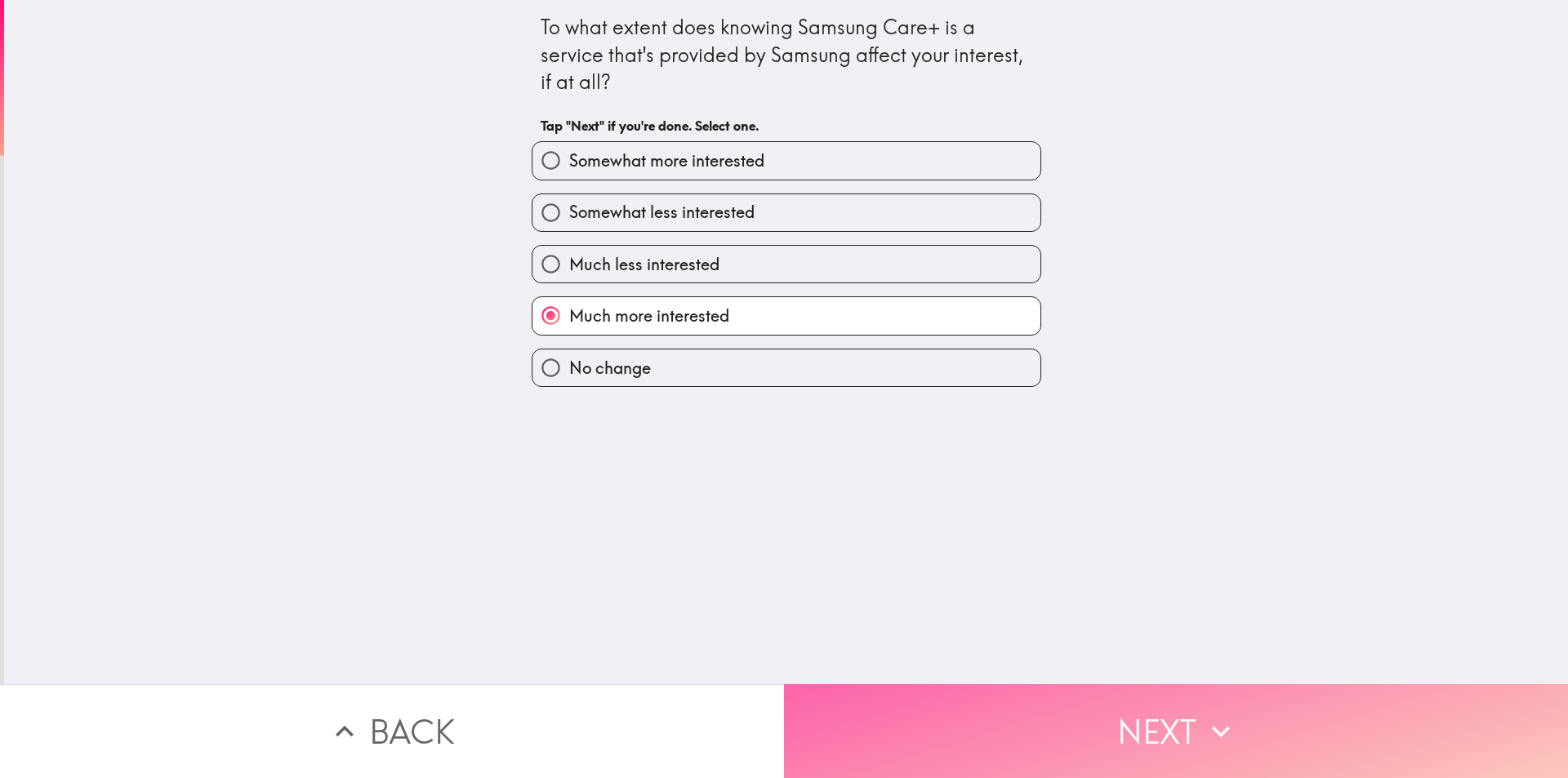 click on "Next" at bounding box center [1176, 731] 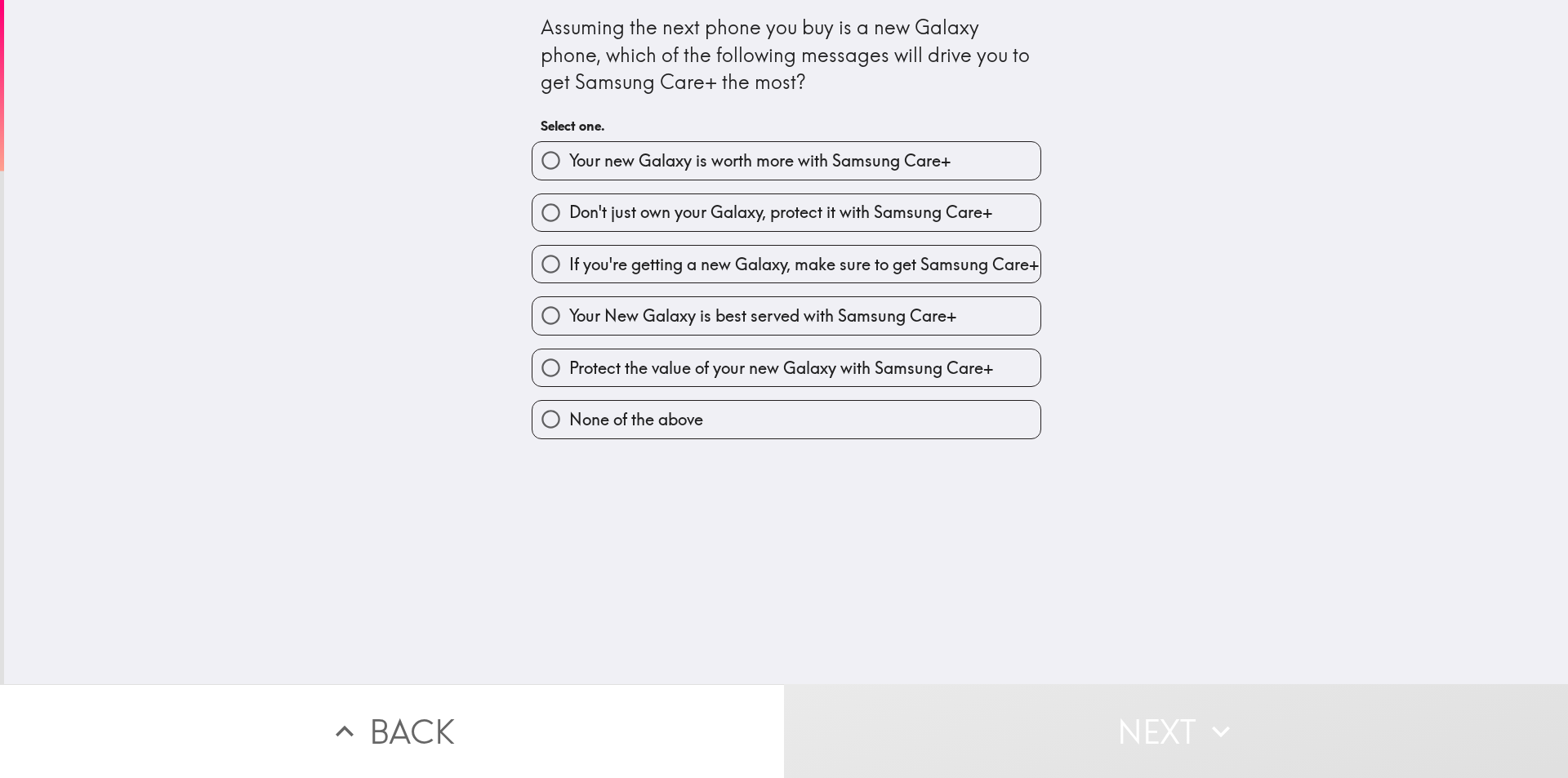 click on "Your new Galaxy is worth more with Samsung Care+" at bounding box center [760, 161] 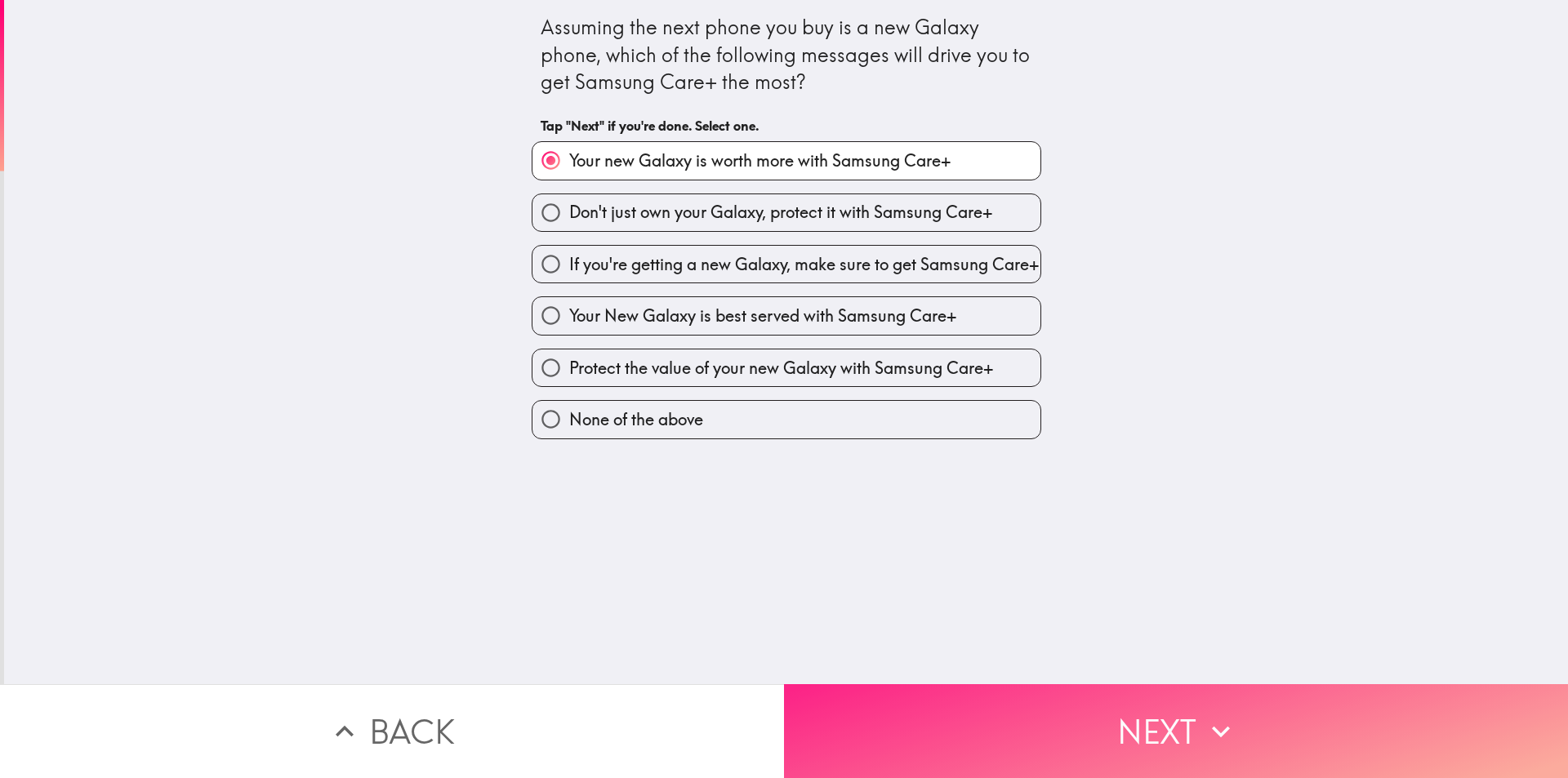 click on "Next" at bounding box center [1176, 731] 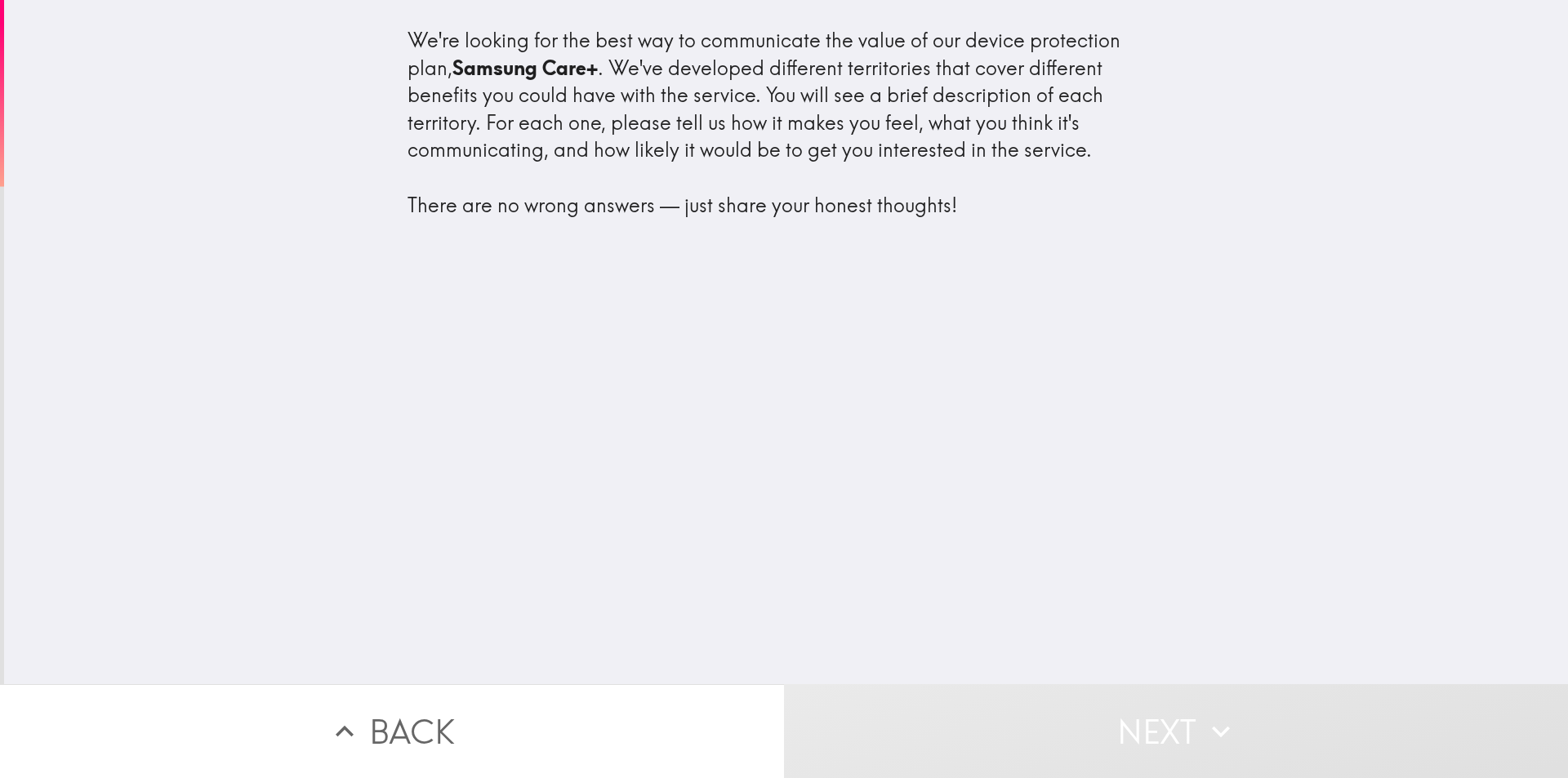 drag, startPoint x: 443, startPoint y: 71, endPoint x: 466, endPoint y: 71, distance: 23 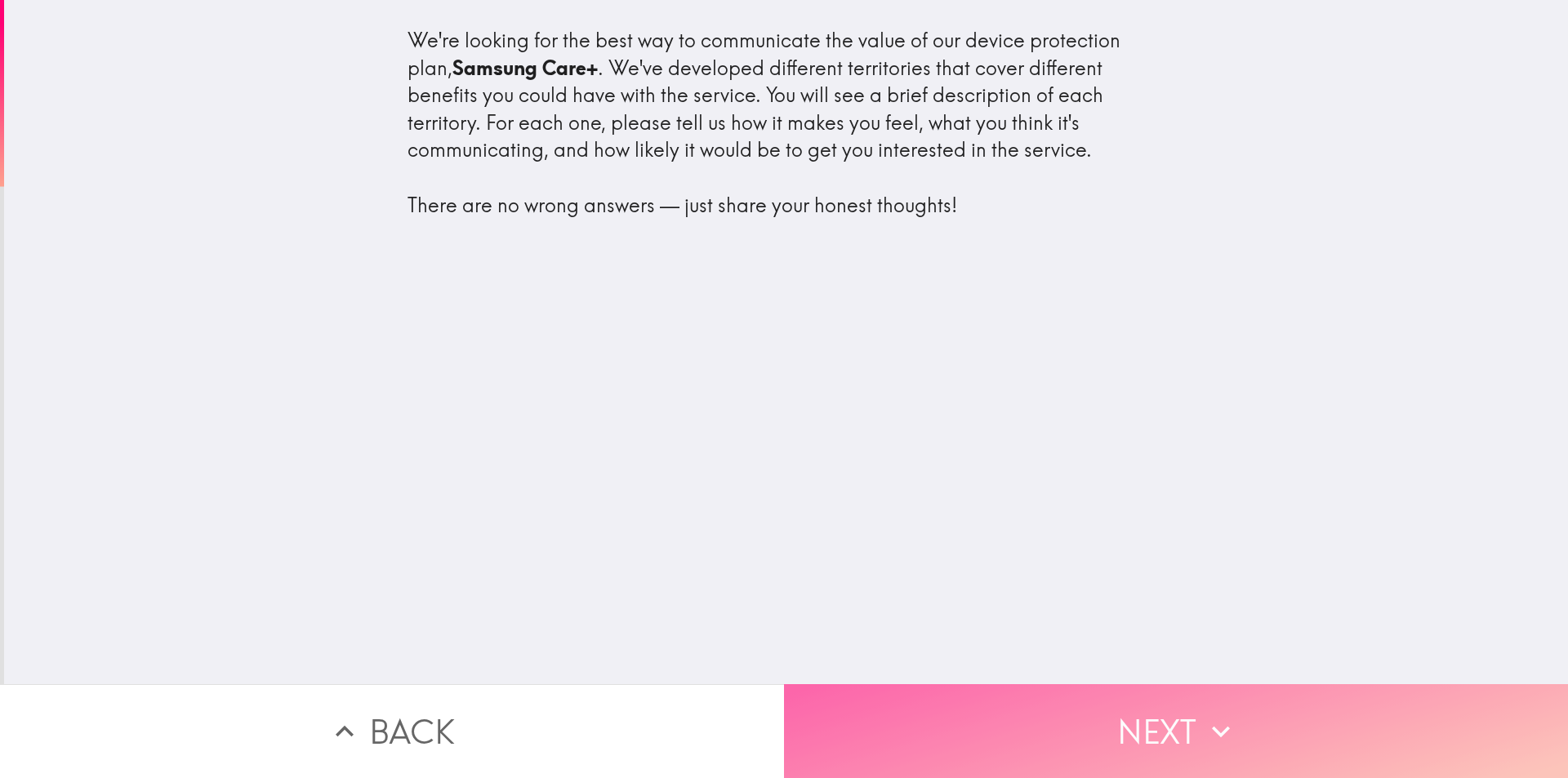 click on "Next" at bounding box center (1176, 731) 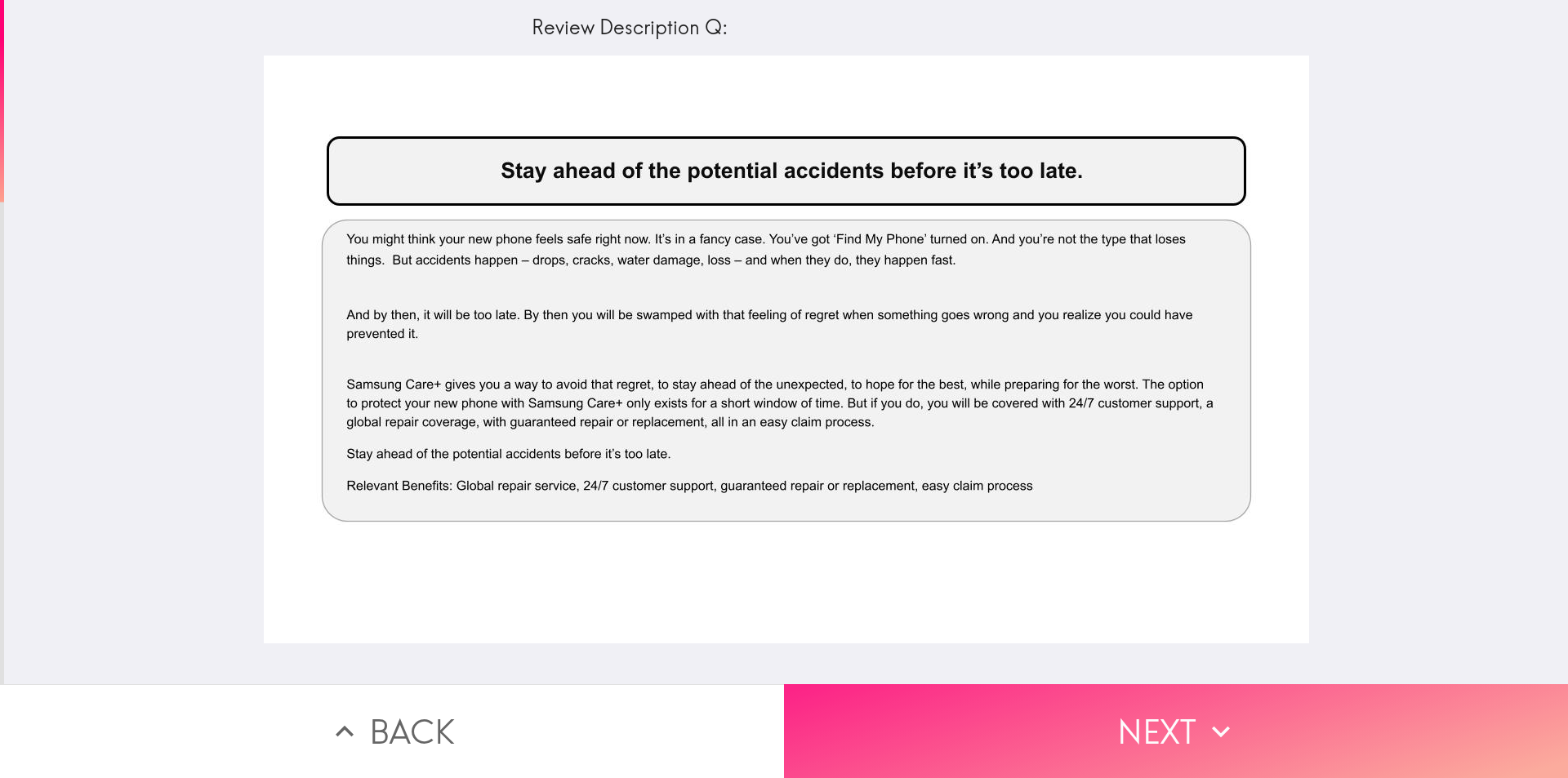 click on "Next" at bounding box center (1176, 731) 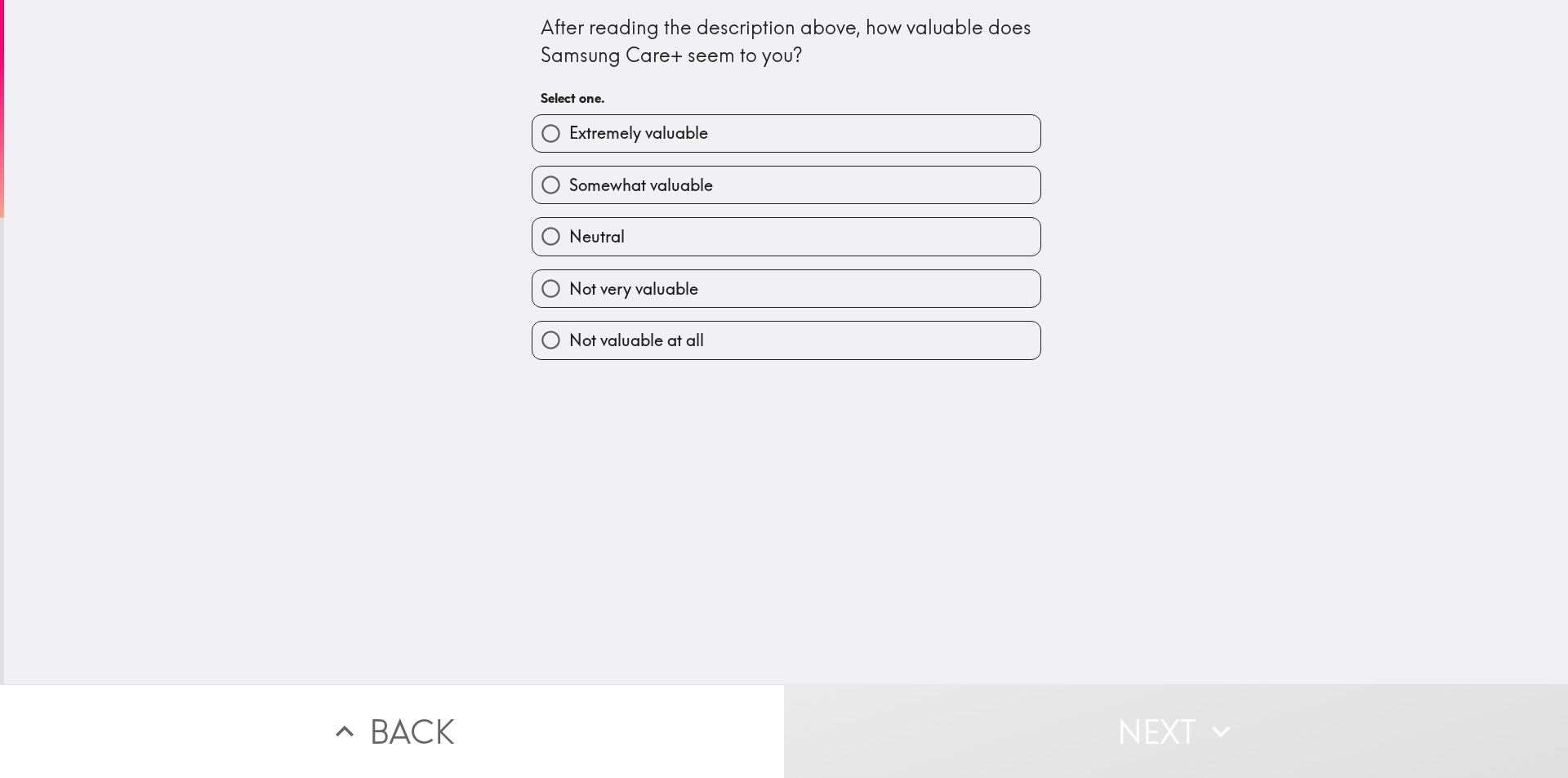 click on "Extremely valuable" at bounding box center [639, 133] 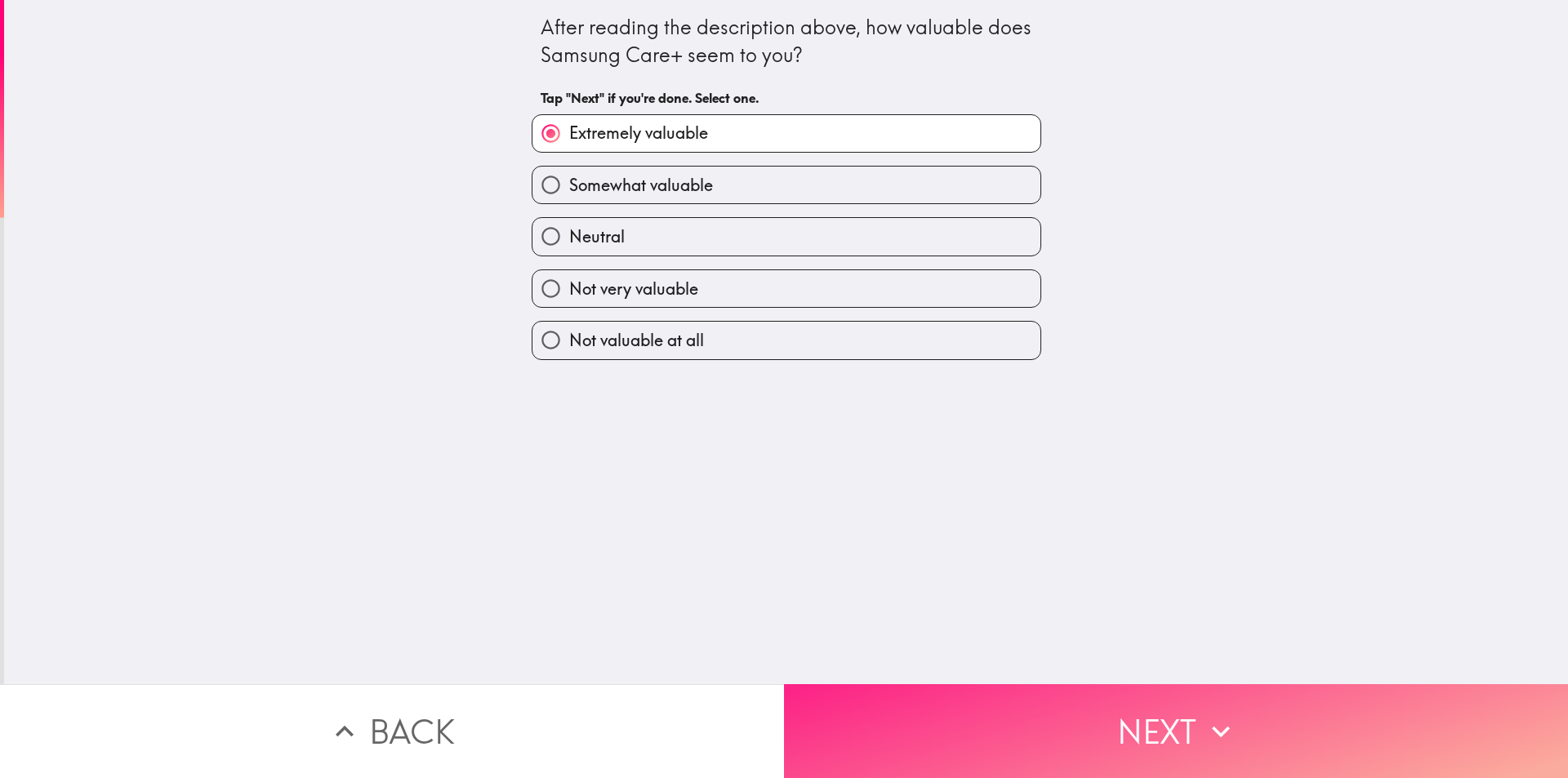 click on "Next" at bounding box center (1176, 731) 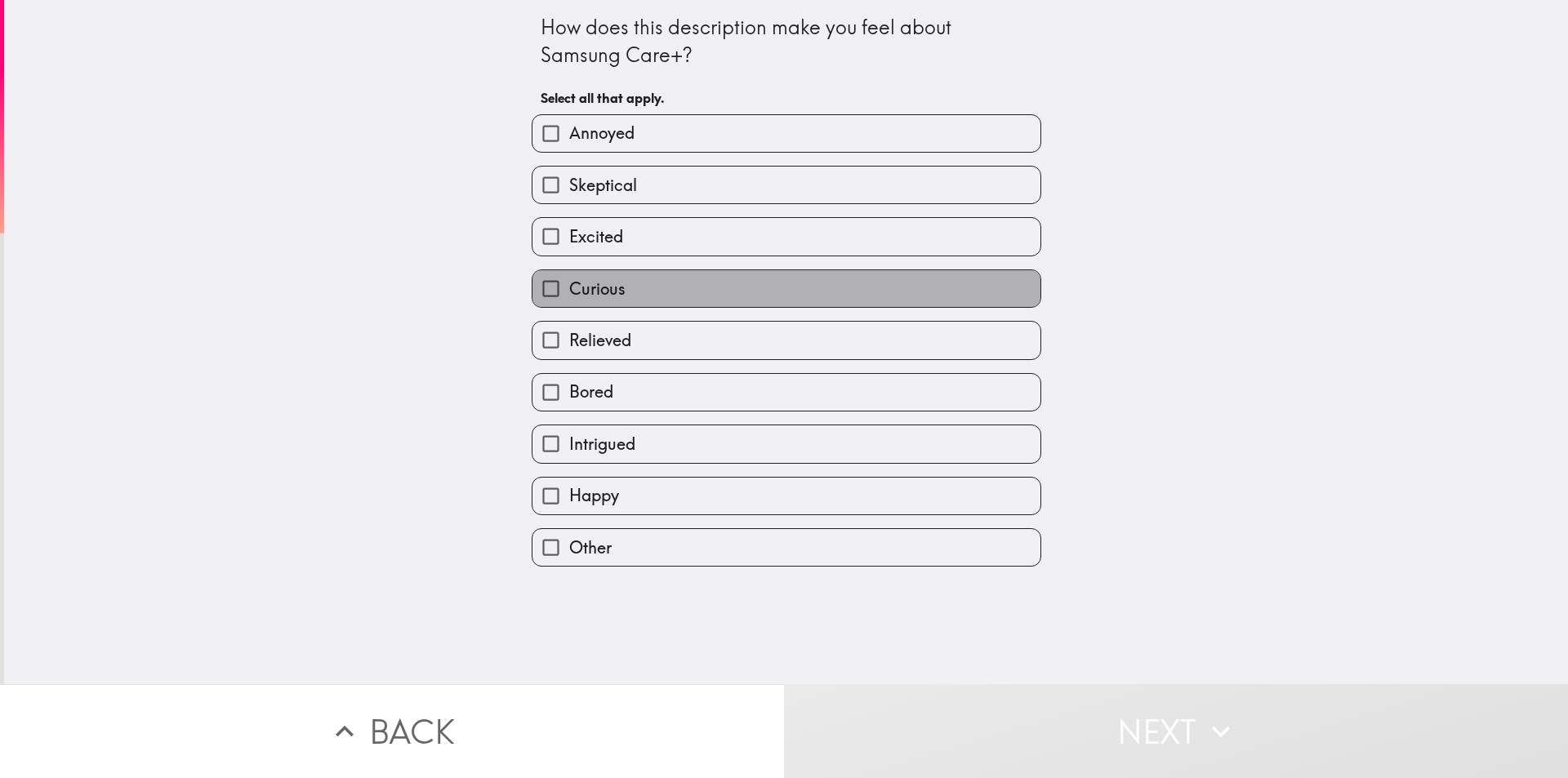 click on "Curious" at bounding box center [786, 288] 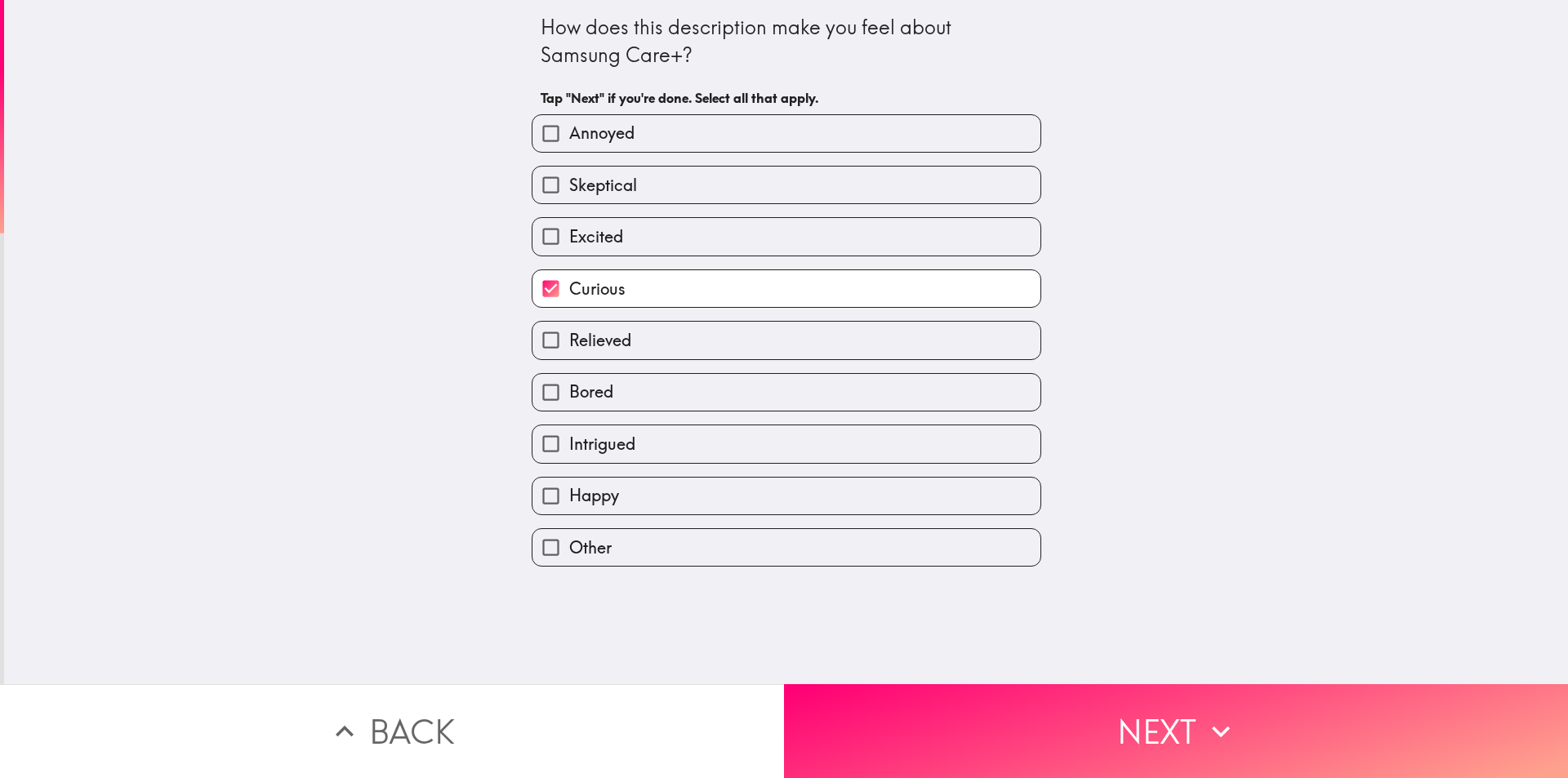 click on "Bored" at bounding box center [786, 392] 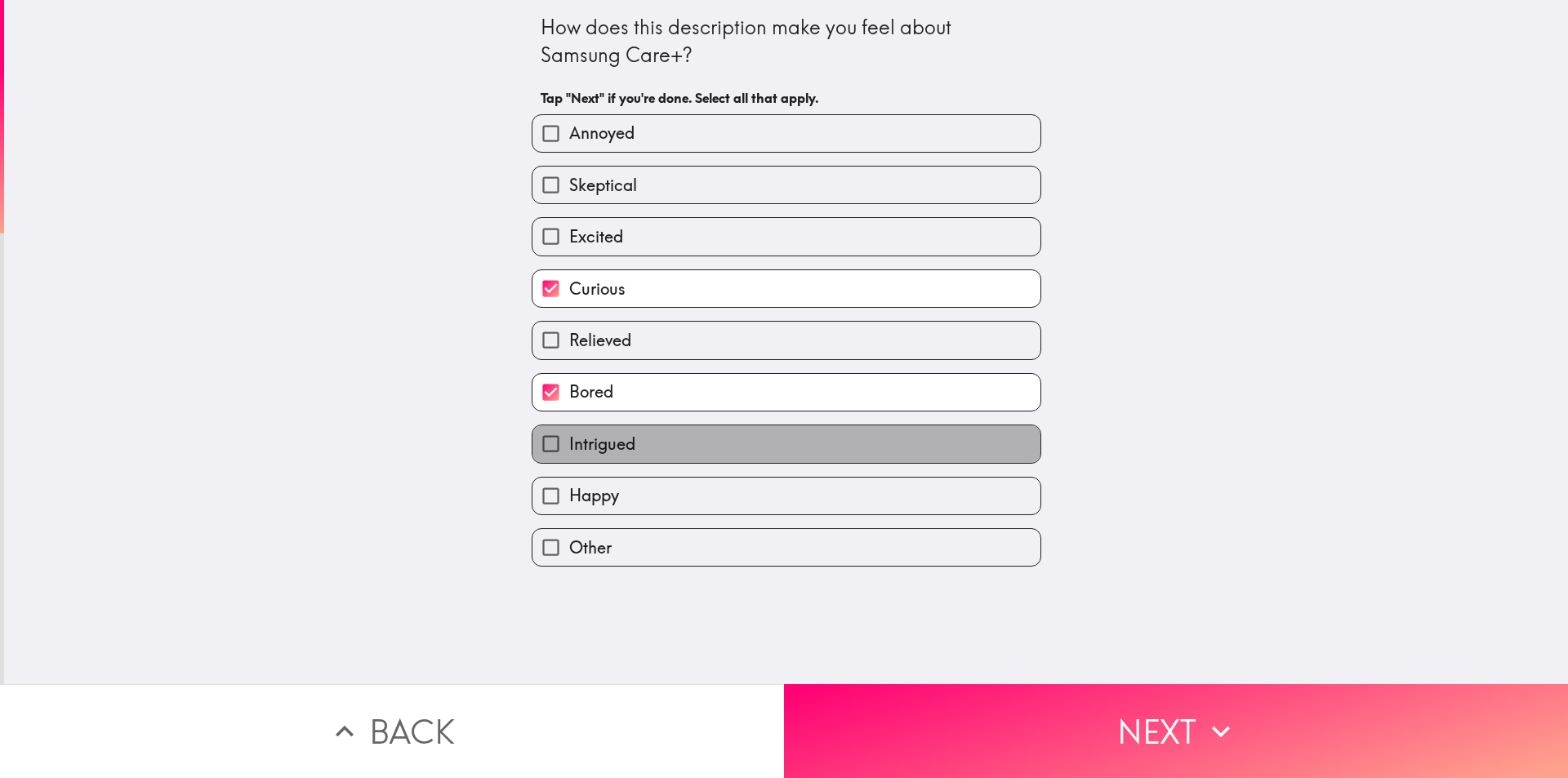 click on "Intrigued" at bounding box center [602, 444] 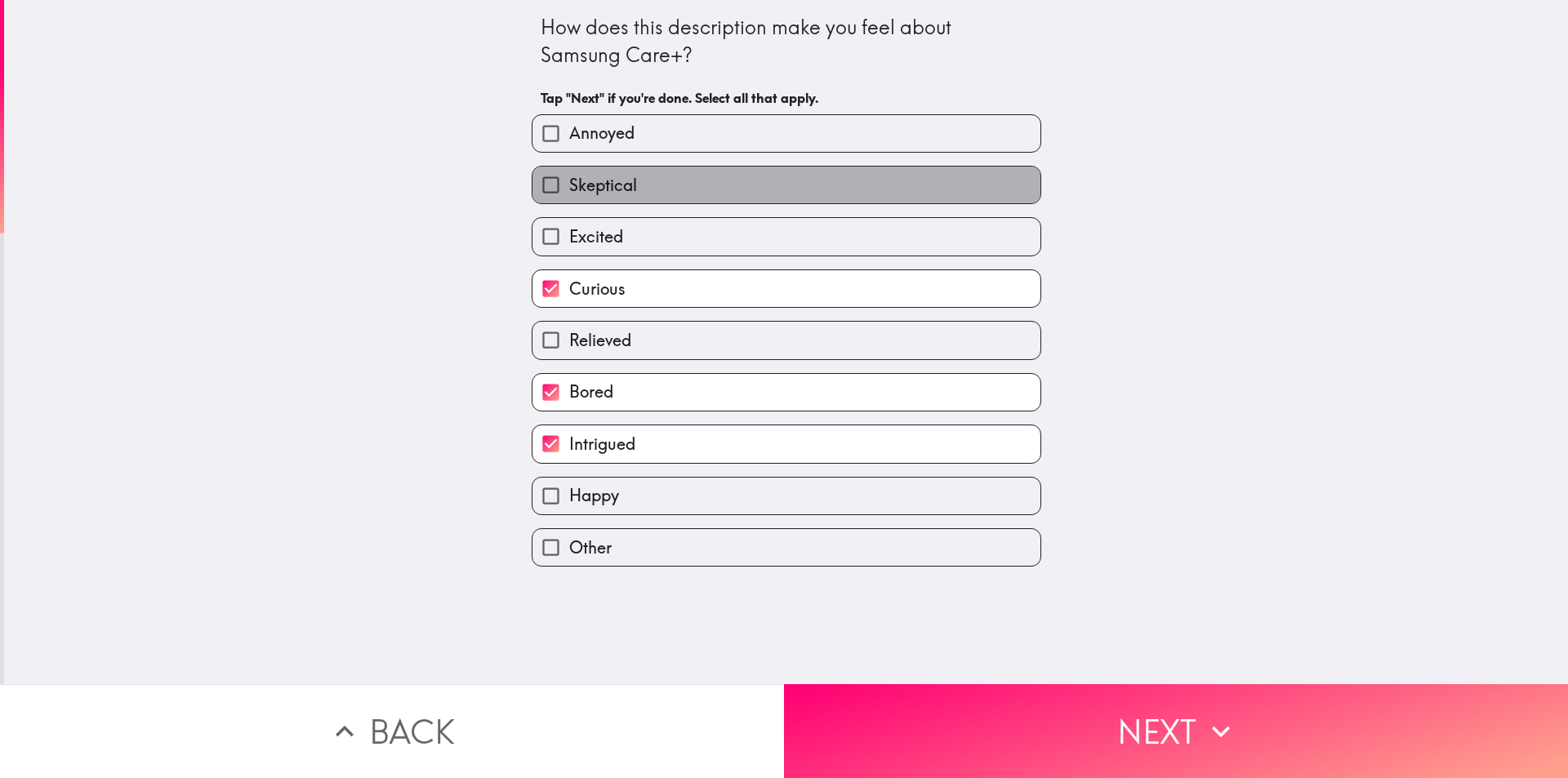 click on "Skeptical" at bounding box center [603, 185] 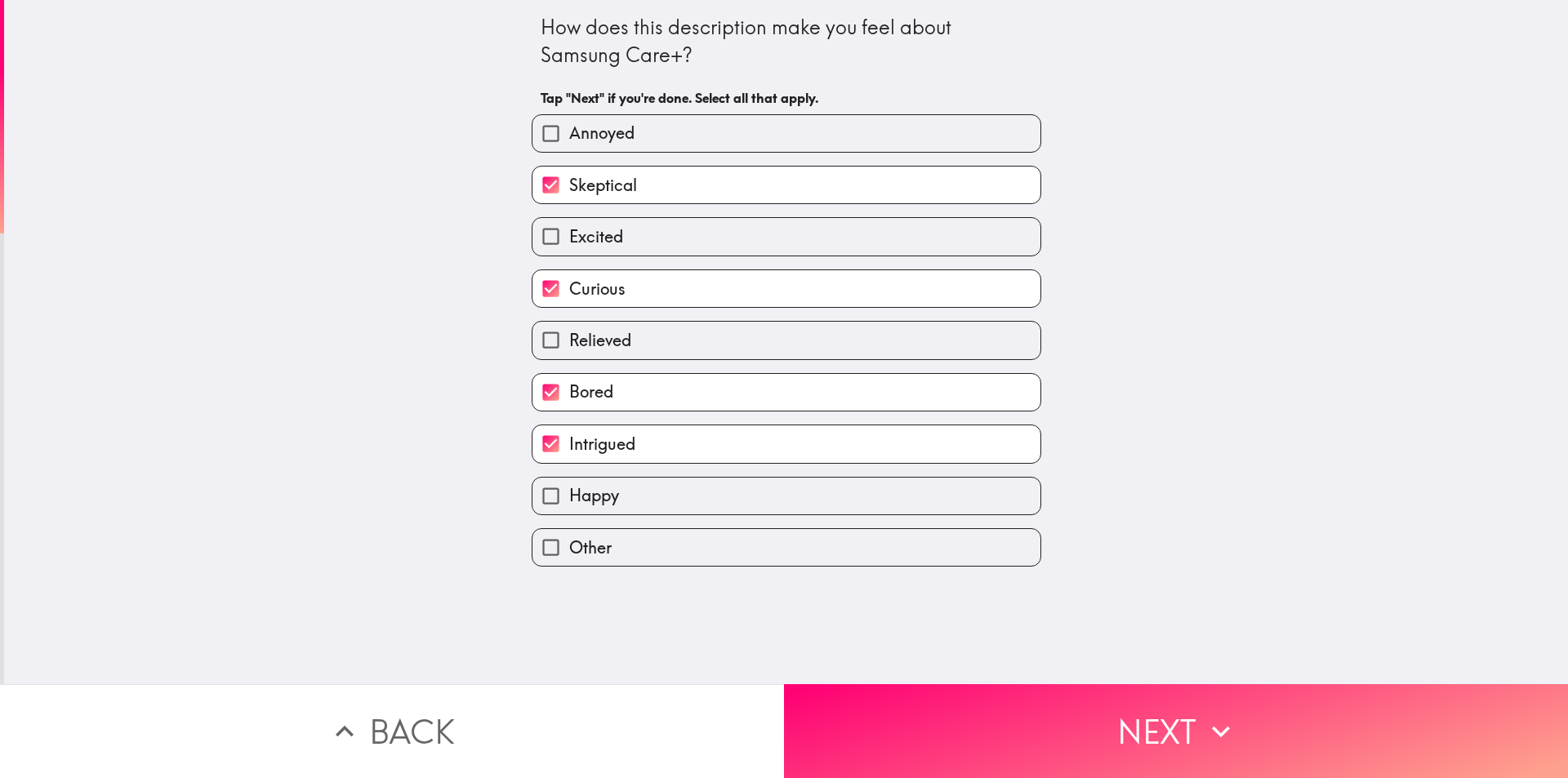 click on "Annoyed" at bounding box center (602, 133) 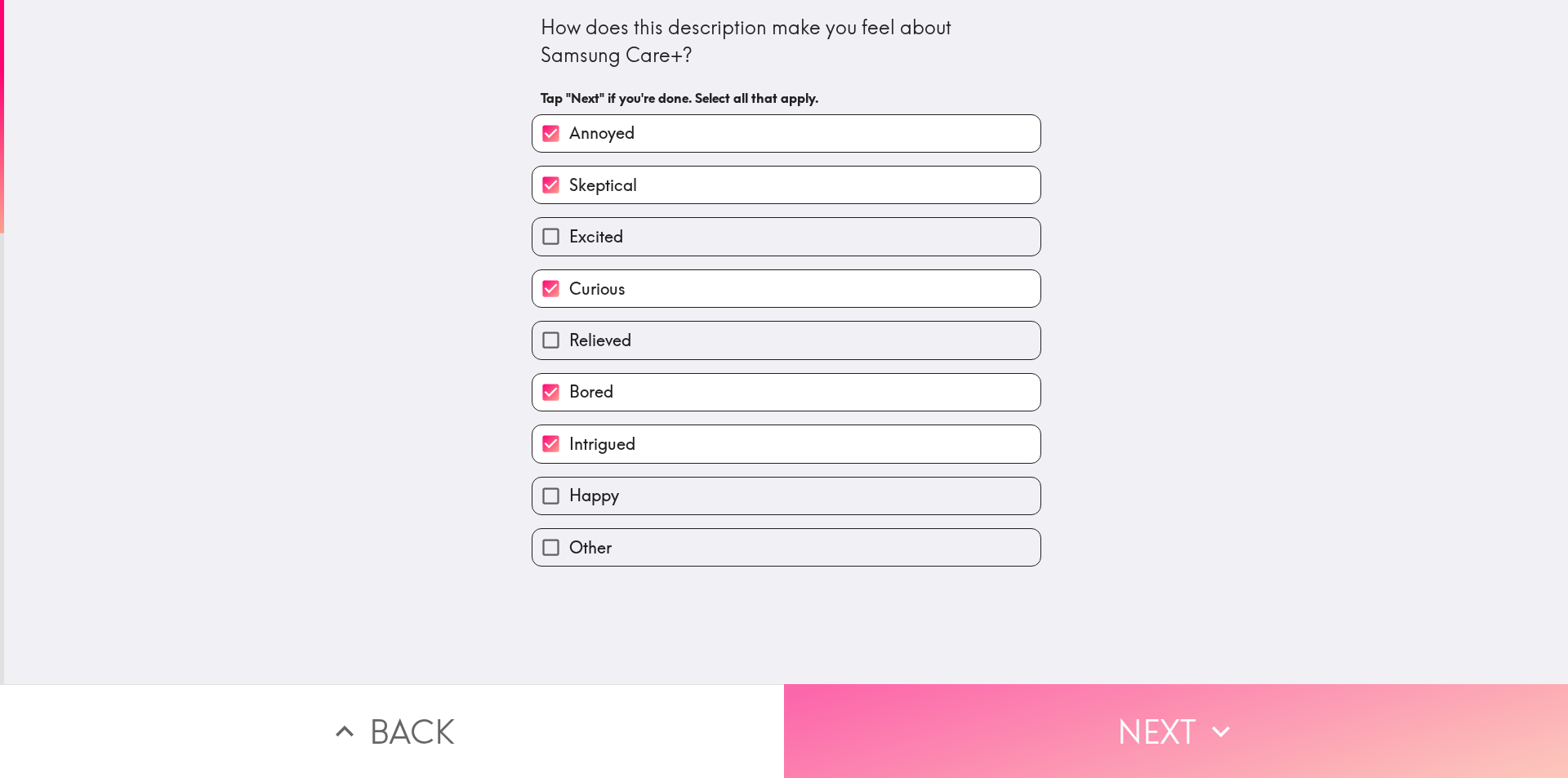 click on "Next" at bounding box center [1176, 731] 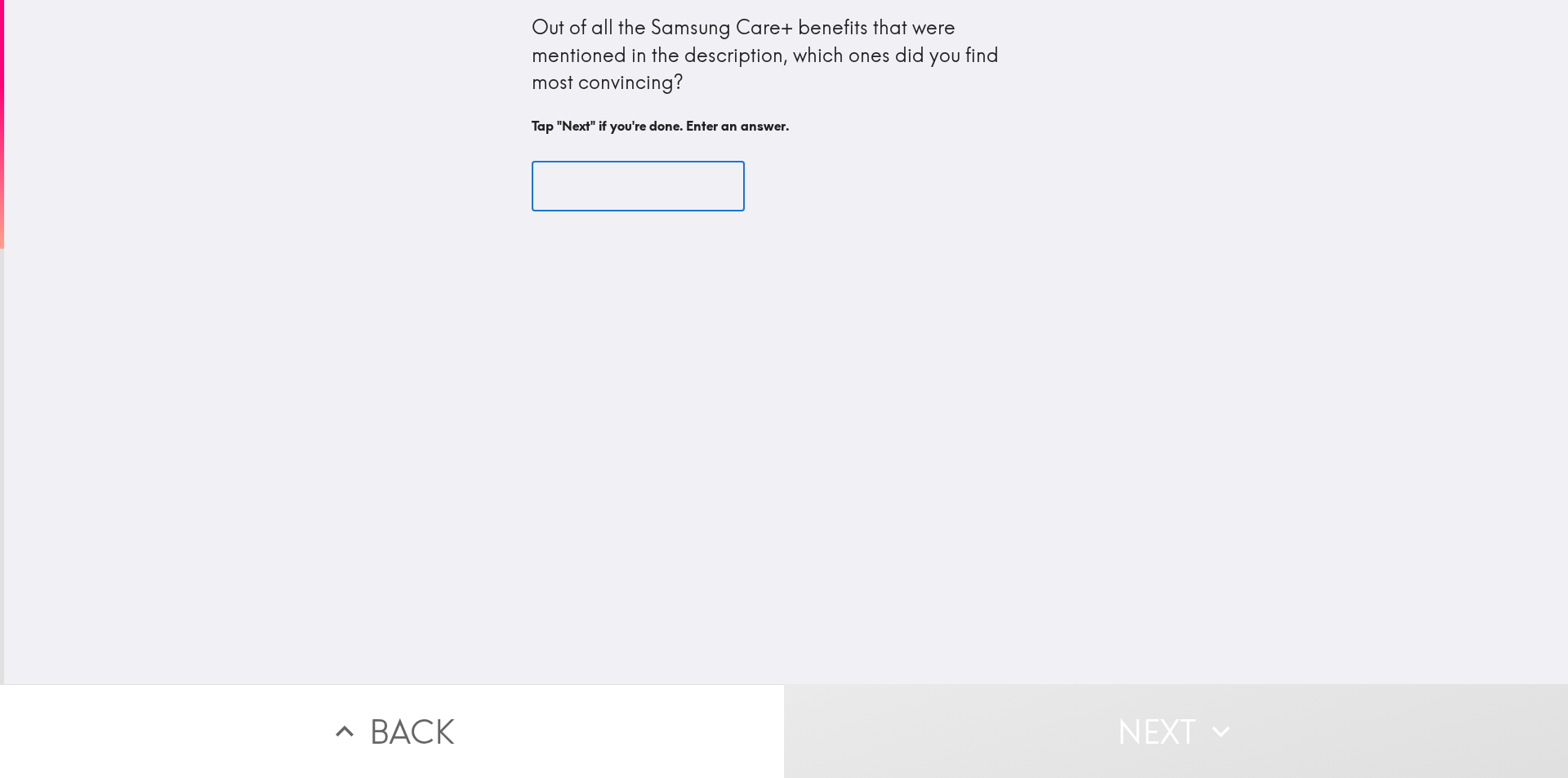 click at bounding box center [638, 186] 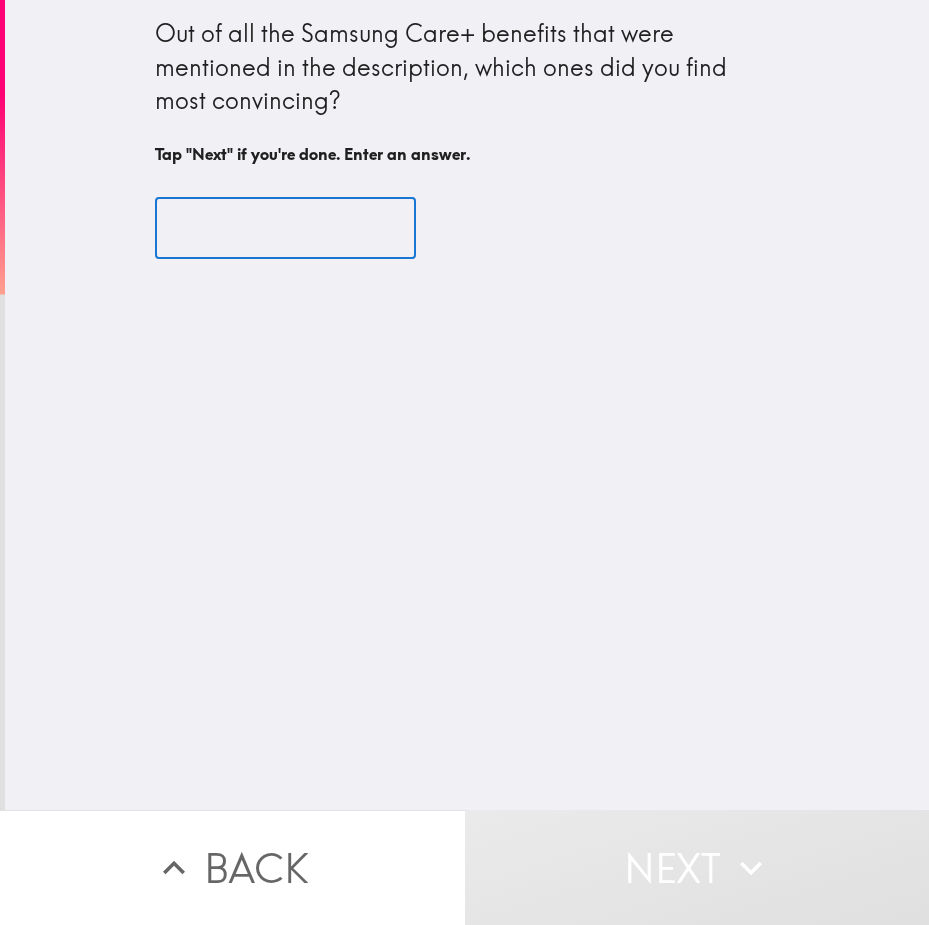 click at bounding box center (285, 228) 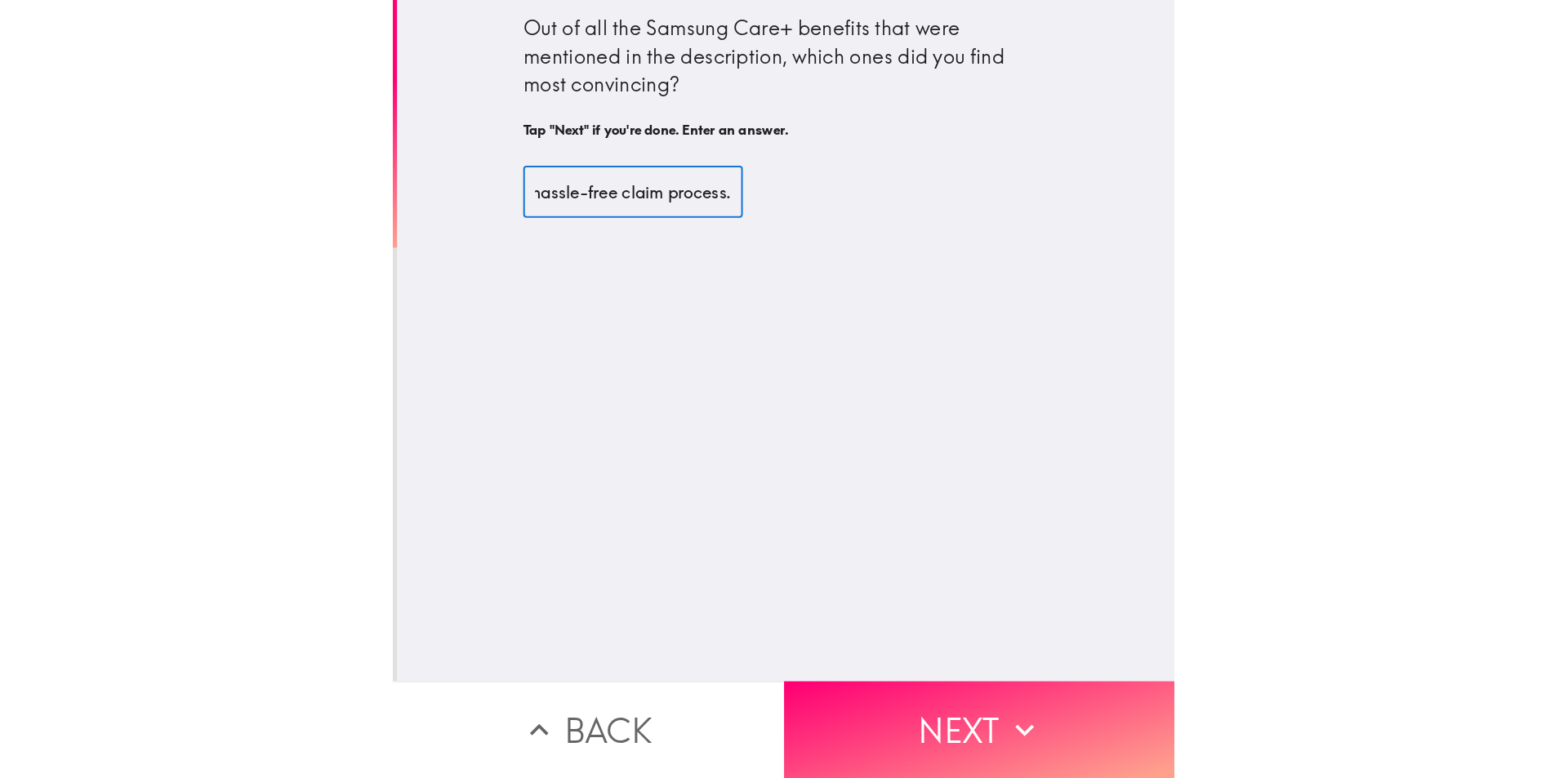 scroll, scrollTop: 0, scrollLeft: 354, axis: horizontal 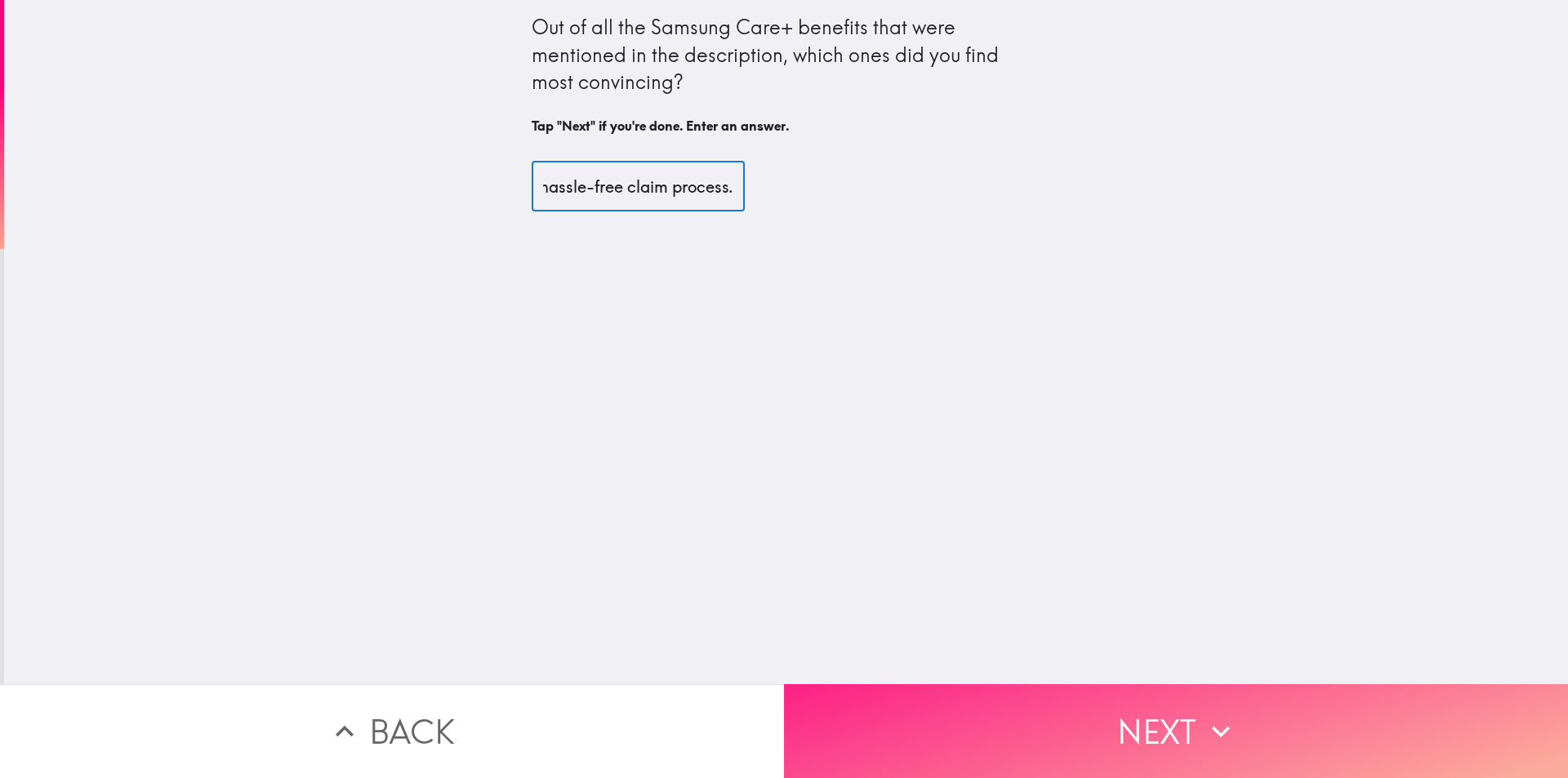 type on "Guaranteed repair or replacement and easy, hassle-free claim process." 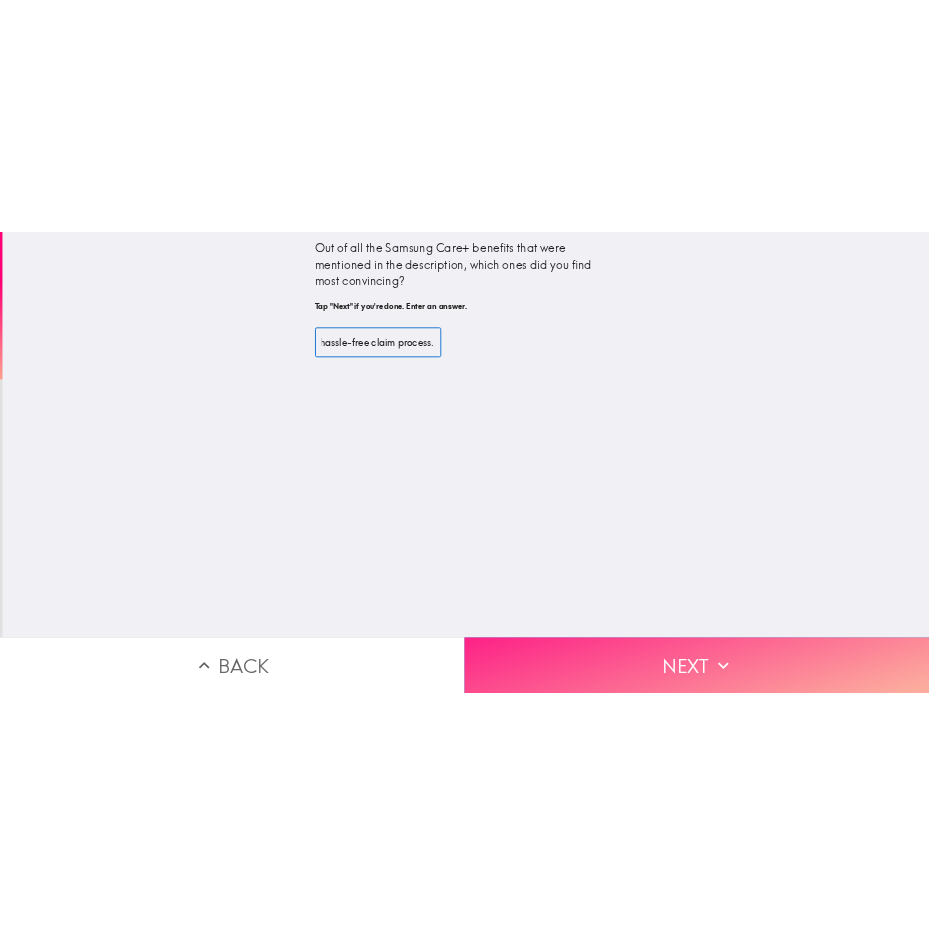 scroll, scrollTop: 0, scrollLeft: 0, axis: both 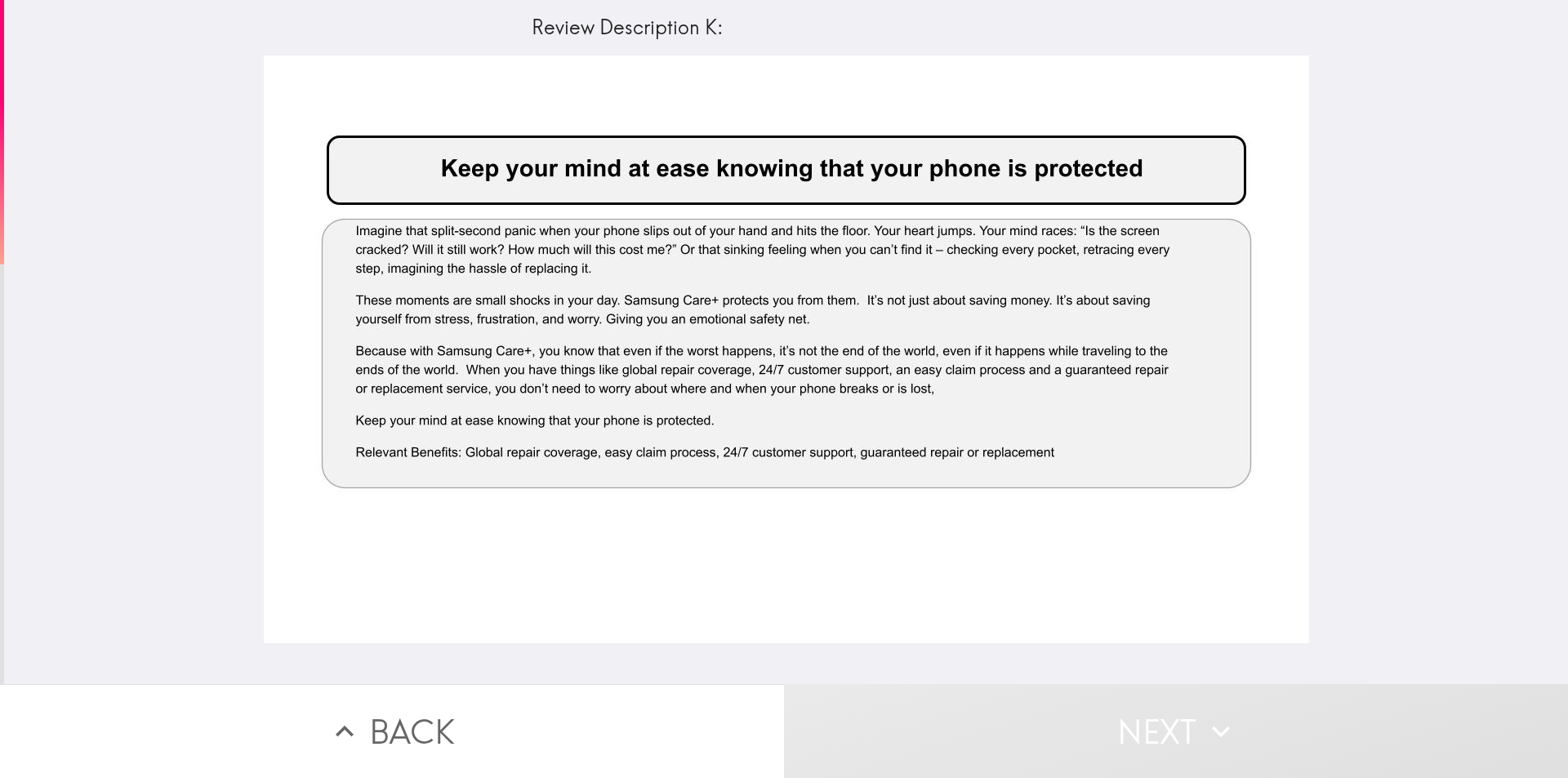 drag, startPoint x: 413, startPoint y: 333, endPoint x: 665, endPoint y: 395, distance: 259.51493 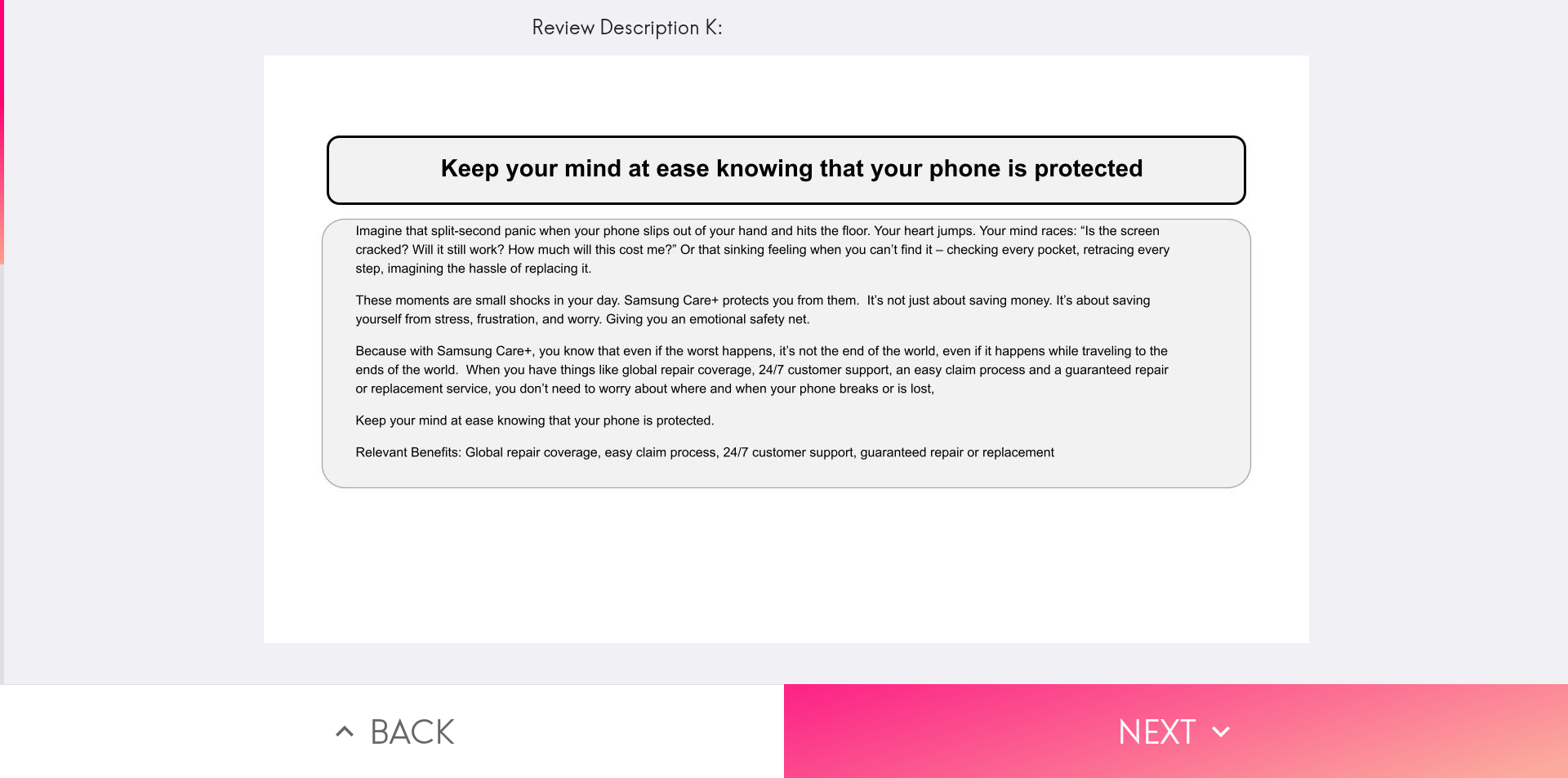click on "Next" at bounding box center [1176, 731] 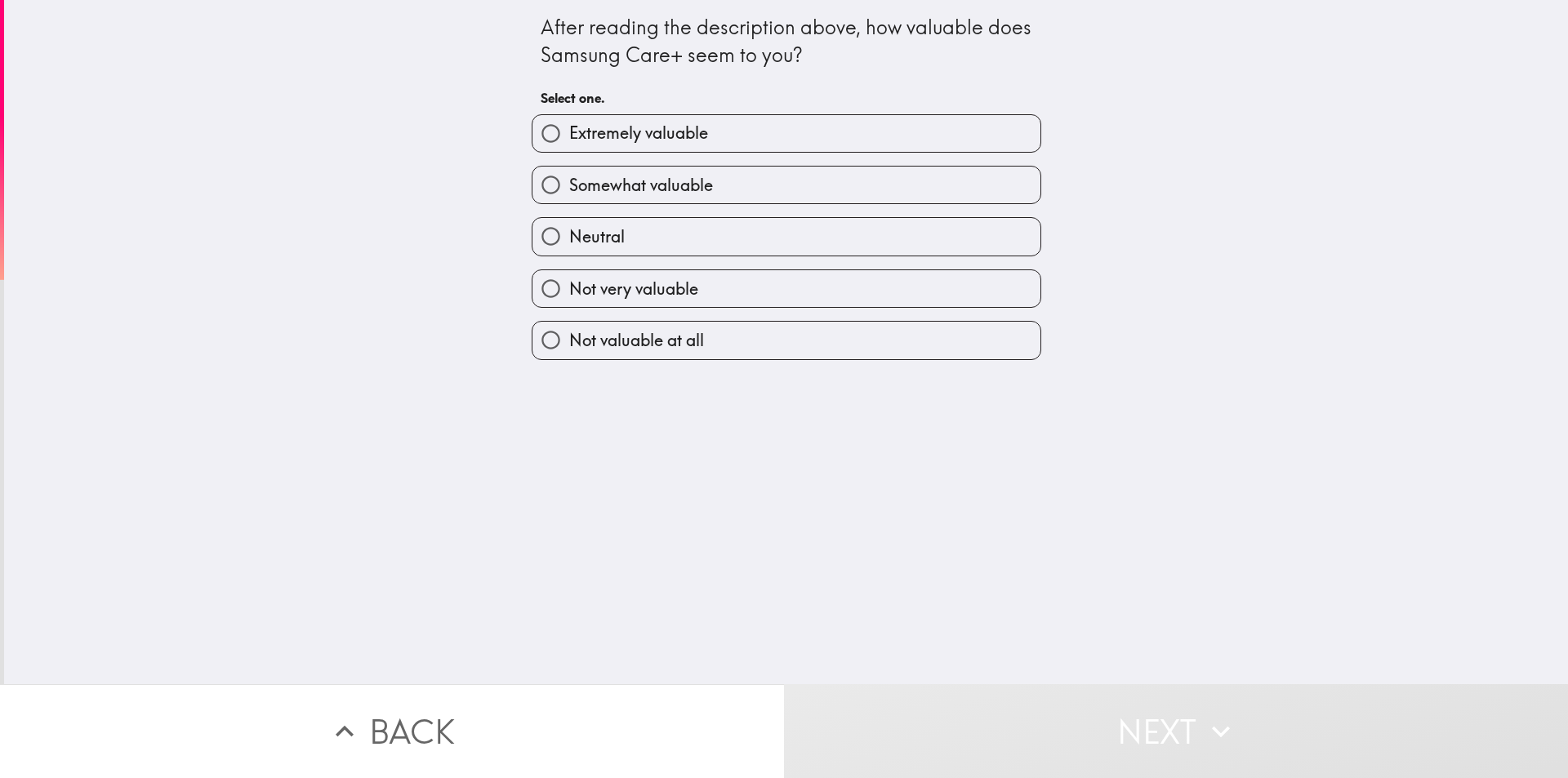 click on "Extremely valuable" at bounding box center [639, 133] 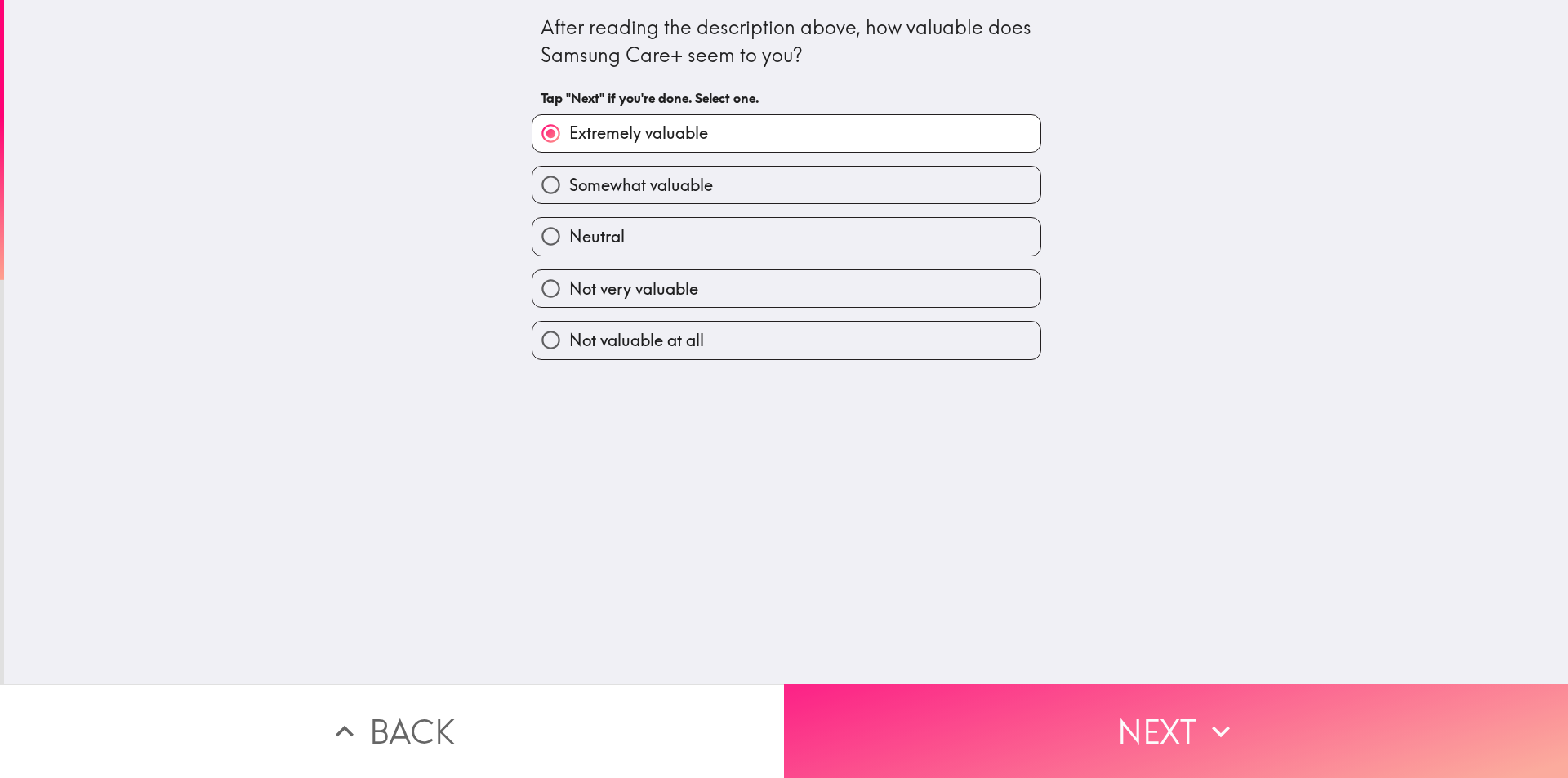 click on "Next" at bounding box center (1176, 731) 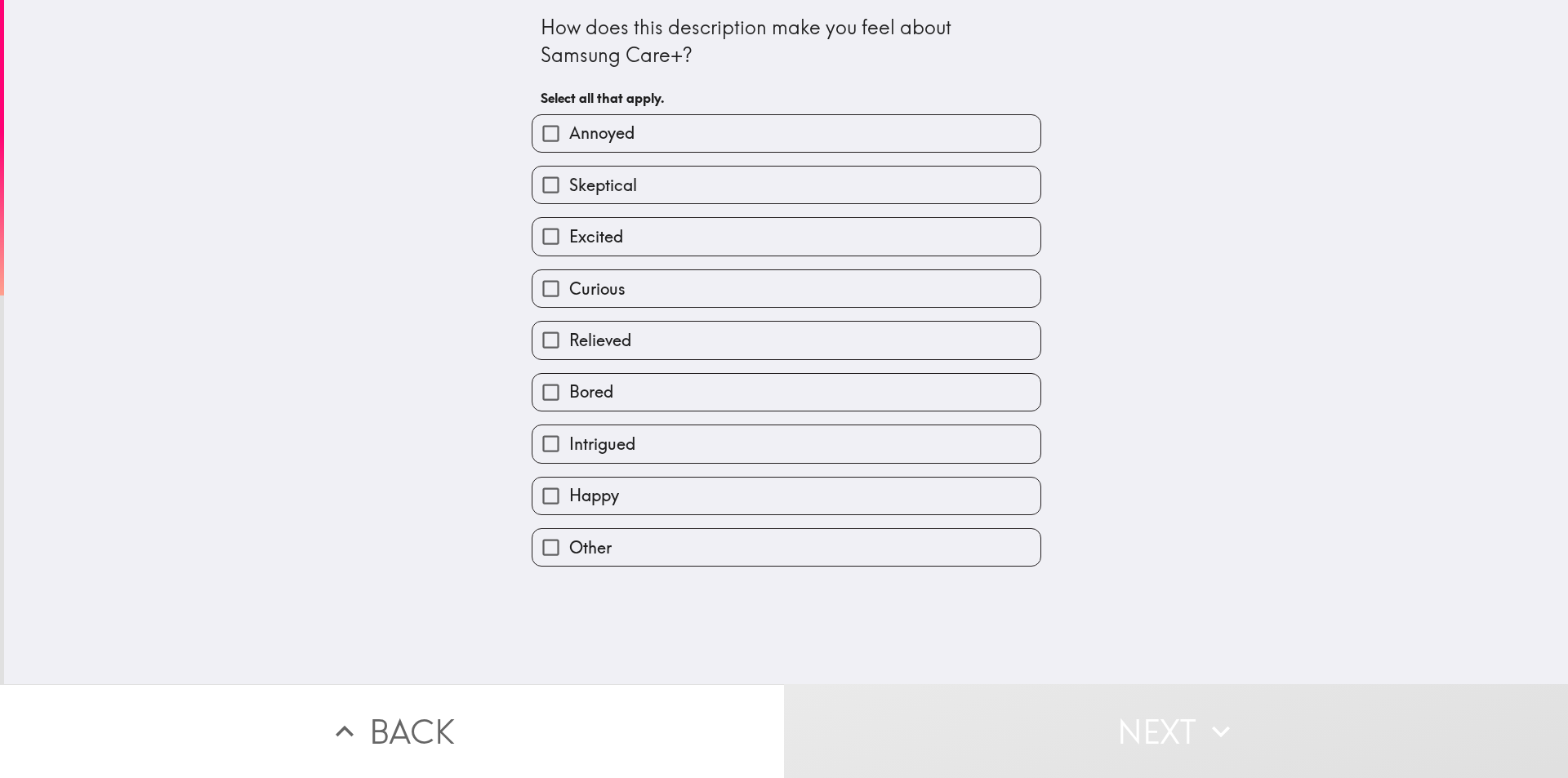 click on "Happy" at bounding box center (786, 496) 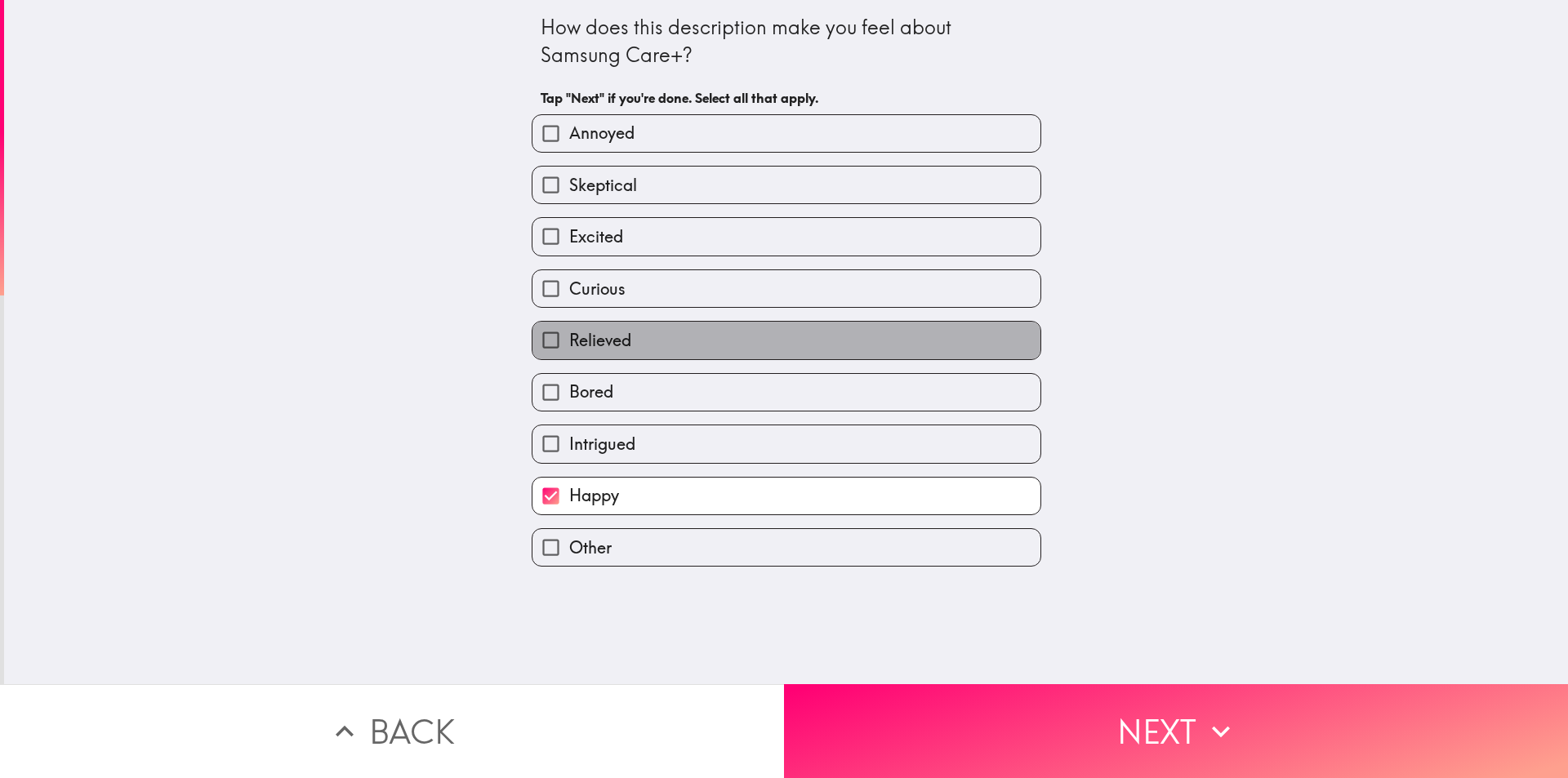 click on "Relieved" at bounding box center [600, 340] 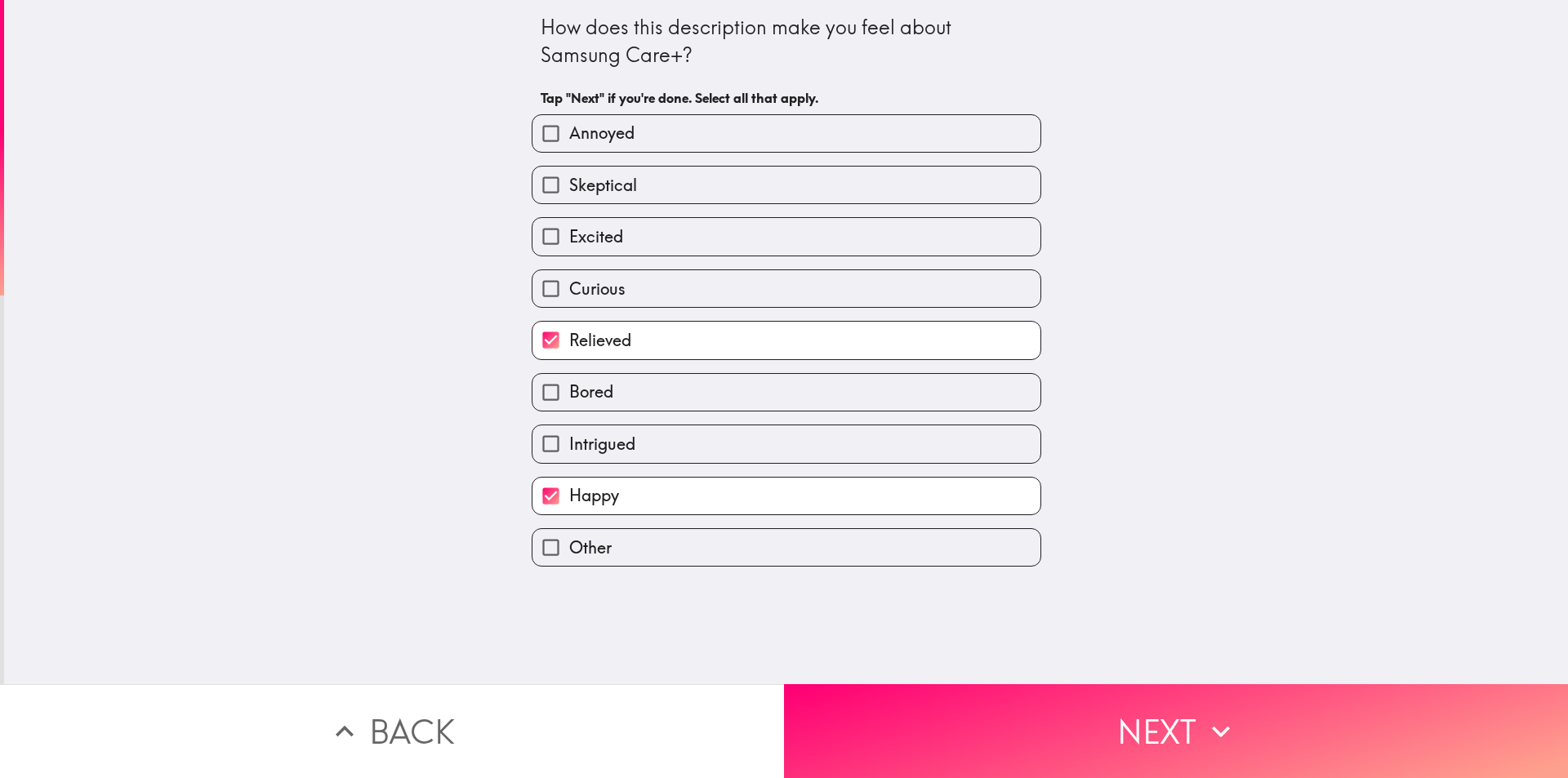 click on "Curious" at bounding box center [597, 289] 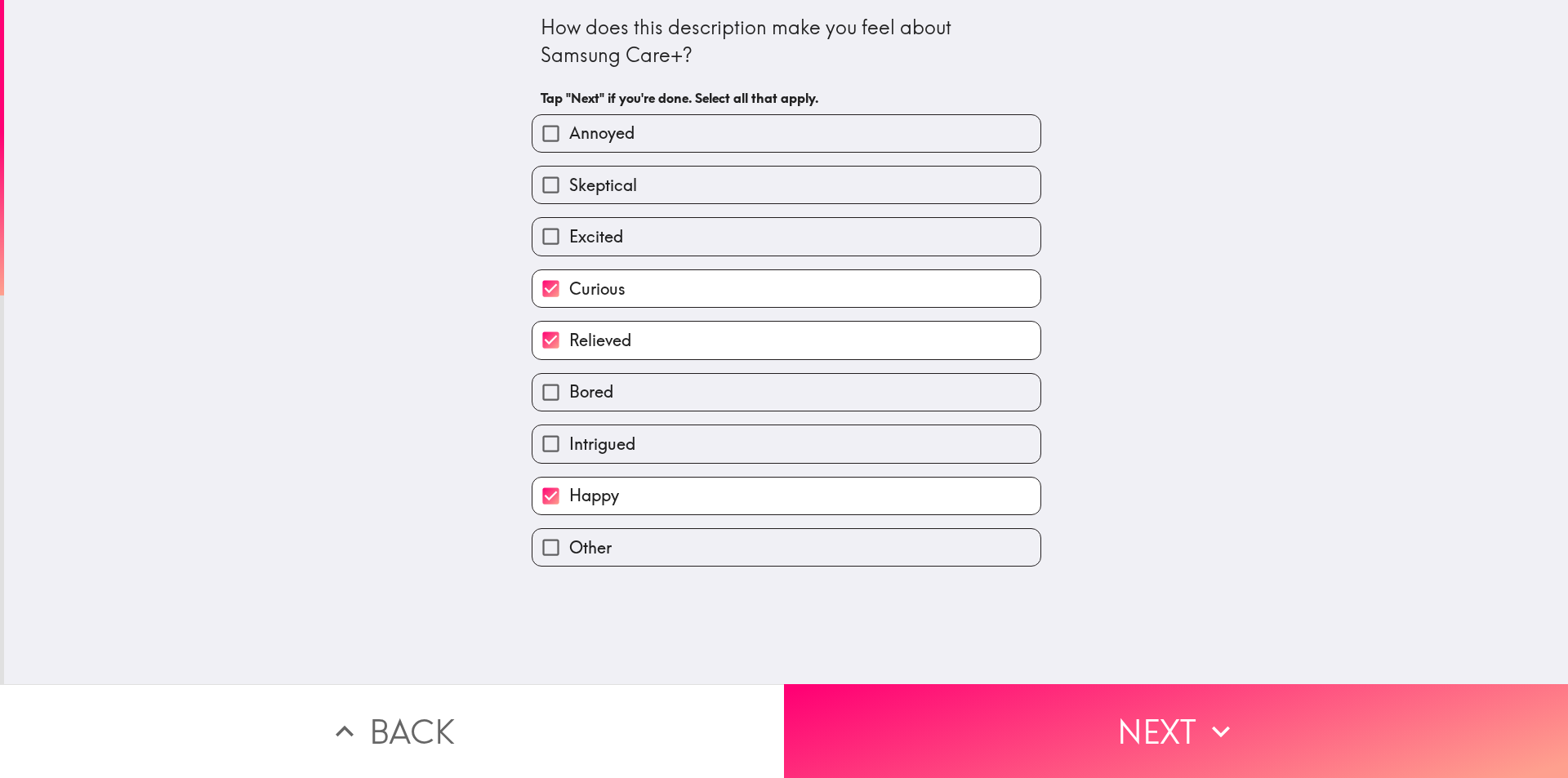 click on "Excited" at bounding box center (596, 237) 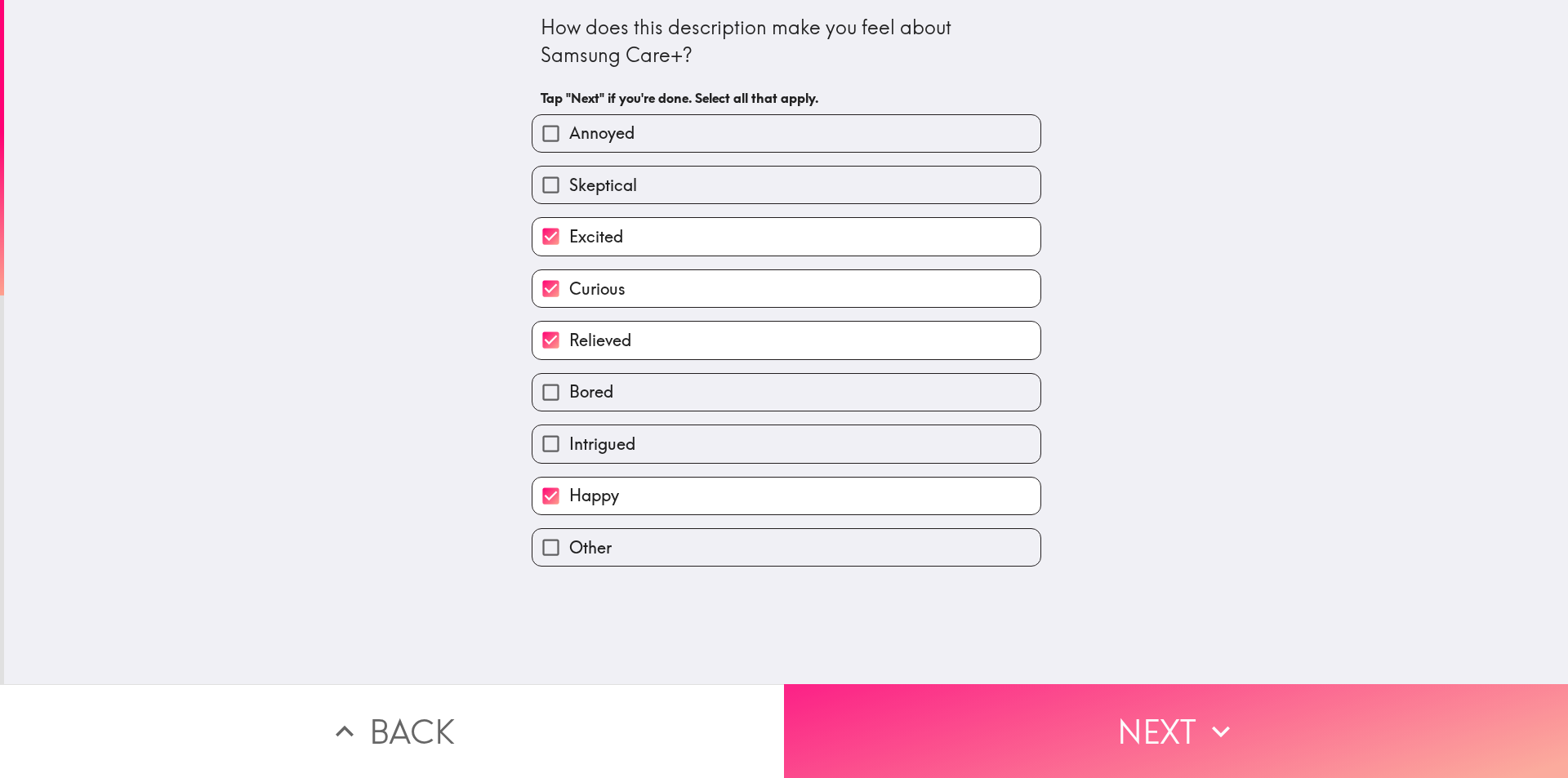 click on "Next" at bounding box center (1176, 731) 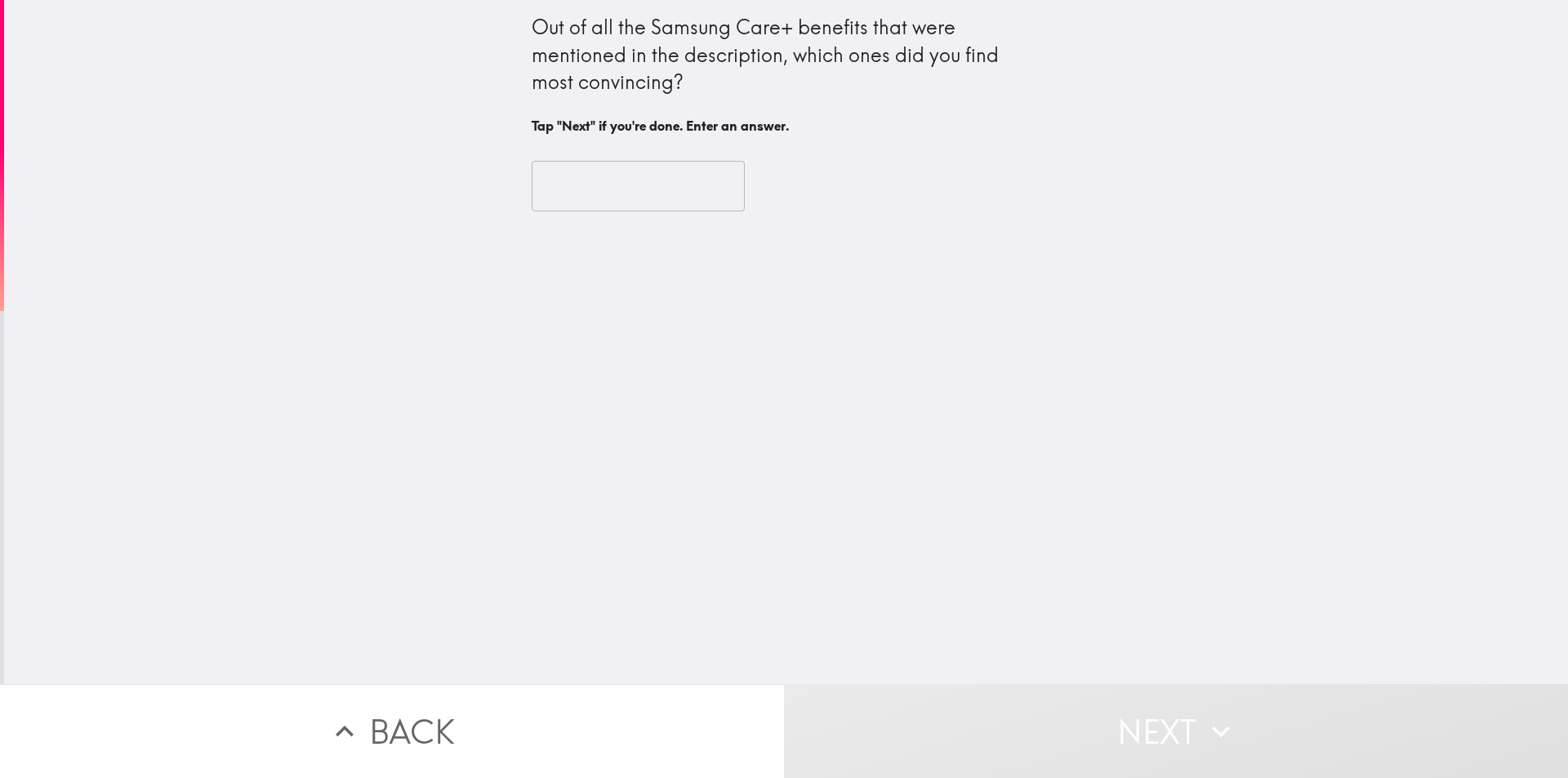 click at bounding box center [638, 186] 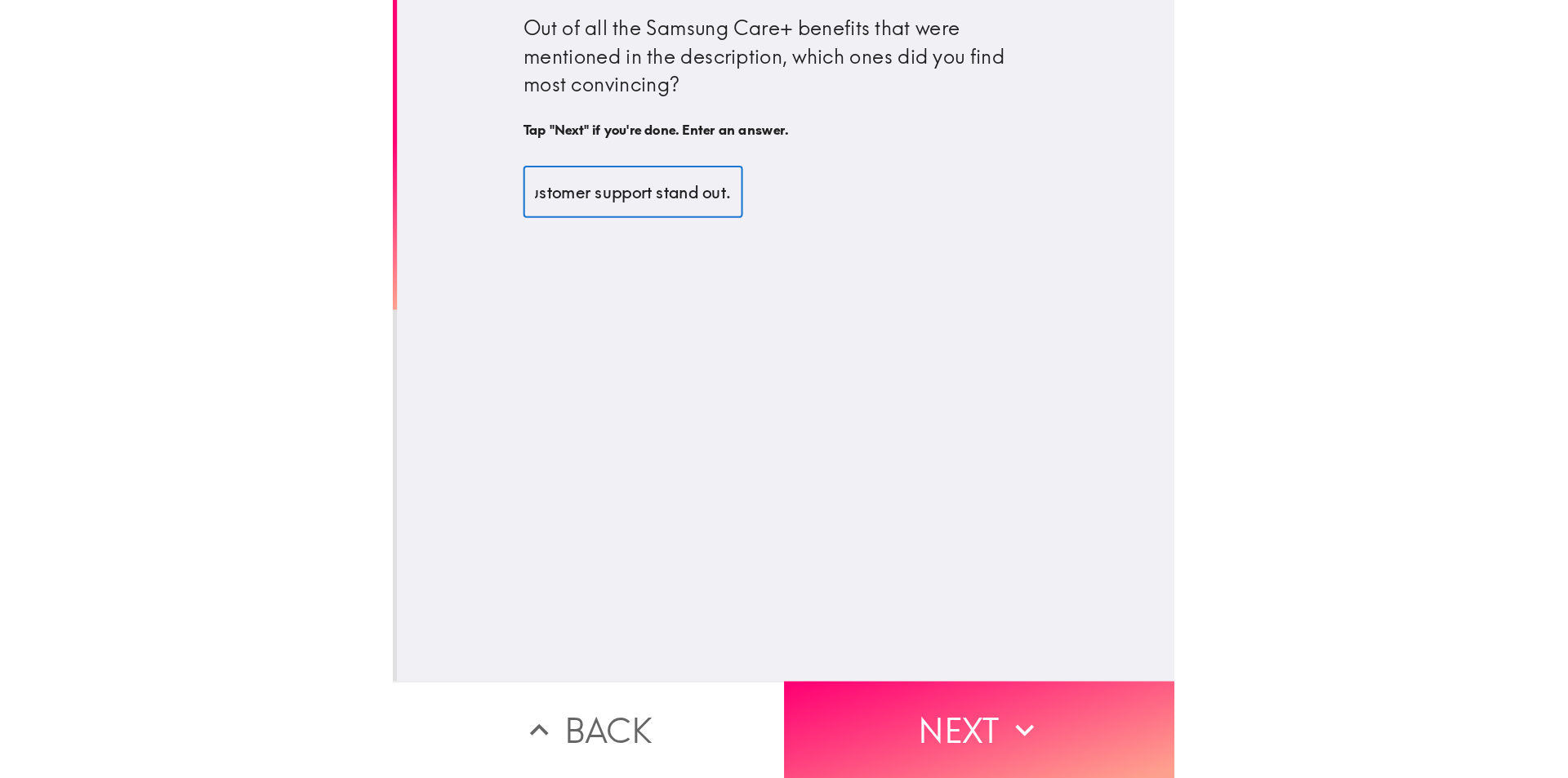 scroll, scrollTop: 0, scrollLeft: 384, axis: horizontal 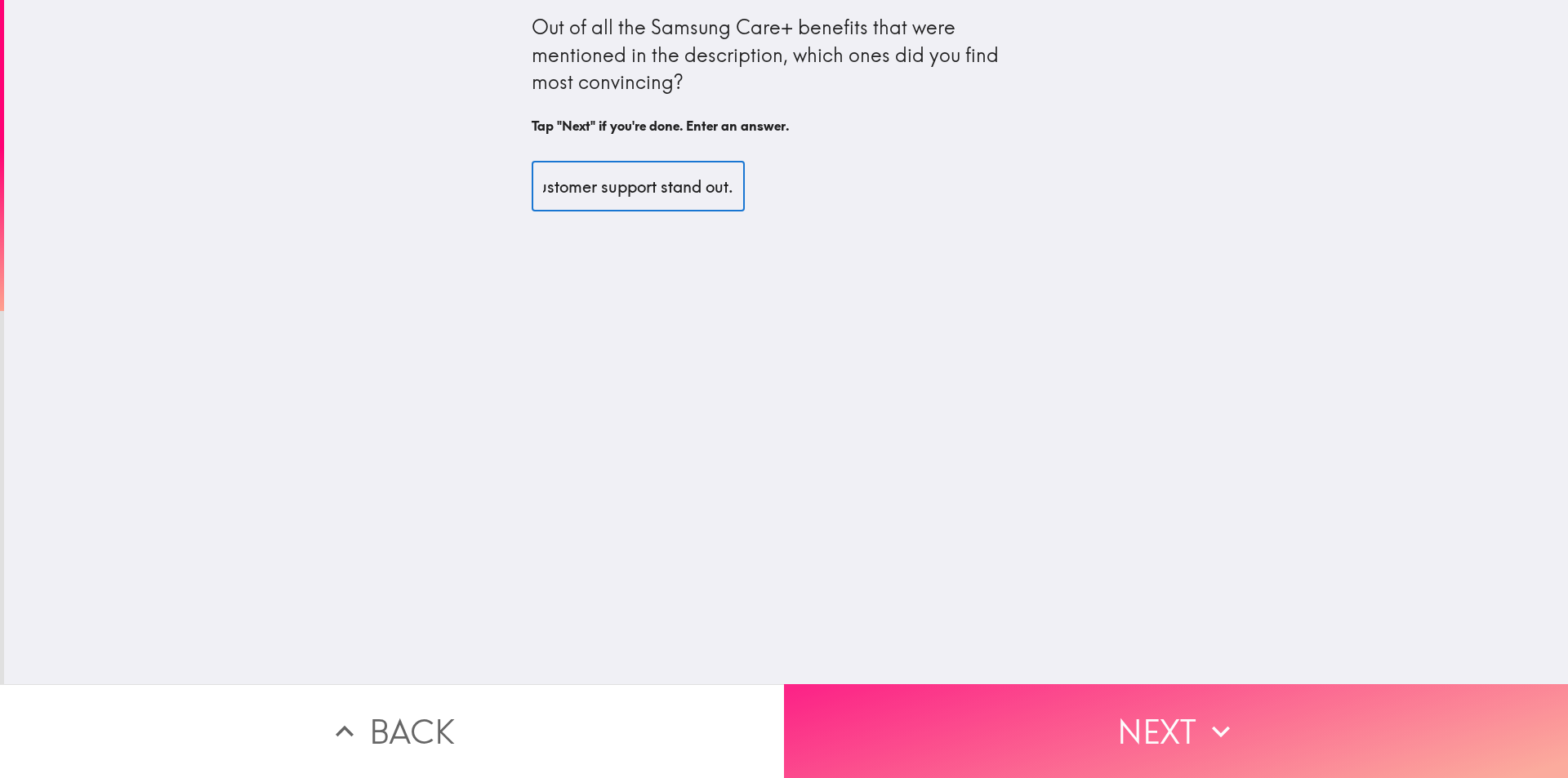 type on "Guaranteed repaid or replamcement and 24/7 customer support stand out." 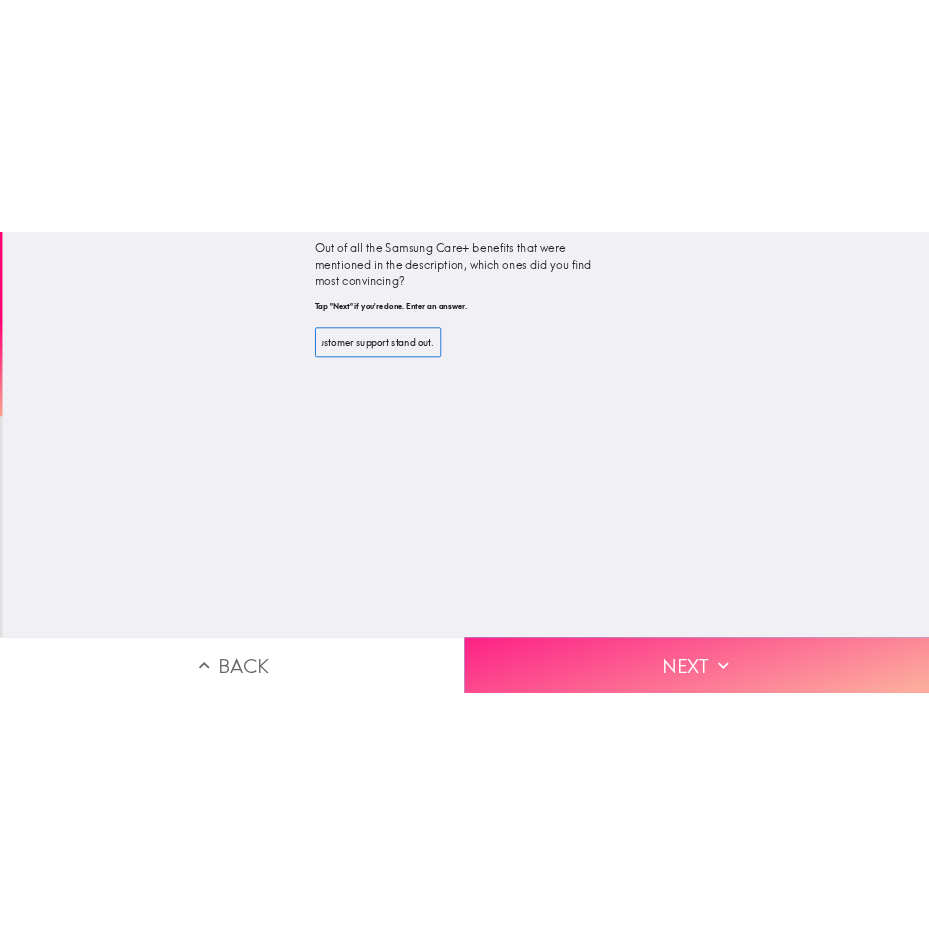 scroll, scrollTop: 0, scrollLeft: 0, axis: both 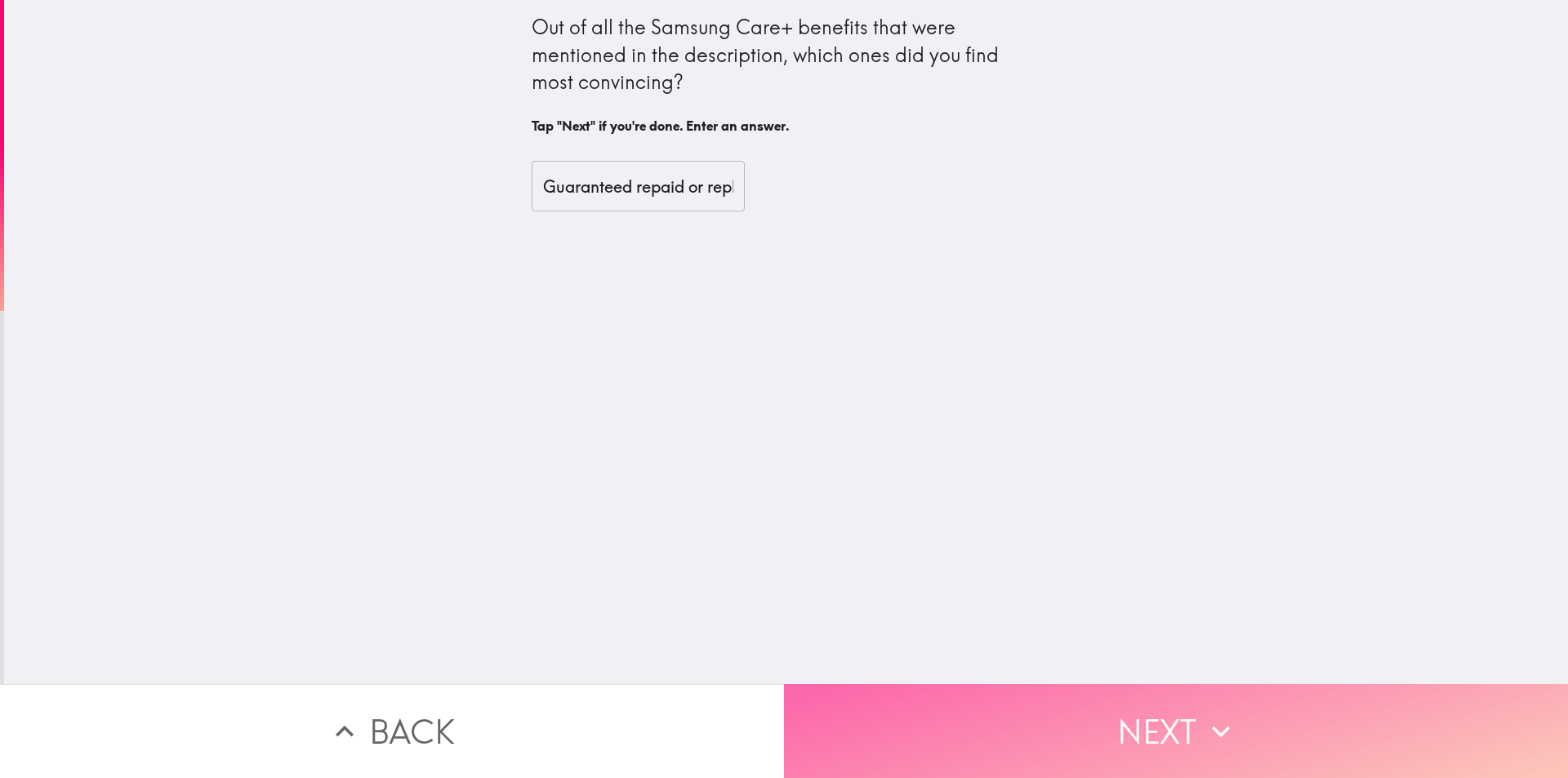 click on "Next" at bounding box center [1176, 731] 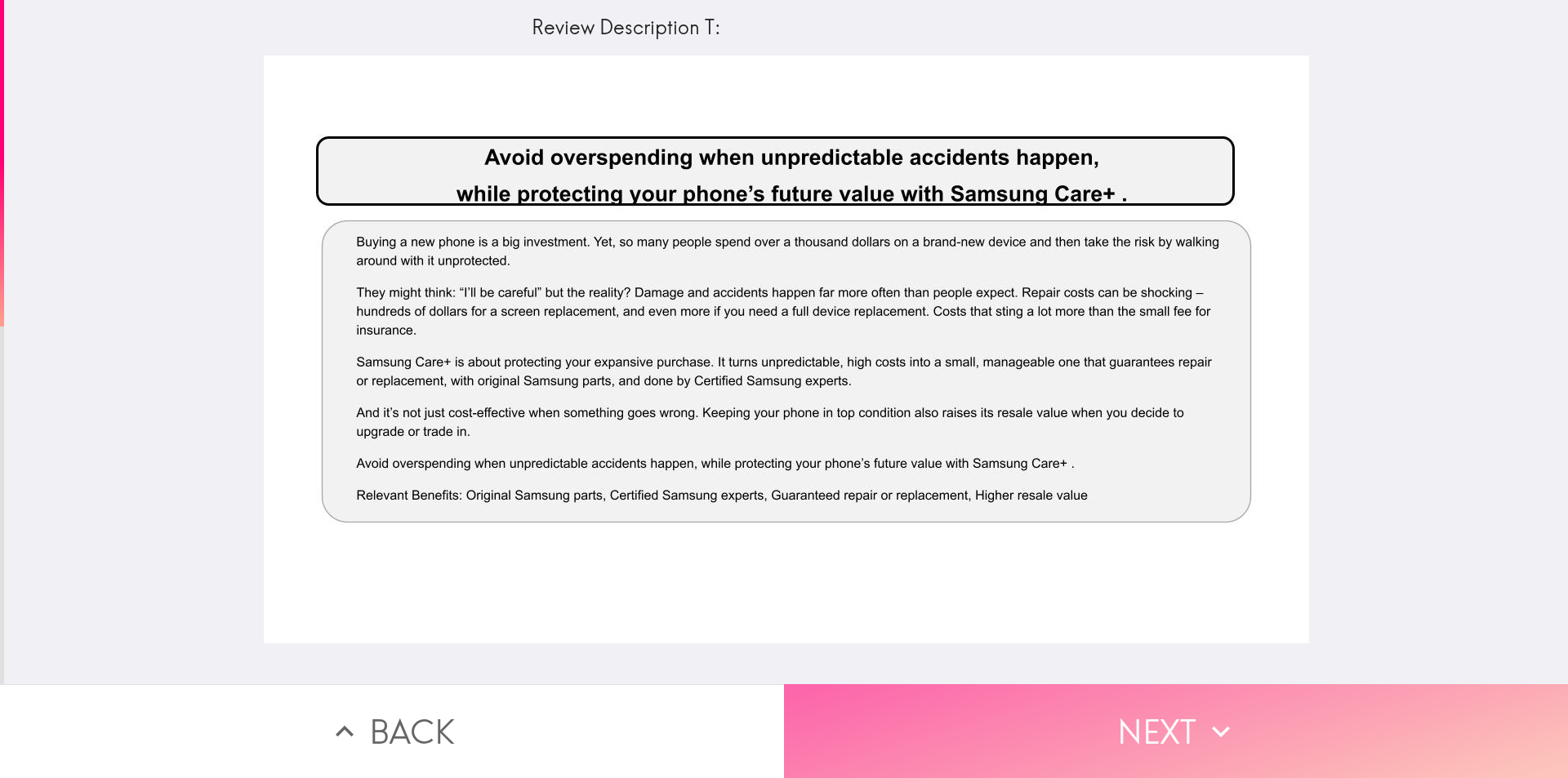 click on "Next" at bounding box center [1176, 731] 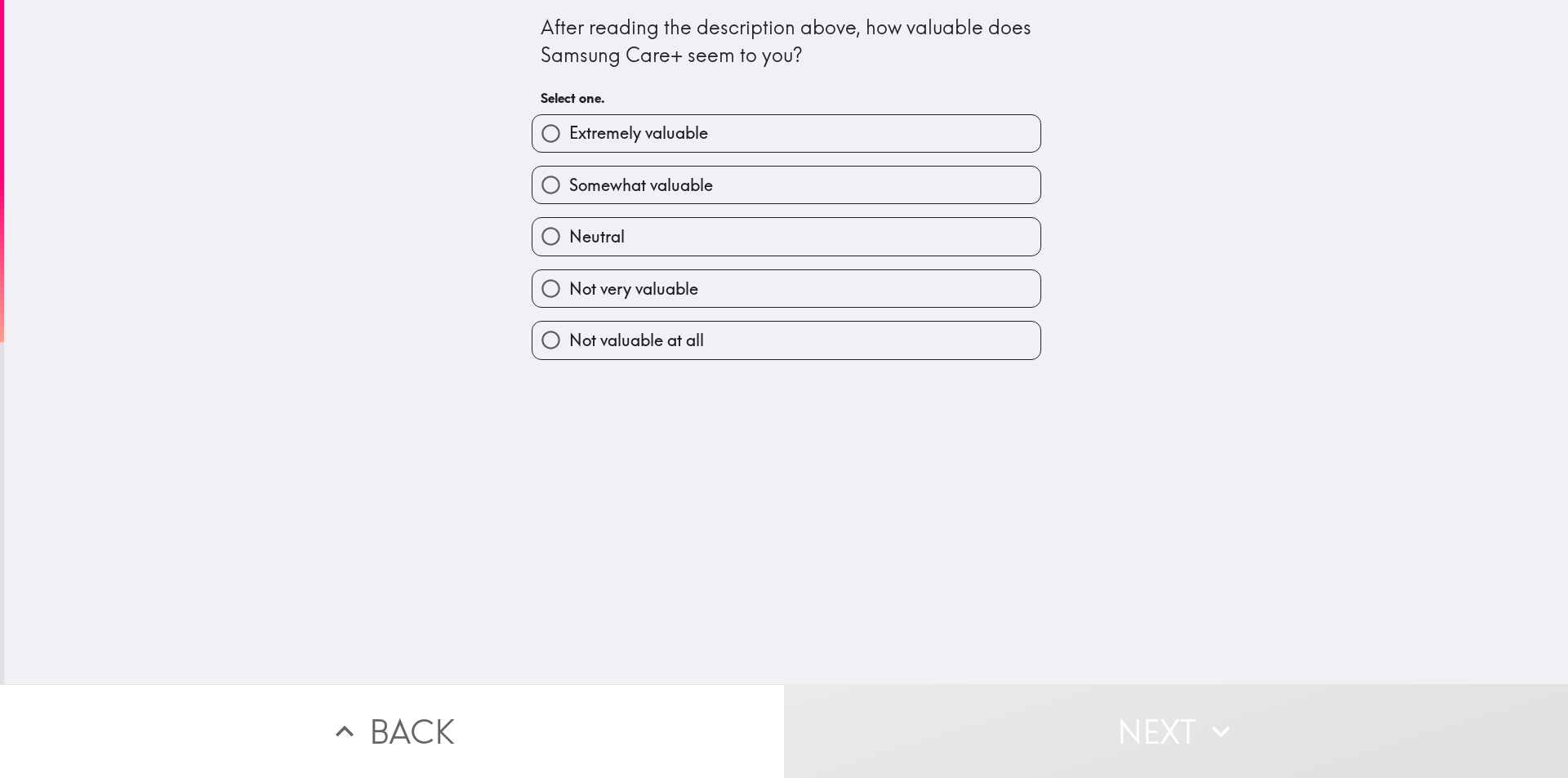 click on "Extremely valuable" at bounding box center (639, 133) 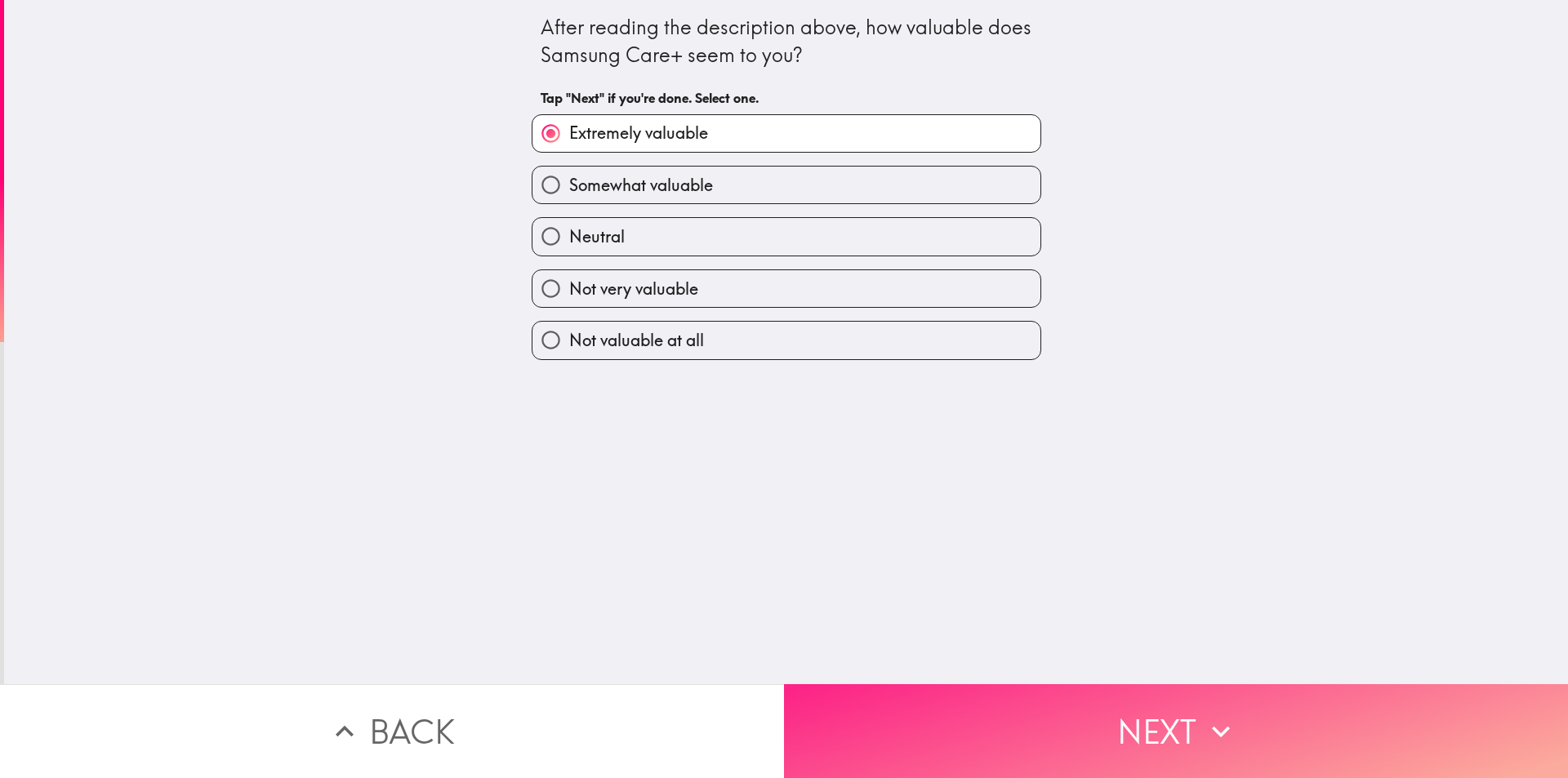 click on "Next" at bounding box center (1176, 731) 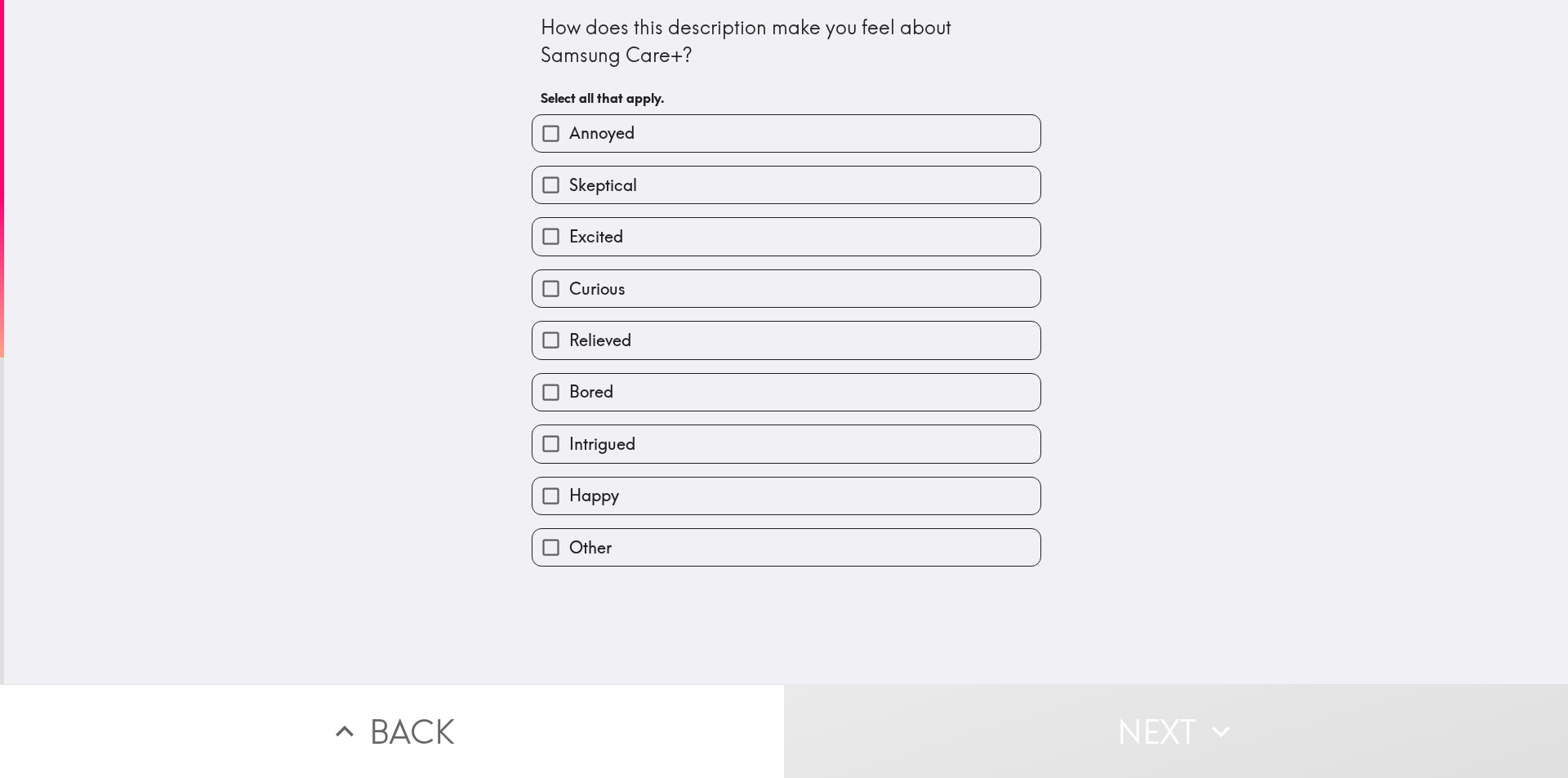 click on "Curious" at bounding box center (597, 289) 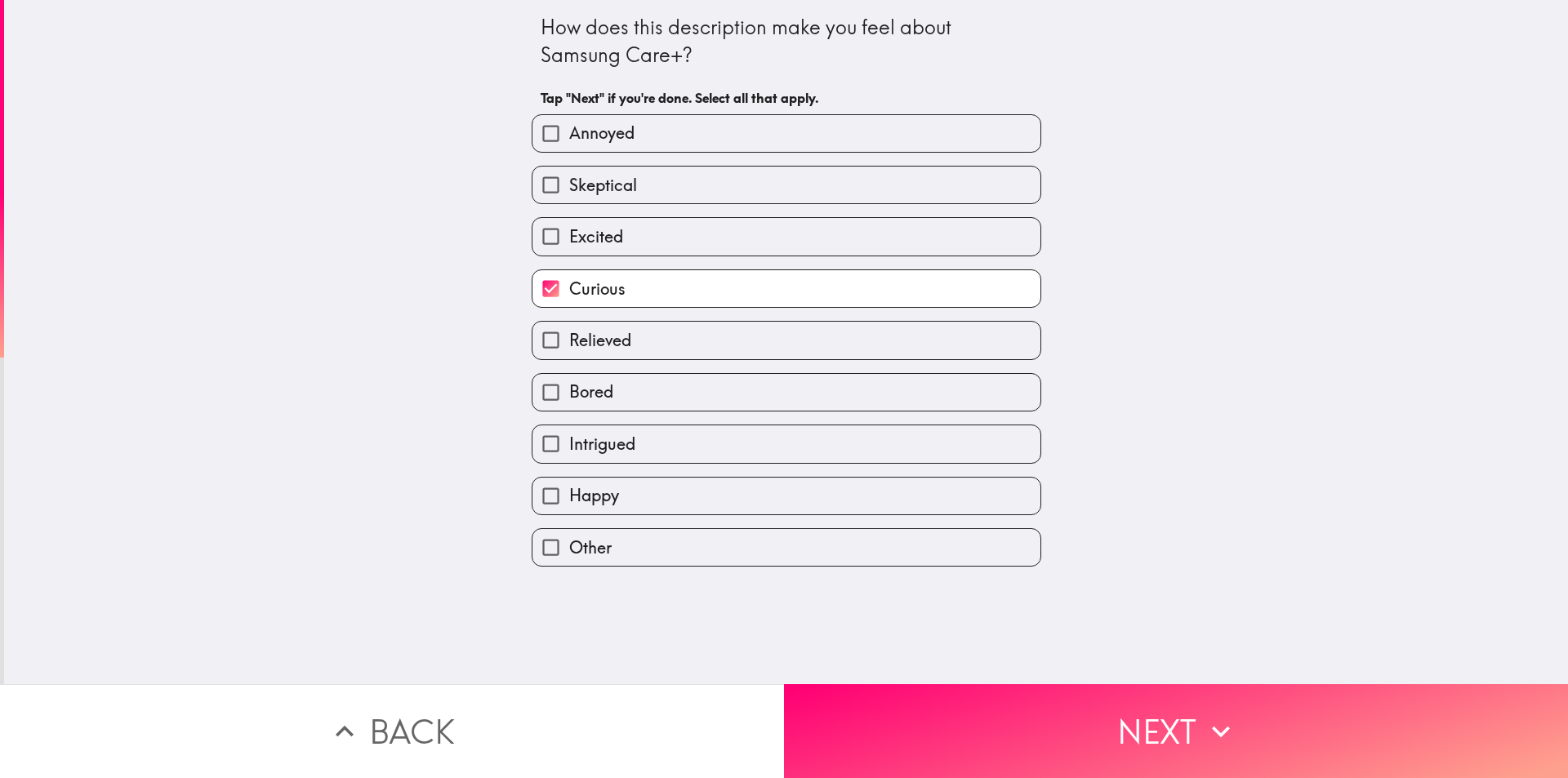 click on "Relieved" at bounding box center (600, 340) 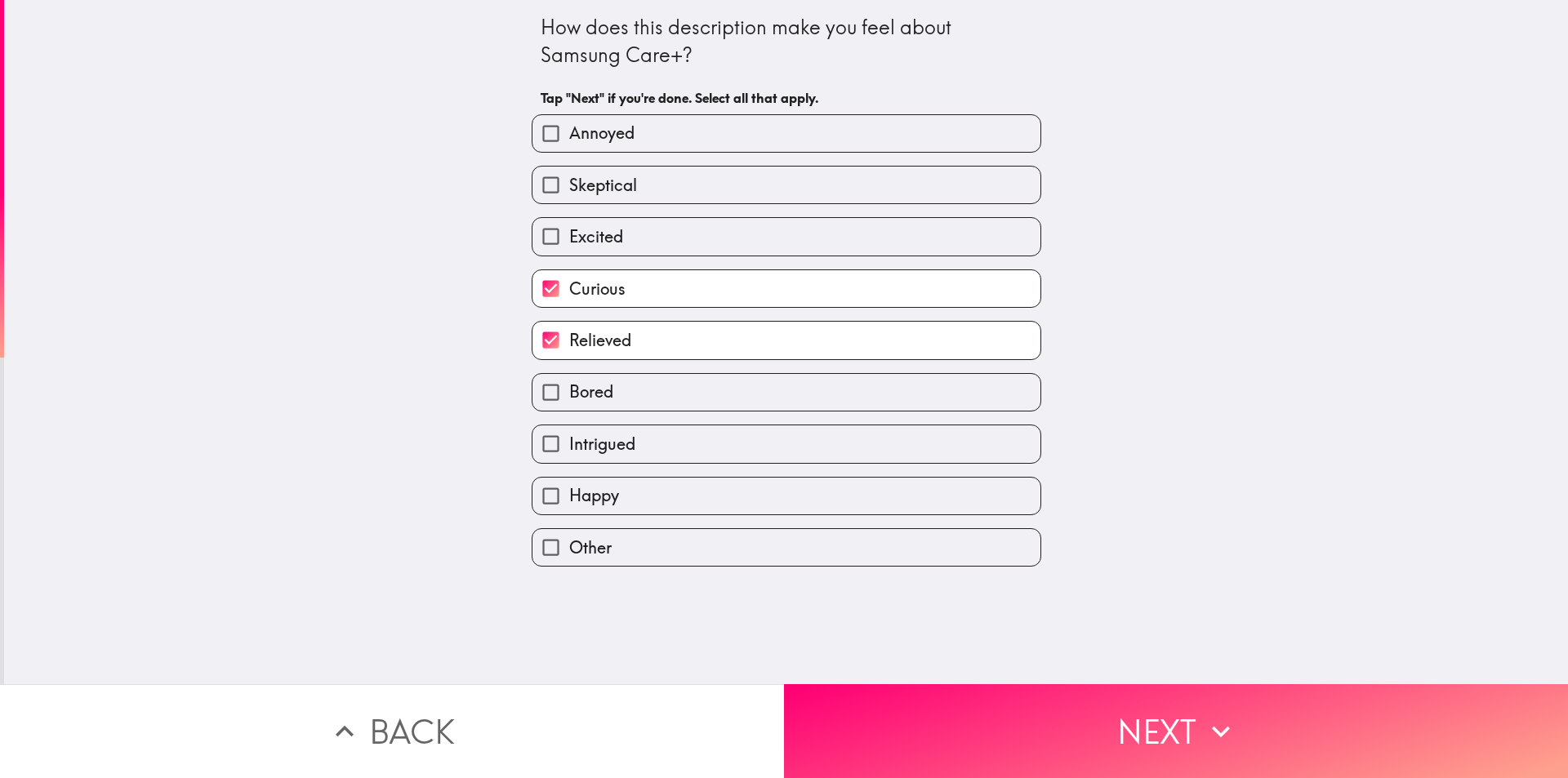 click on "Intrigued" at bounding box center [602, 444] 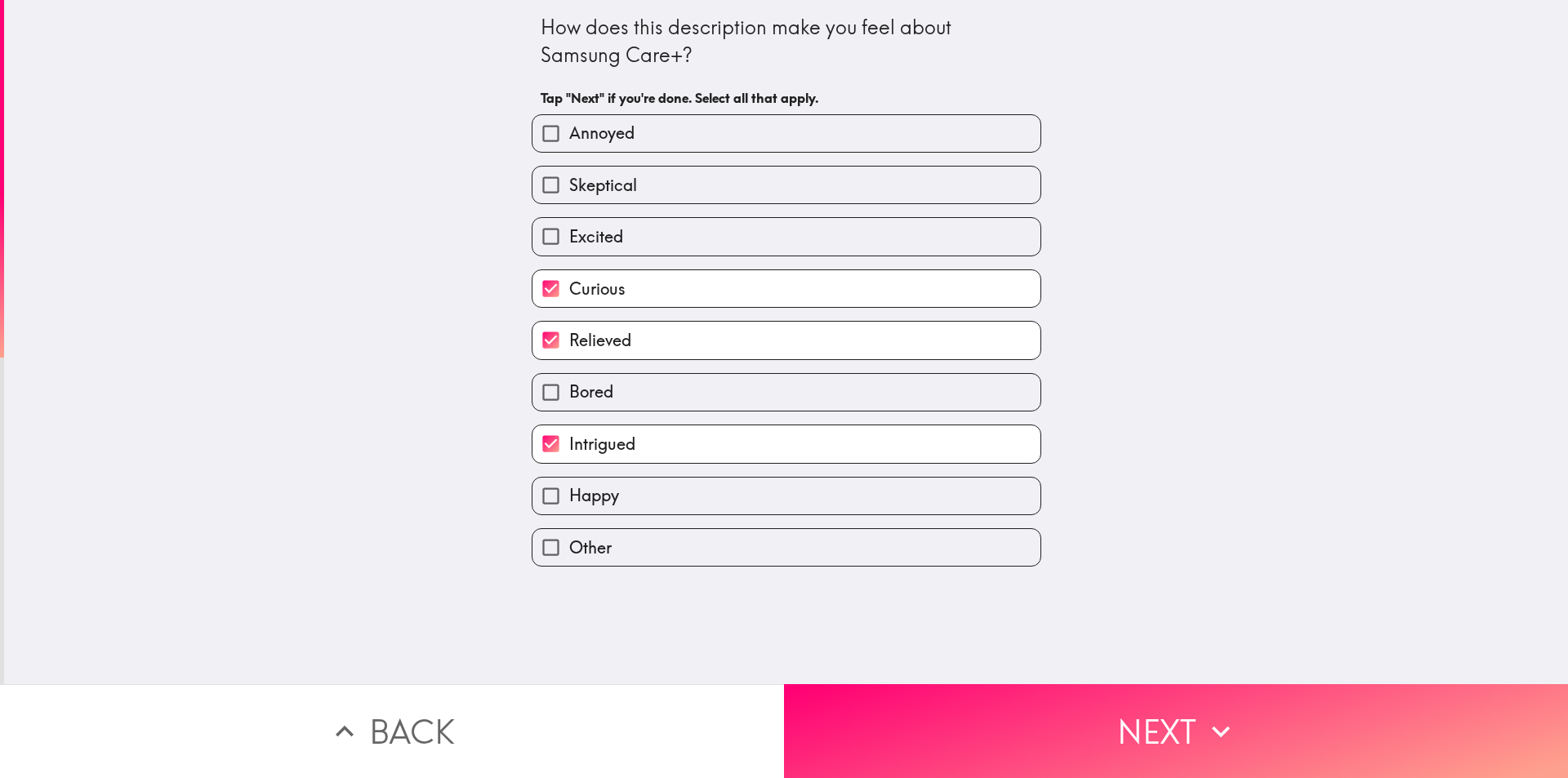 click on "Happy" at bounding box center (786, 496) 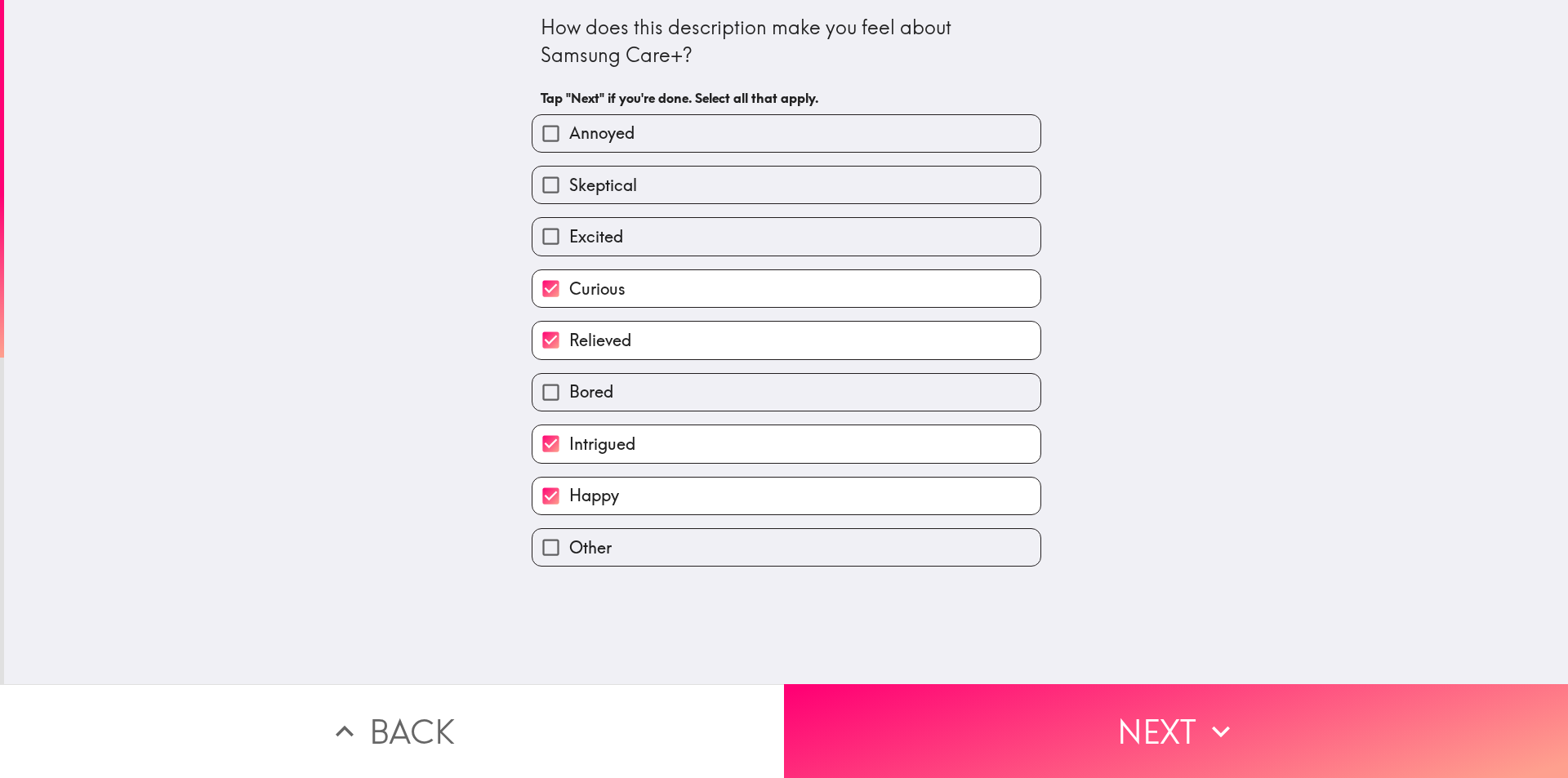 click on "Skeptical" at bounding box center [603, 185] 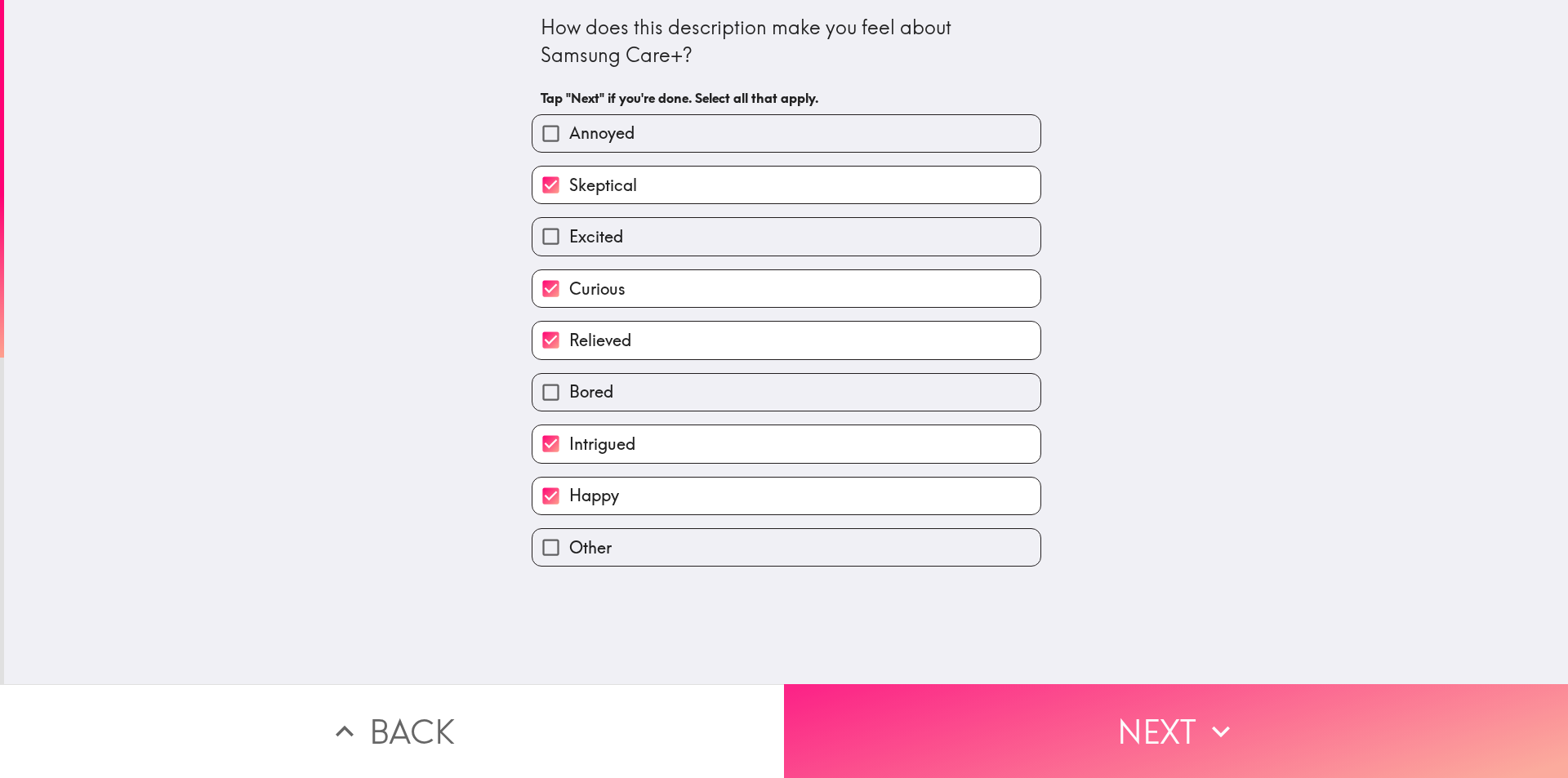 click on "Next" at bounding box center [1176, 731] 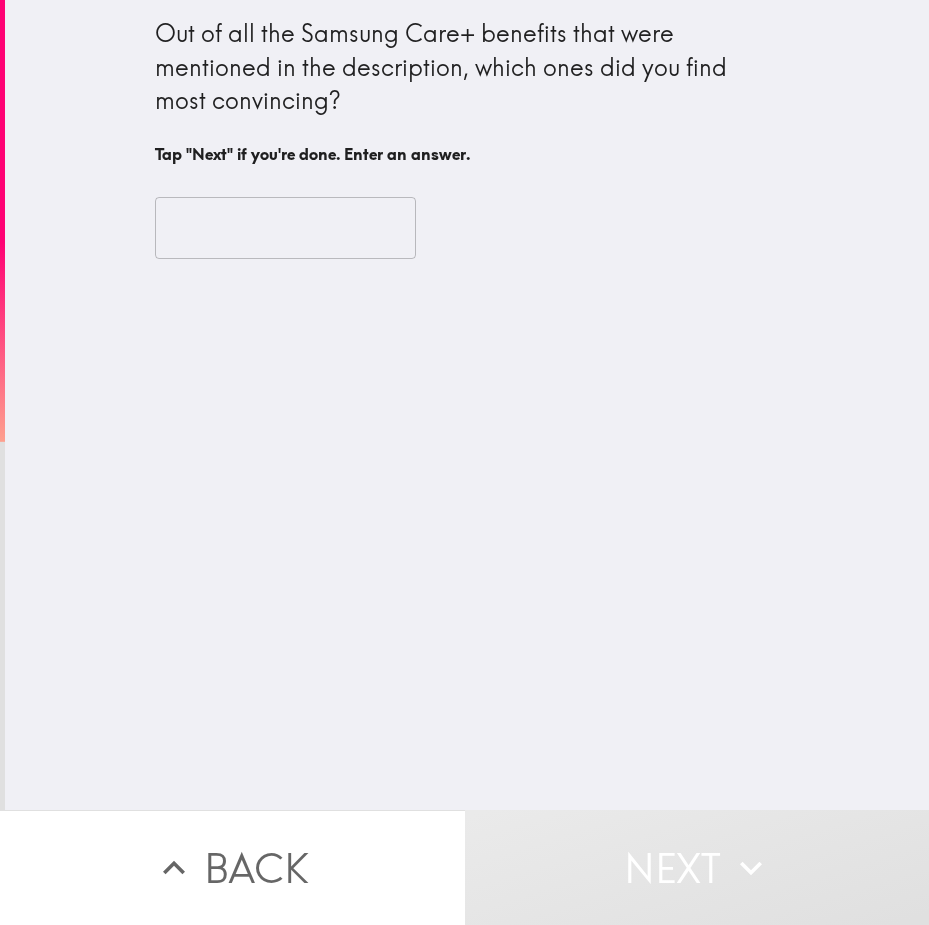 click at bounding box center (285, 228) 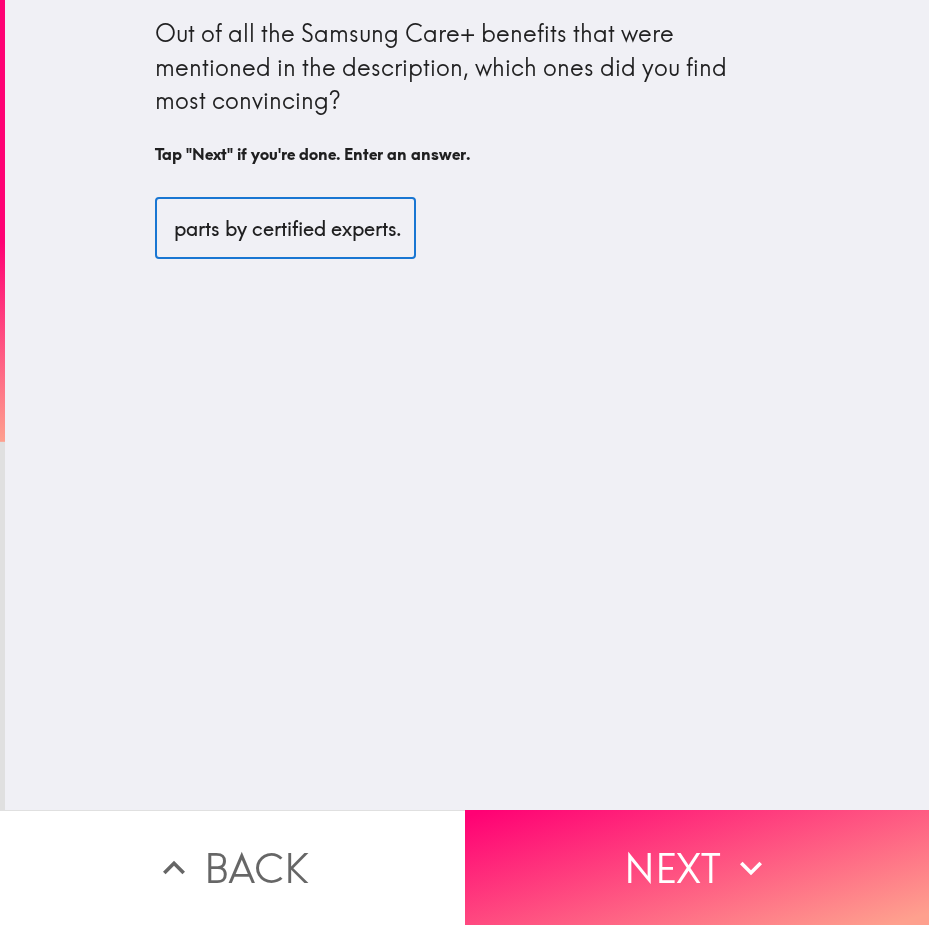 scroll, scrollTop: 0, scrollLeft: 422, axis: horizontal 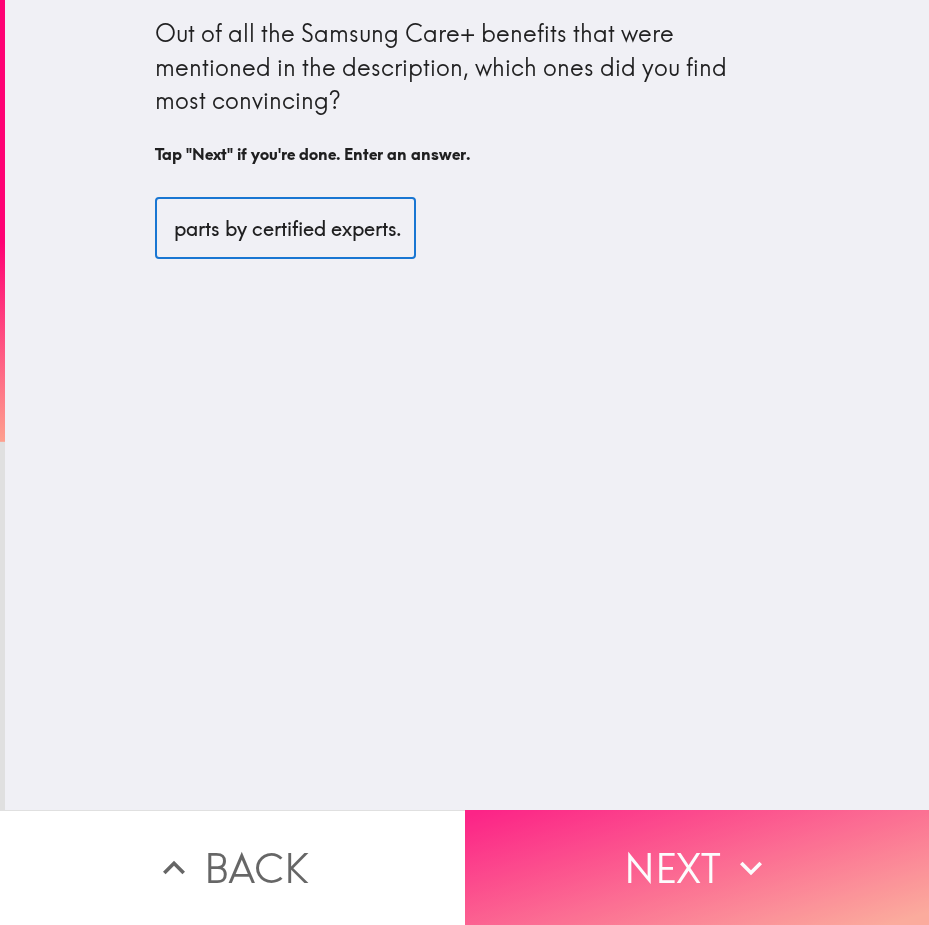 type on "Samsung Care+ ensures repairs with orginal parts by certified experts." 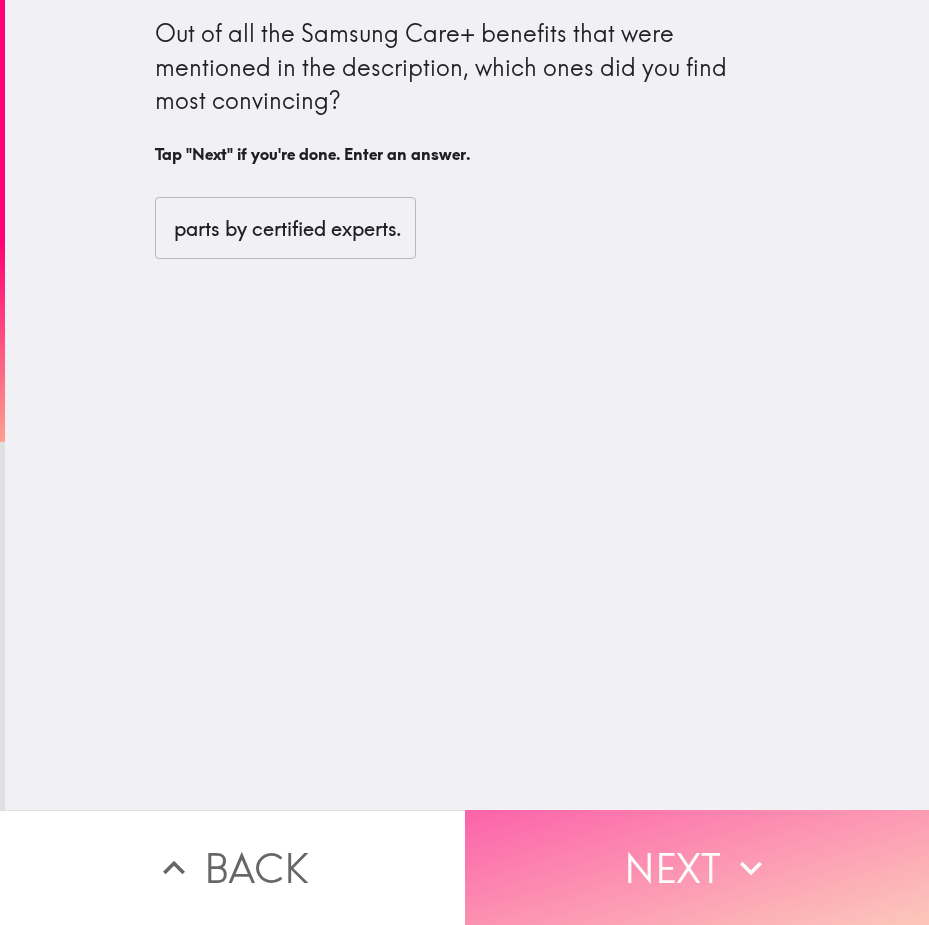 scroll, scrollTop: 0, scrollLeft: 0, axis: both 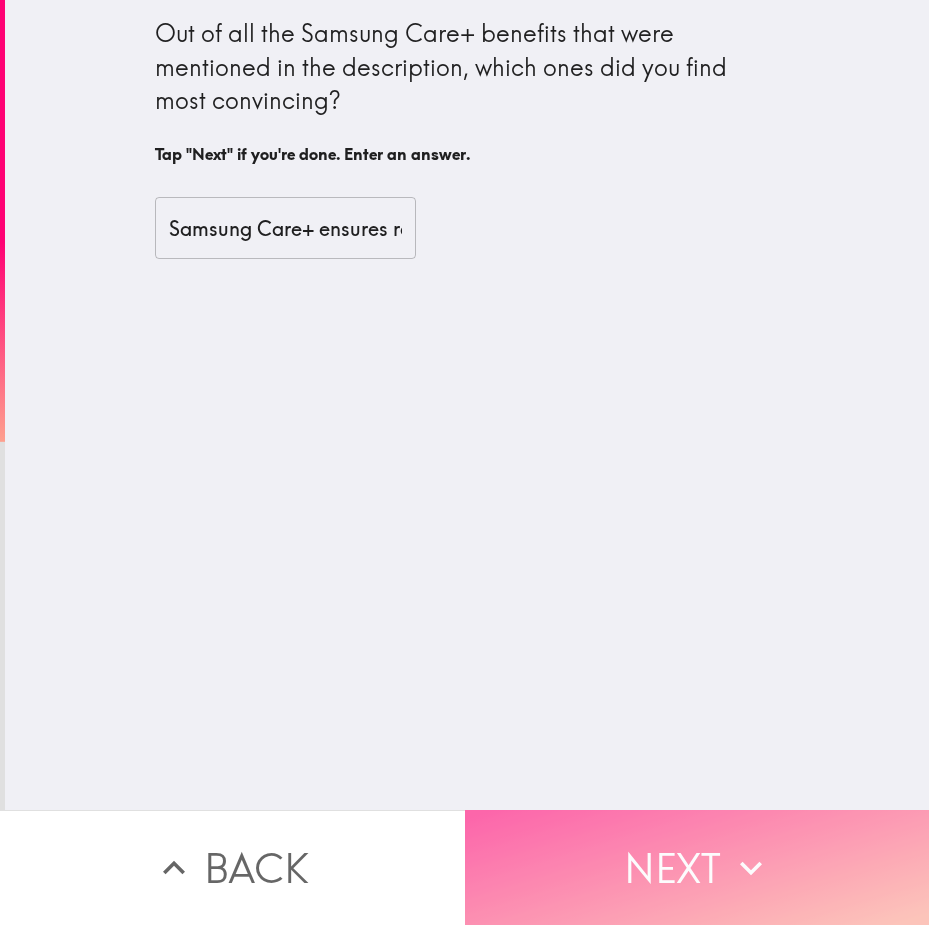 click on "Next" at bounding box center (697, 867) 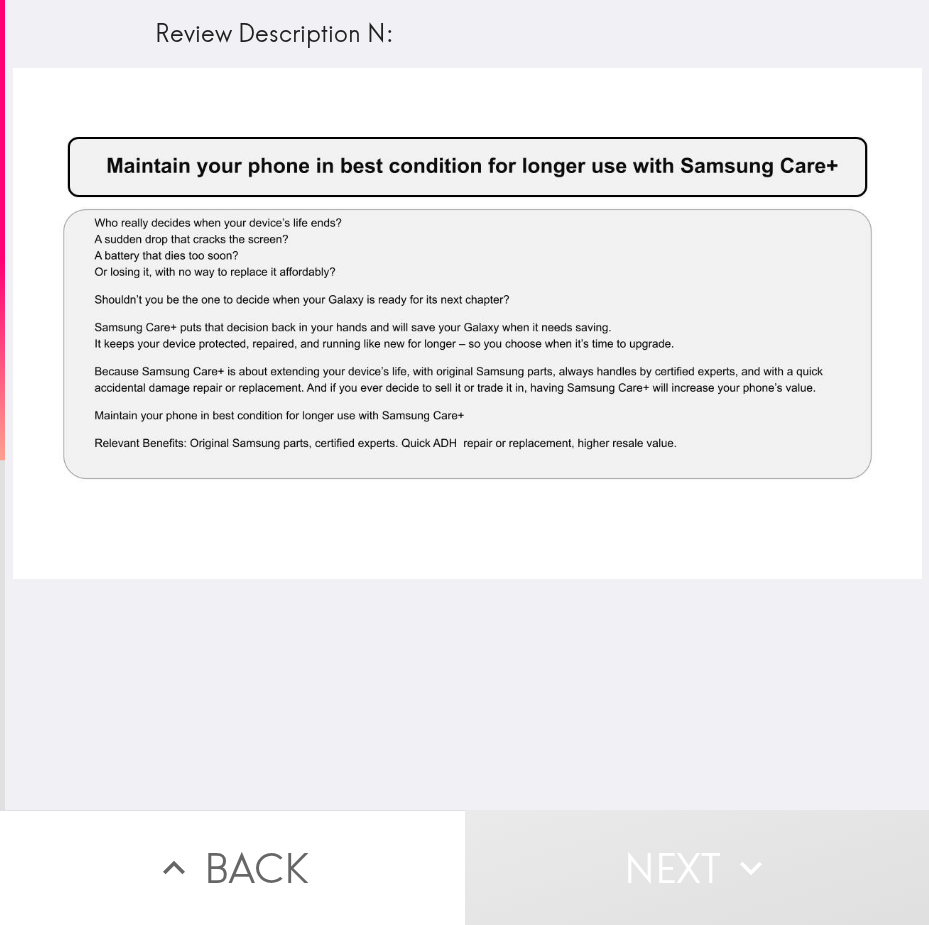 click 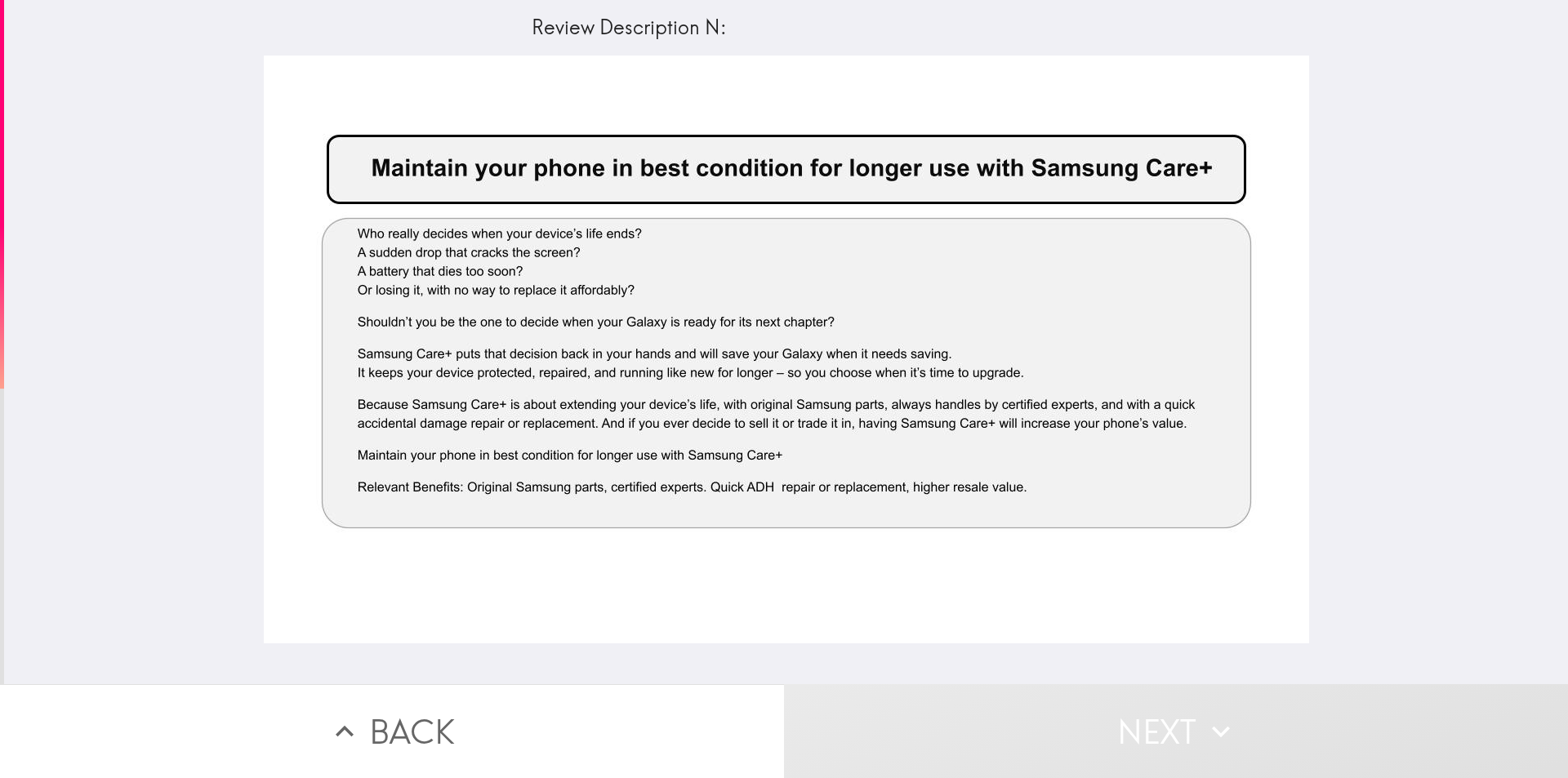 click at bounding box center (786, 349) 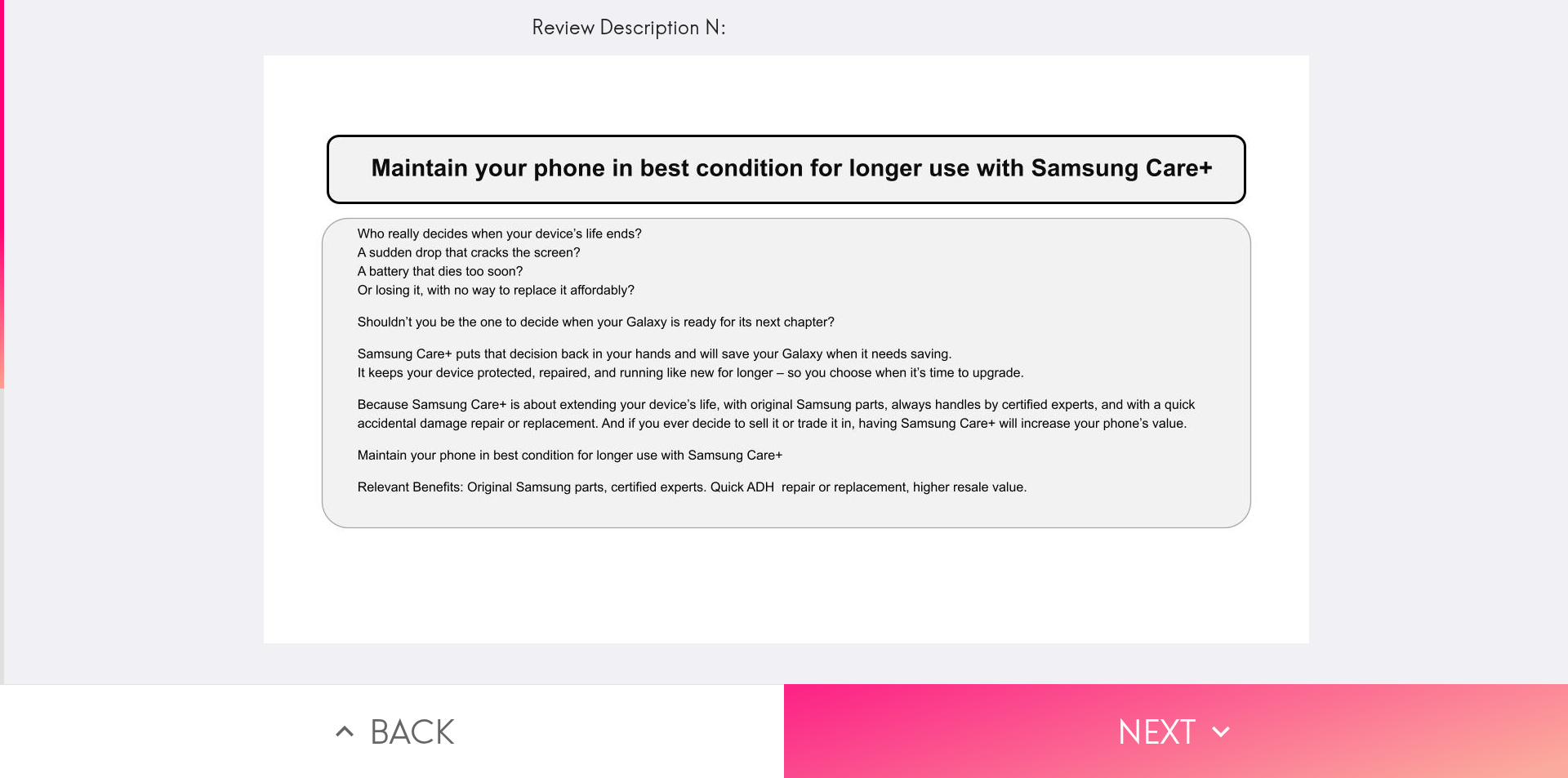 click on "Next" at bounding box center [1176, 731] 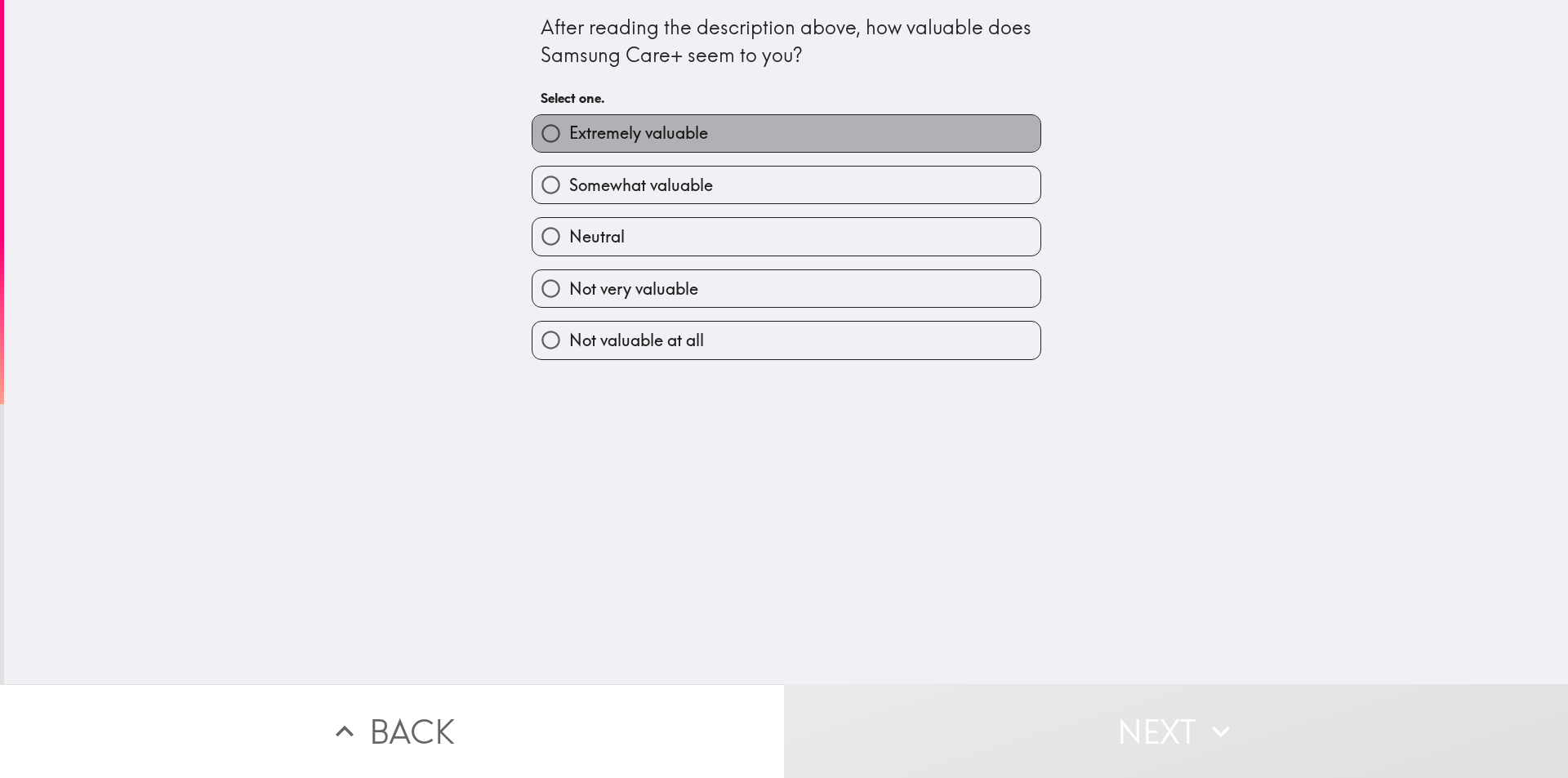 click on "Extremely valuable" at bounding box center [786, 133] 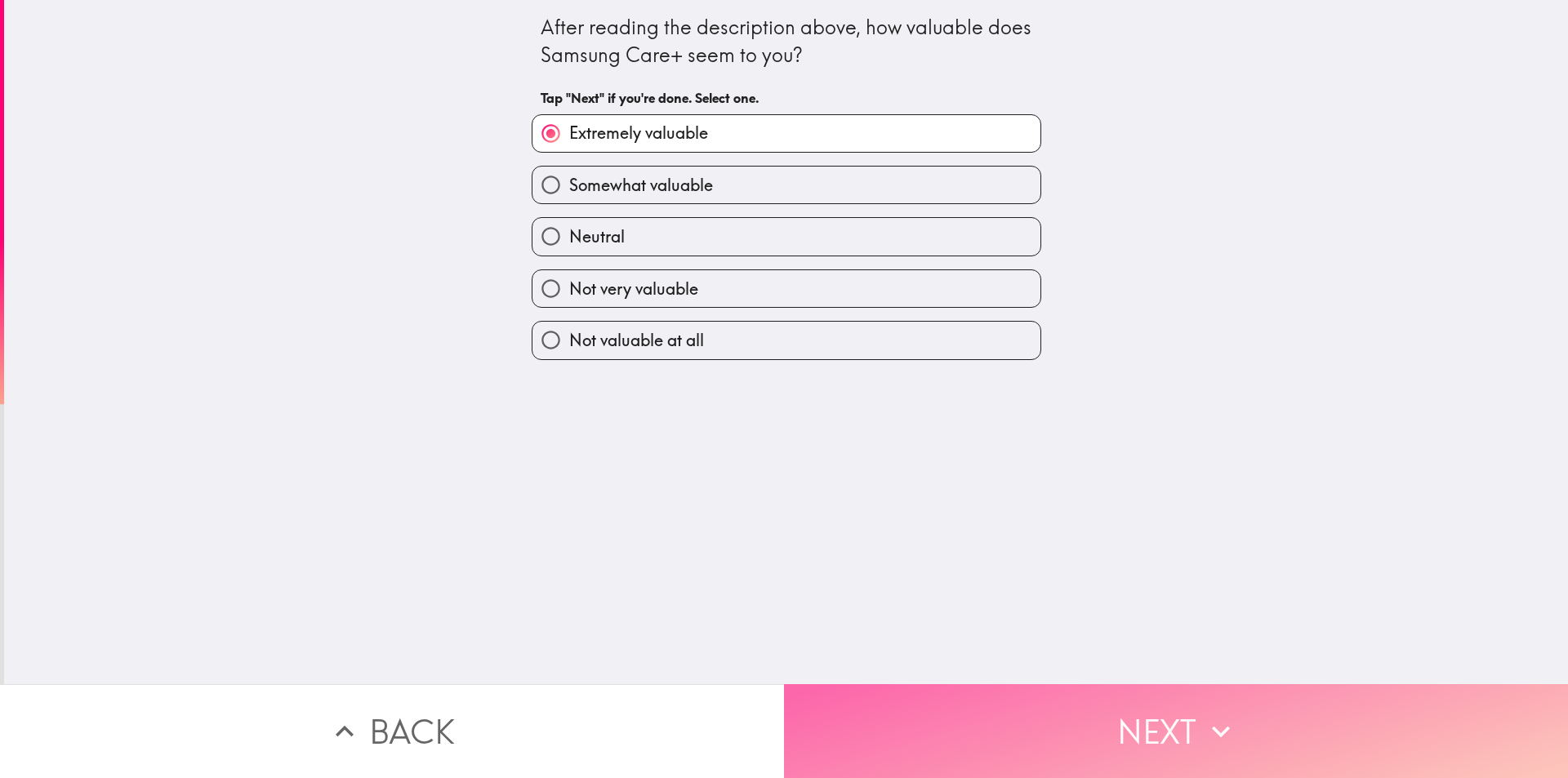 click on "Next" at bounding box center (1176, 731) 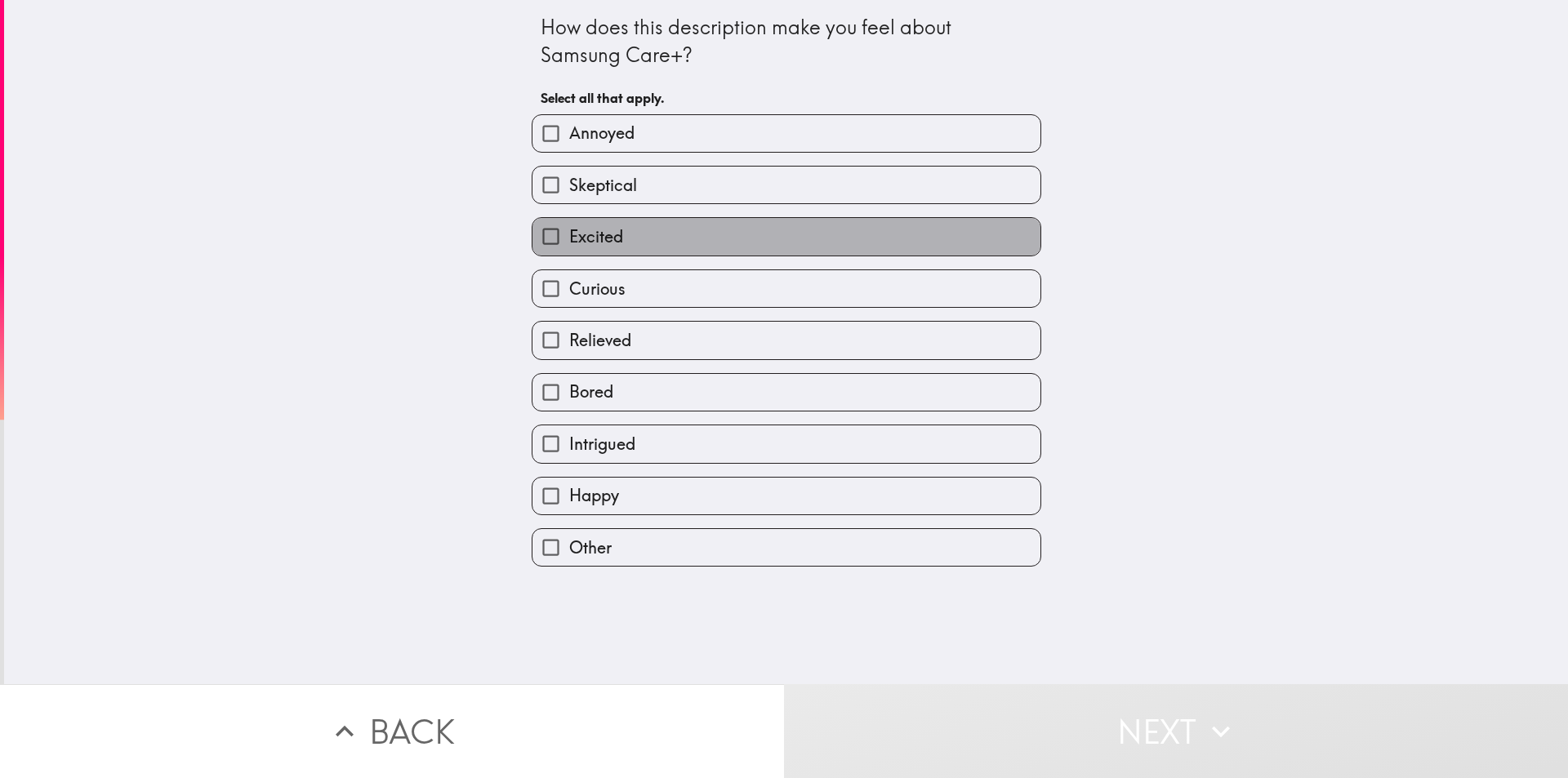 click on "Excited" at bounding box center (596, 237) 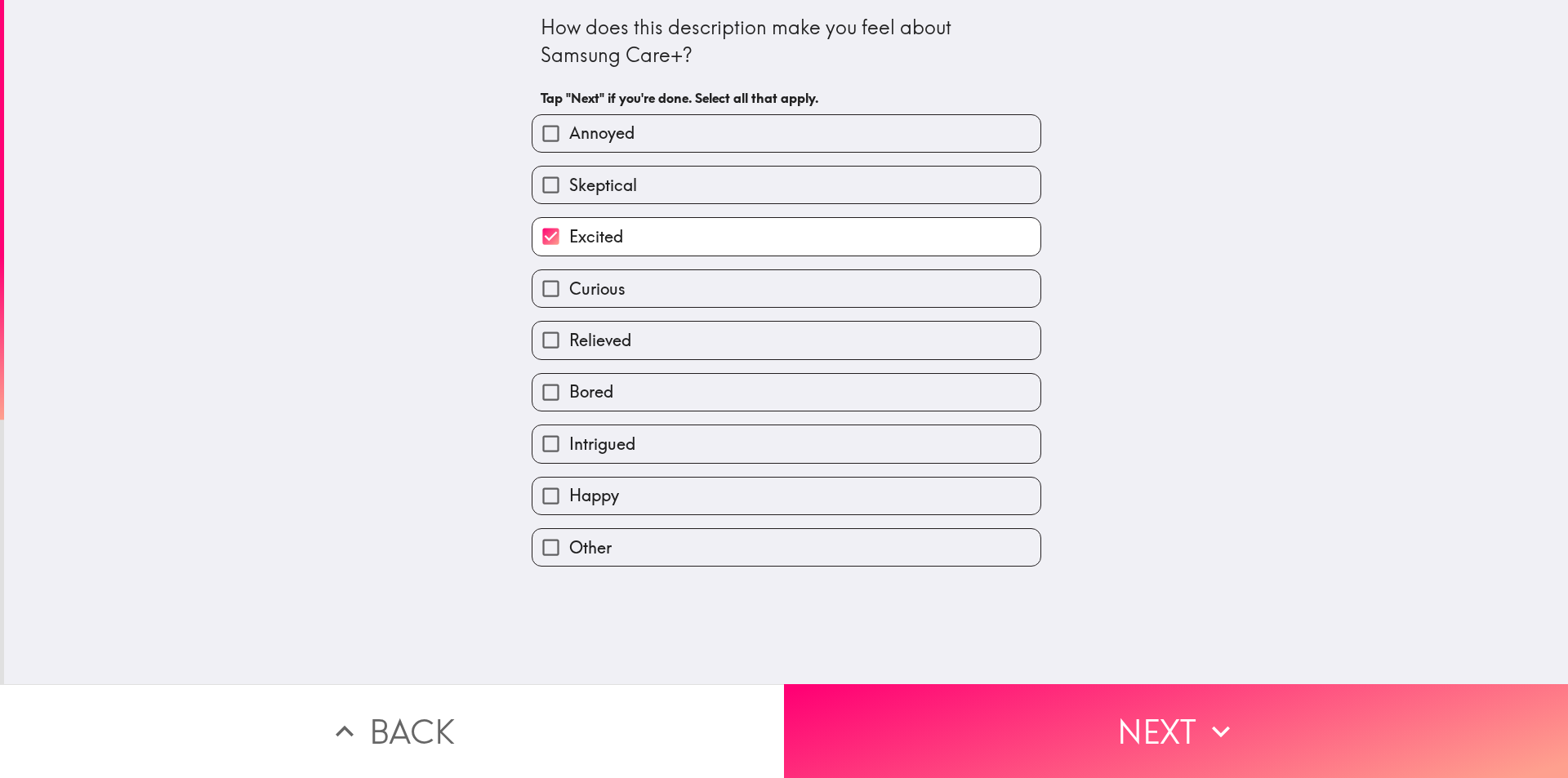 click on "Curious" at bounding box center (786, 288) 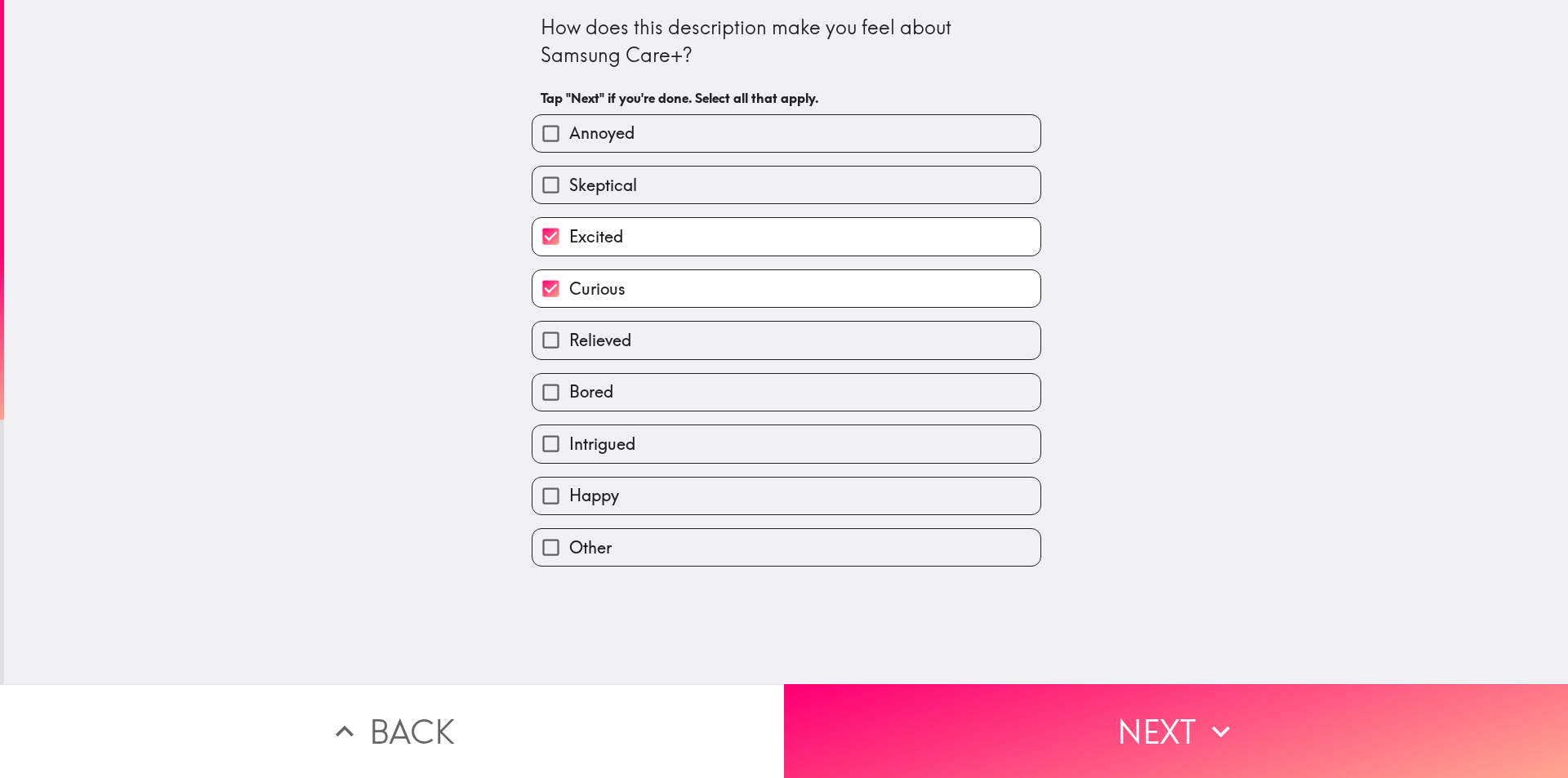 click on "Relieved" at bounding box center (600, 340) 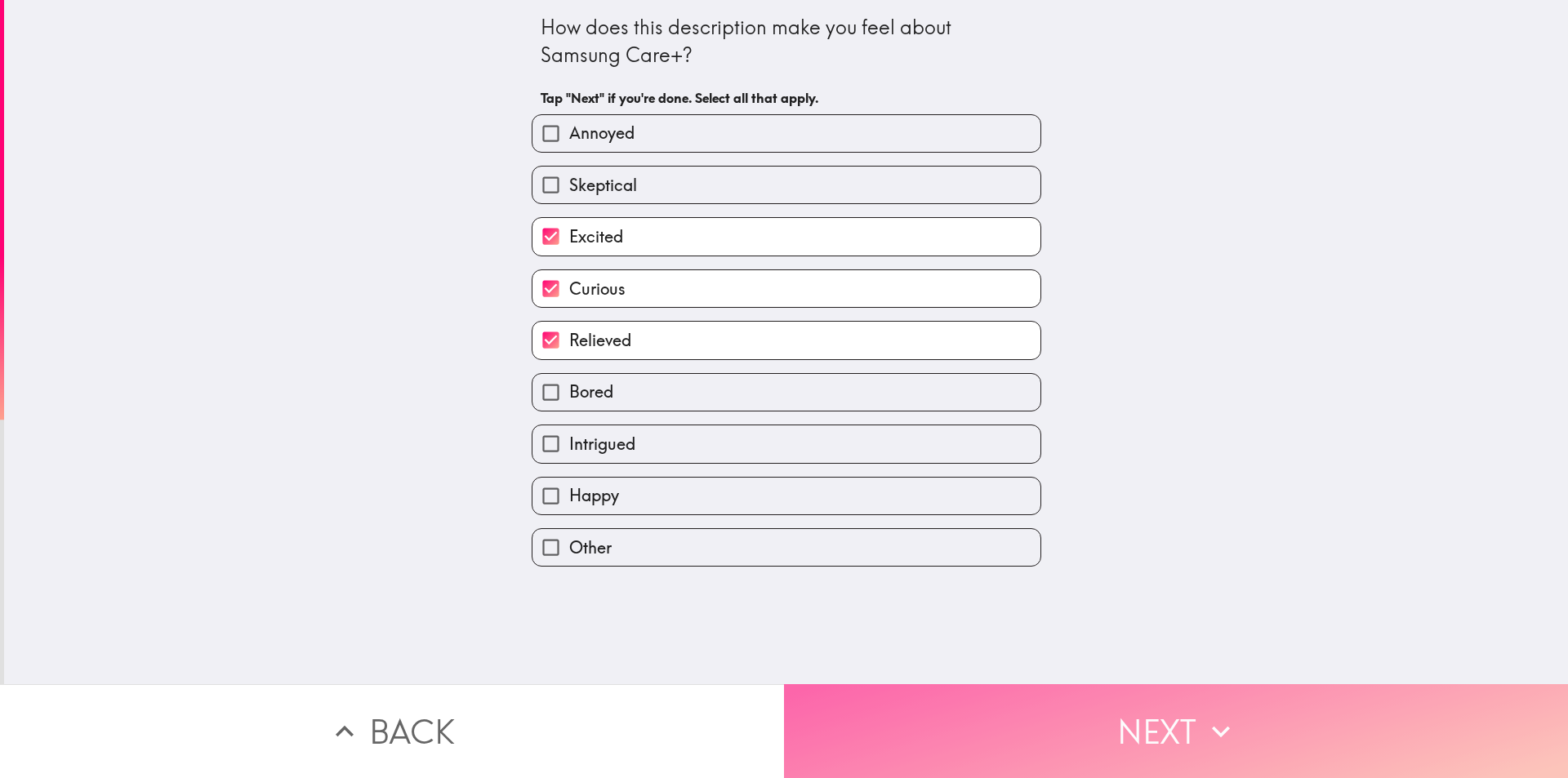 click on "Next" at bounding box center (1176, 731) 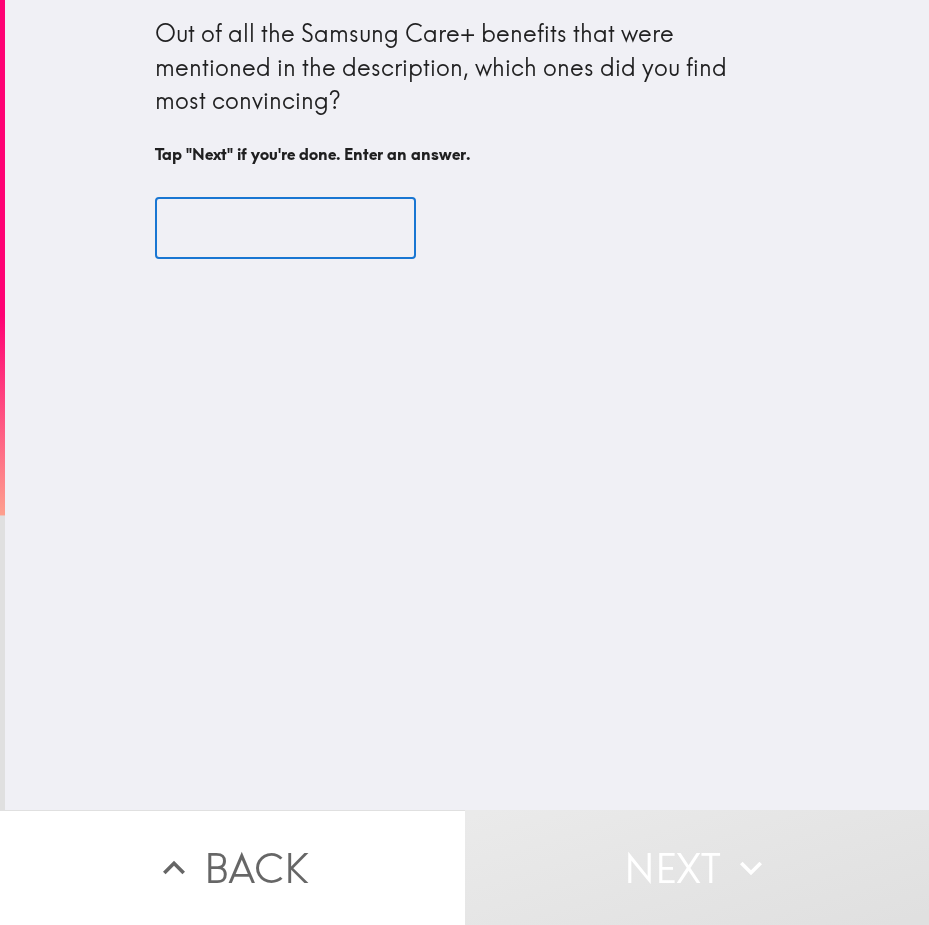 click at bounding box center (285, 228) 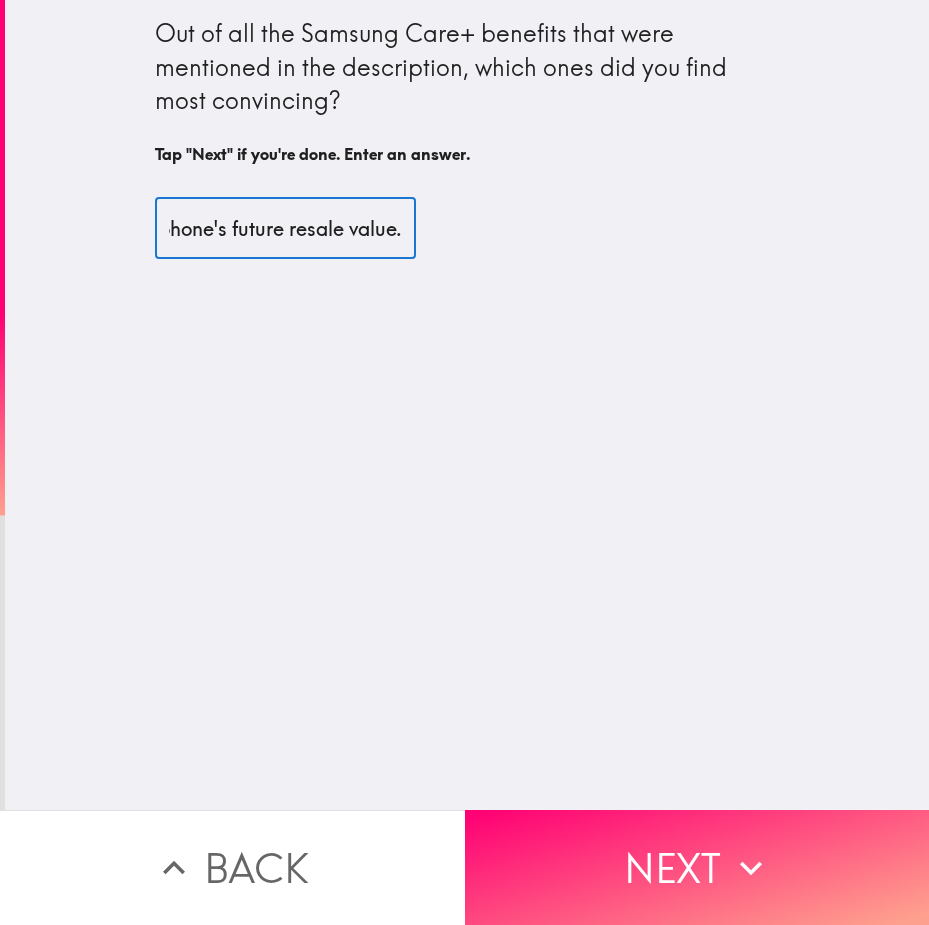 scroll, scrollTop: 0, scrollLeft: 139, axis: horizontal 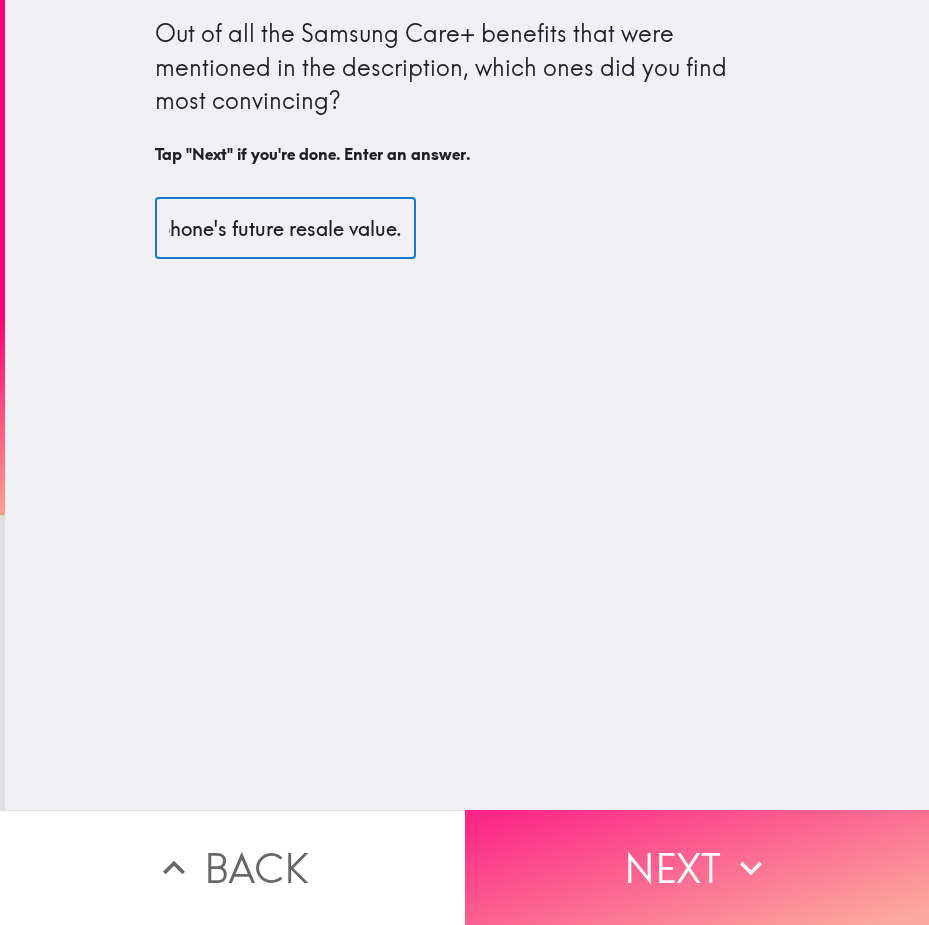 type on "Protects my phone's future resale value." 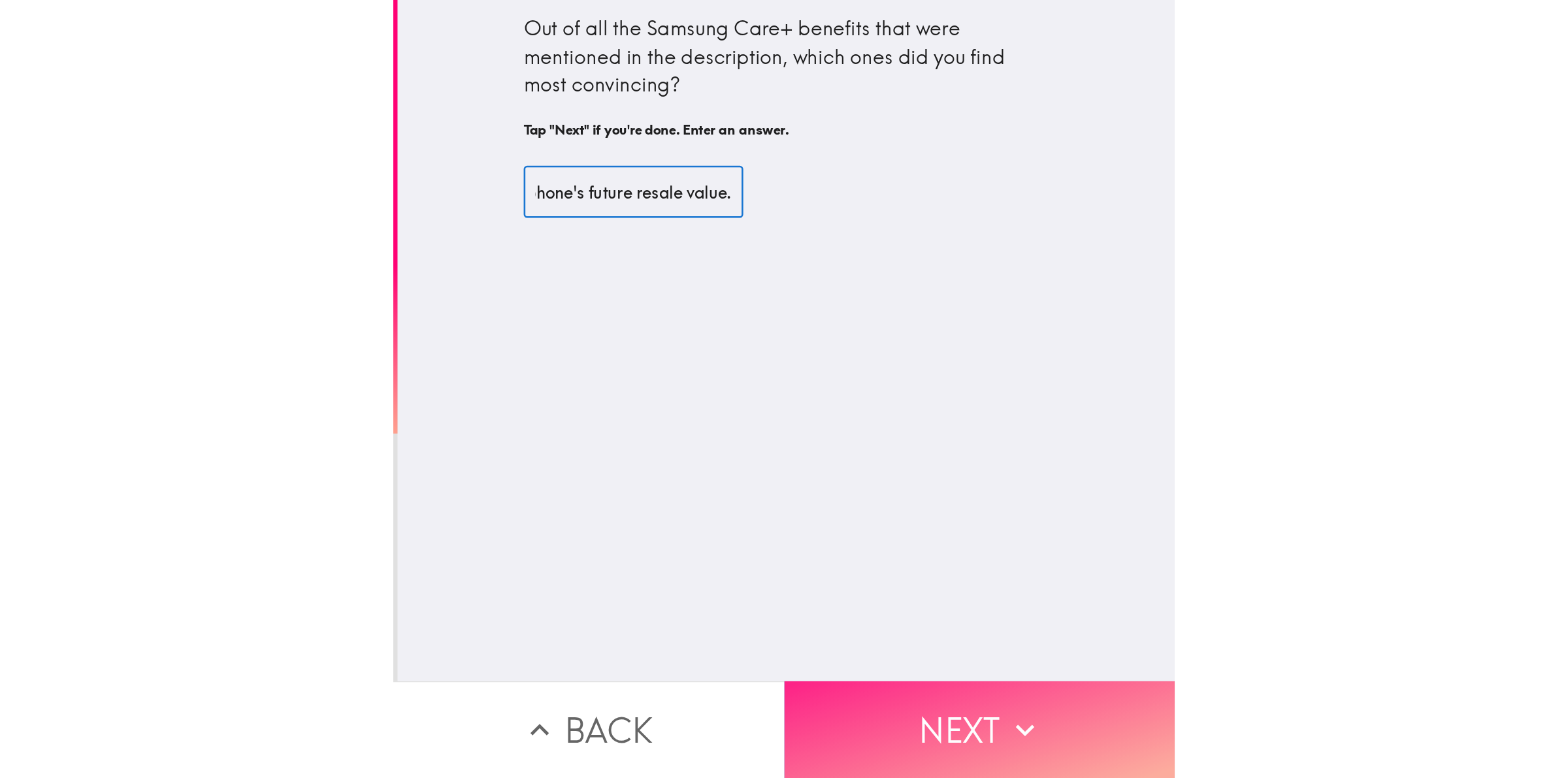 scroll, scrollTop: 0, scrollLeft: 0, axis: both 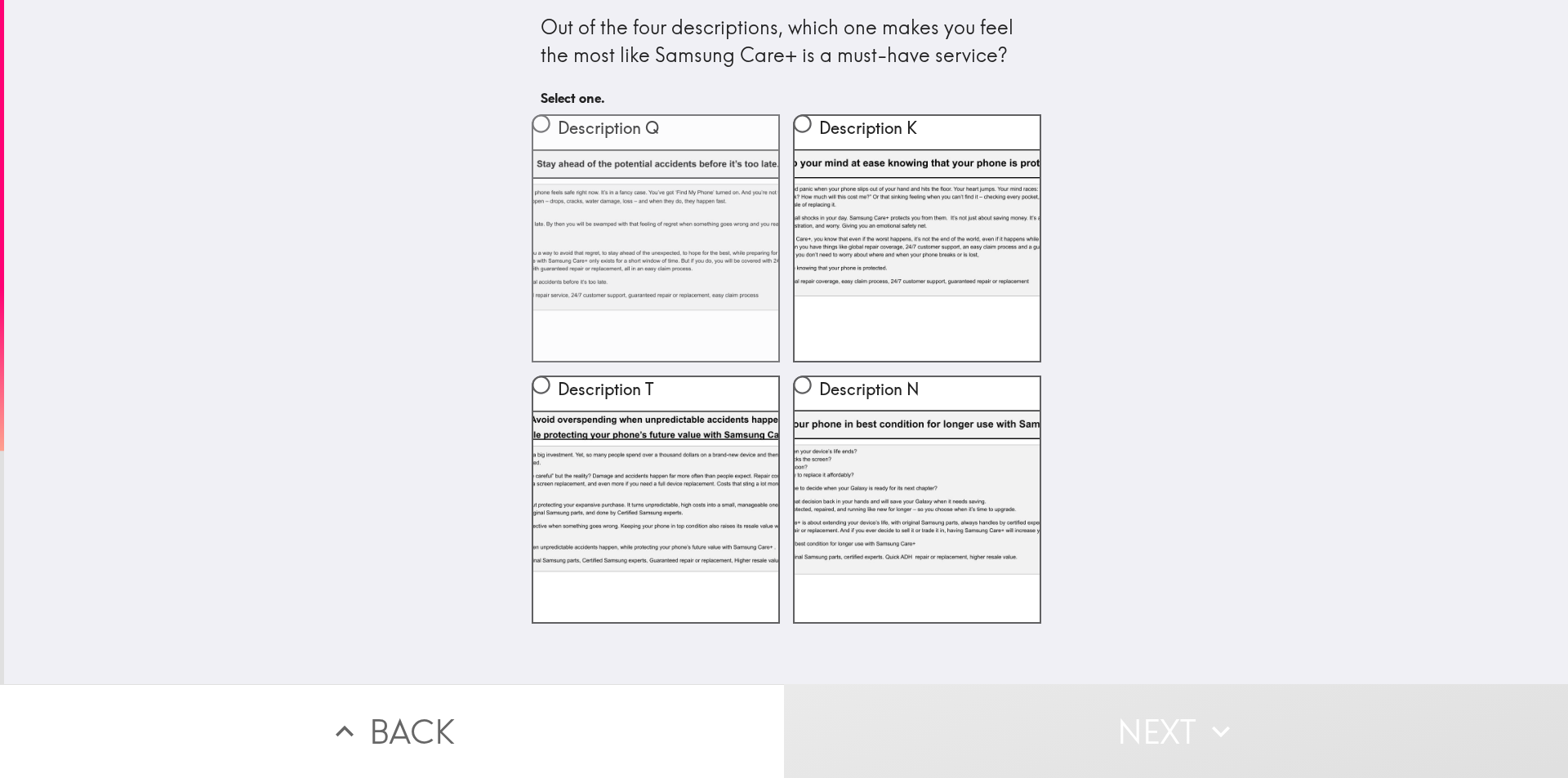 click on "Description Q" at bounding box center [656, 238] 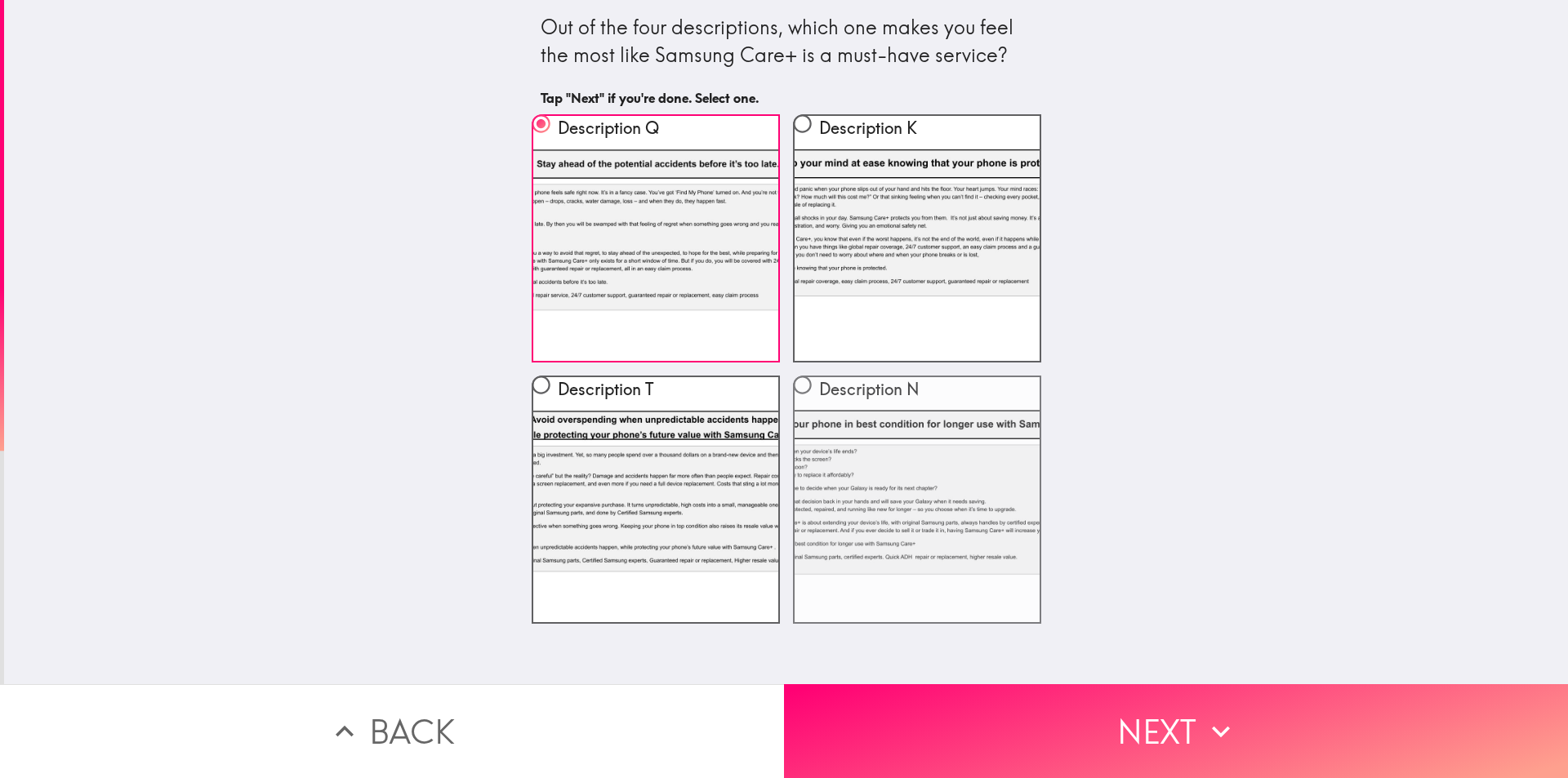 click on "Description N" at bounding box center [917, 500] 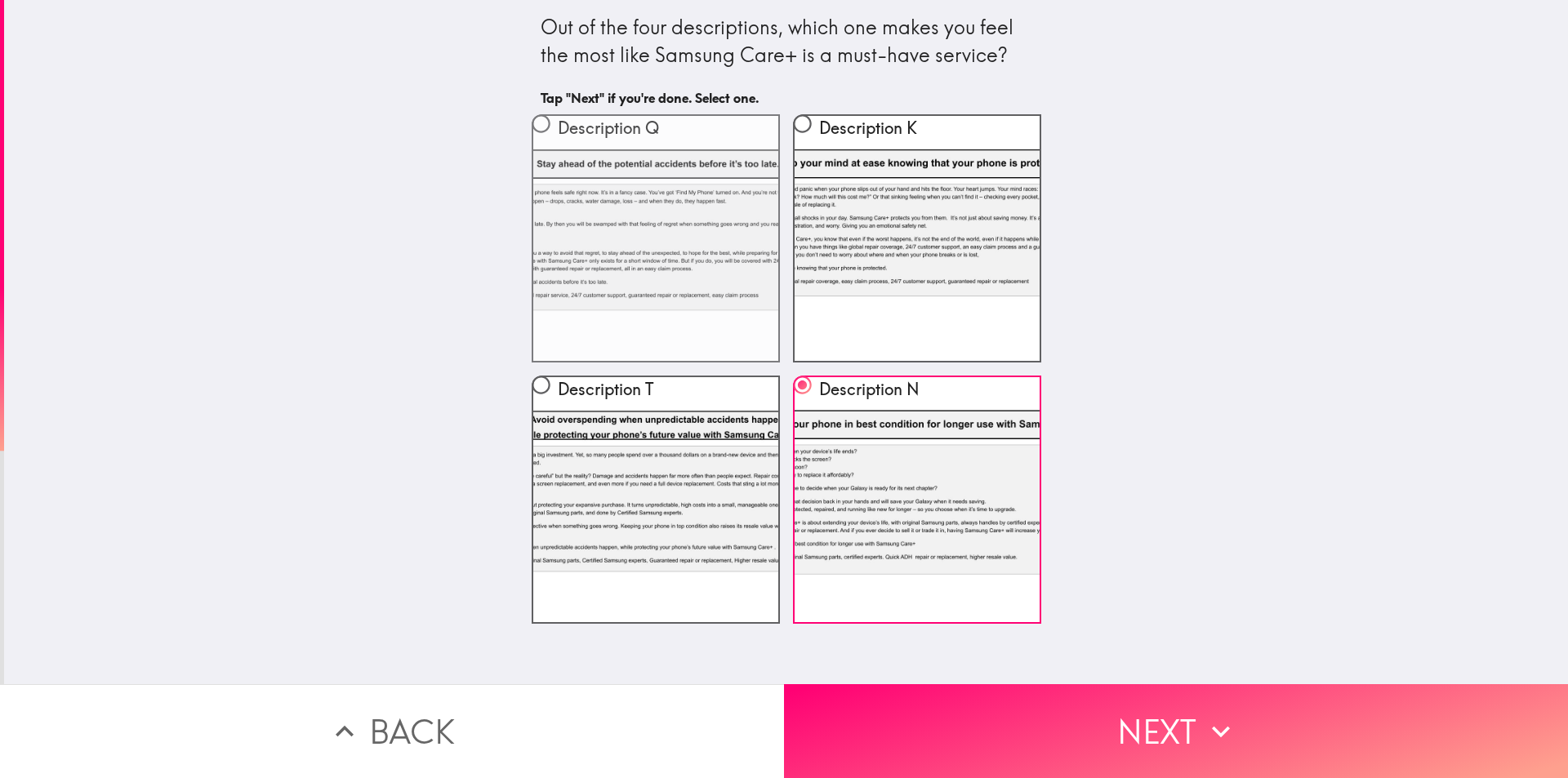 click on "Description Q" at bounding box center (656, 238) 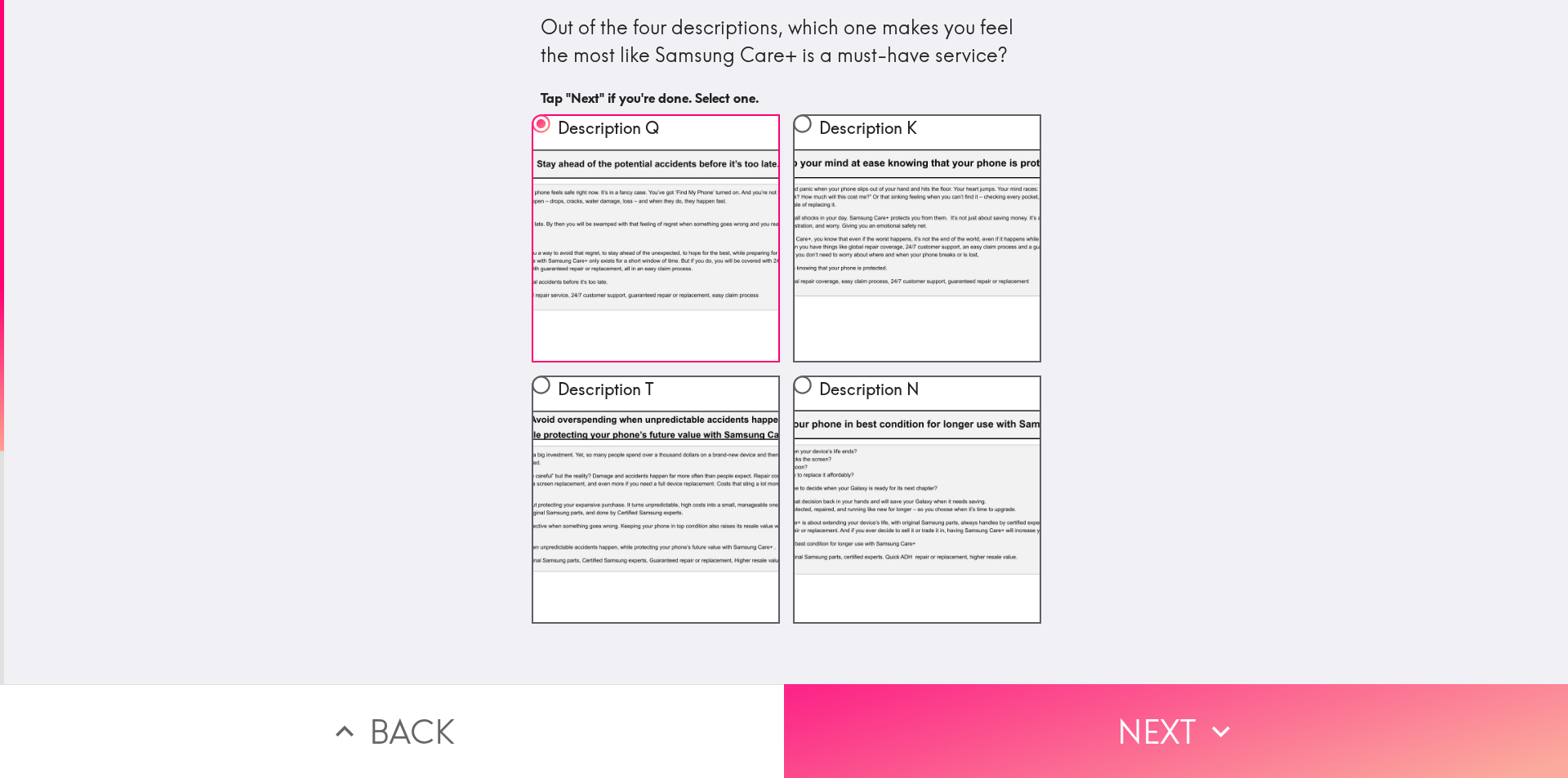click on "Next" at bounding box center [1176, 731] 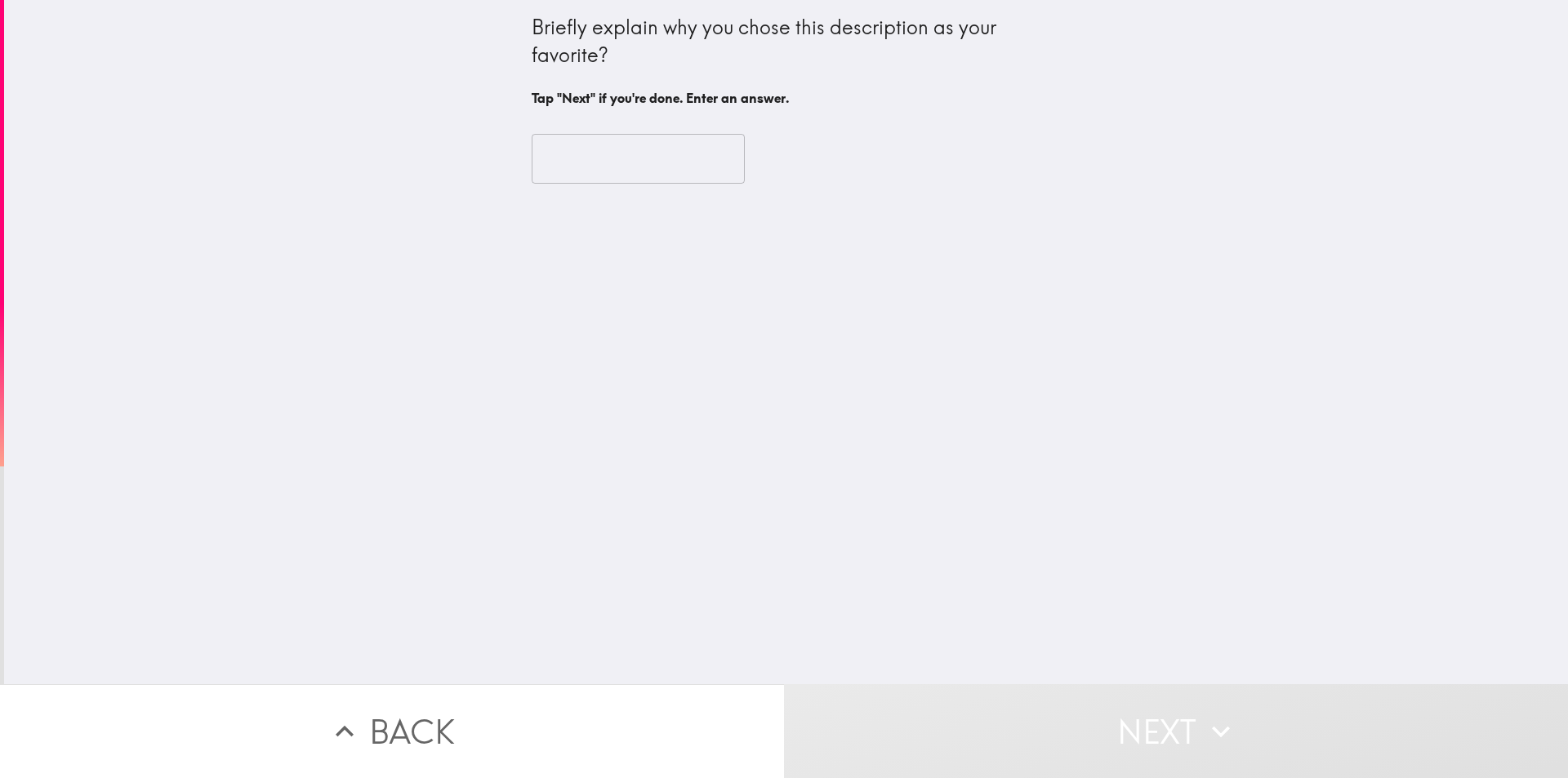 click at bounding box center [638, 159] 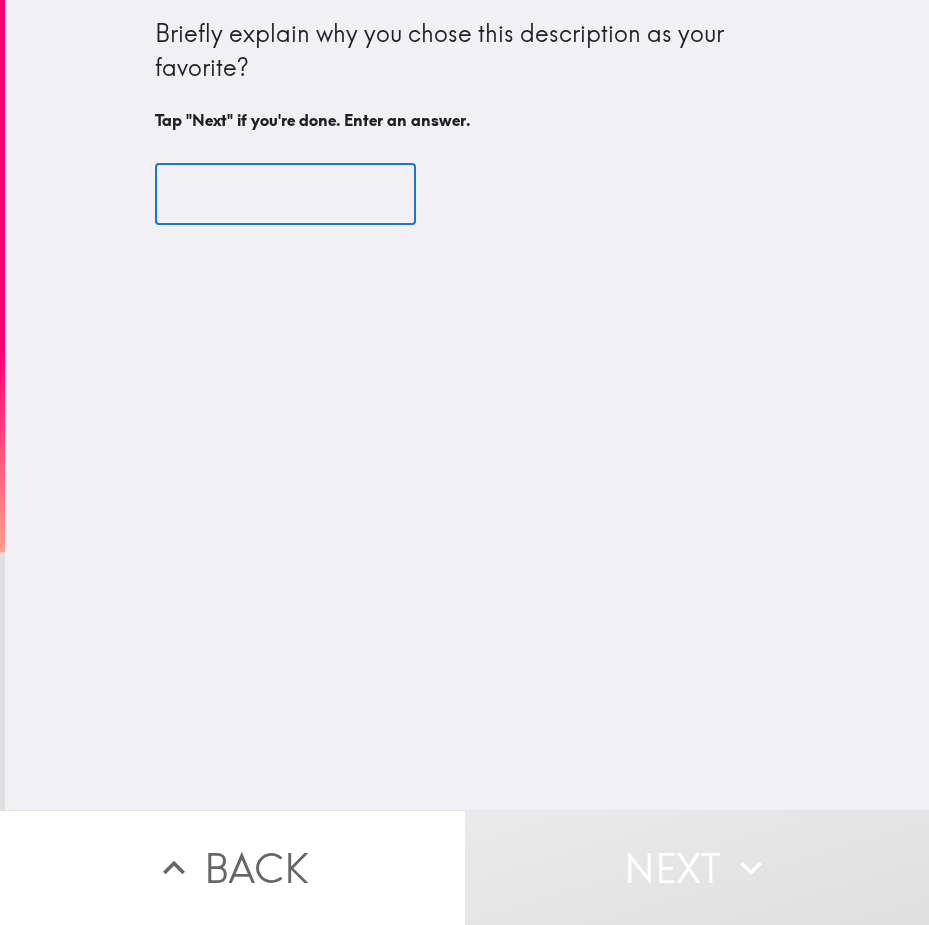click at bounding box center (285, 195) 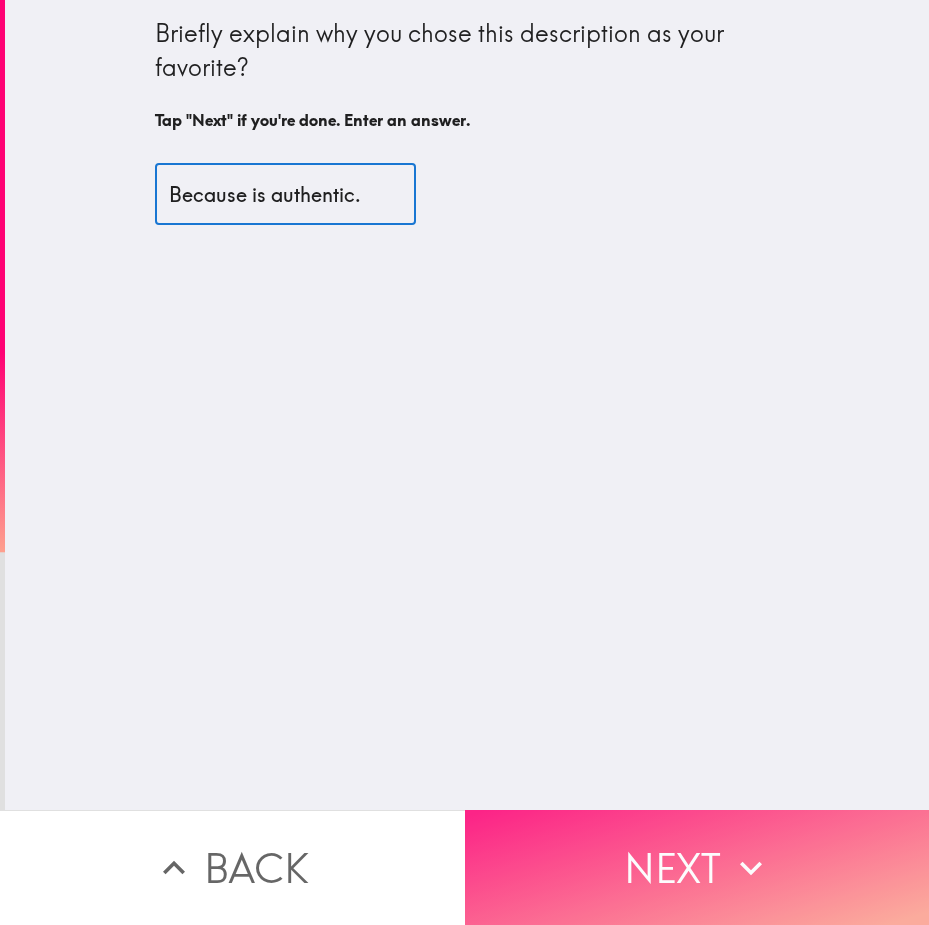 type on "Because is authentic." 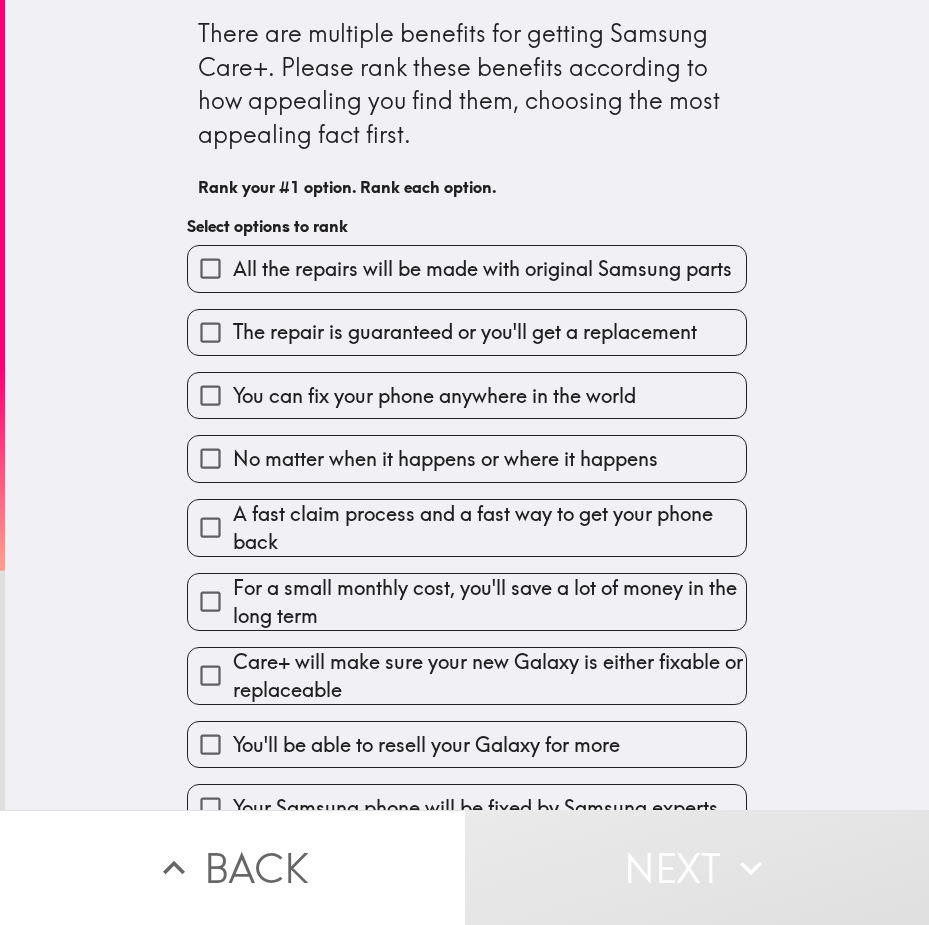 click on "There are multiple benefits for getting Samsung Care+. Please rank these benefits according to how appealing you find them, choosing the most appealing fact first." at bounding box center [467, 84] 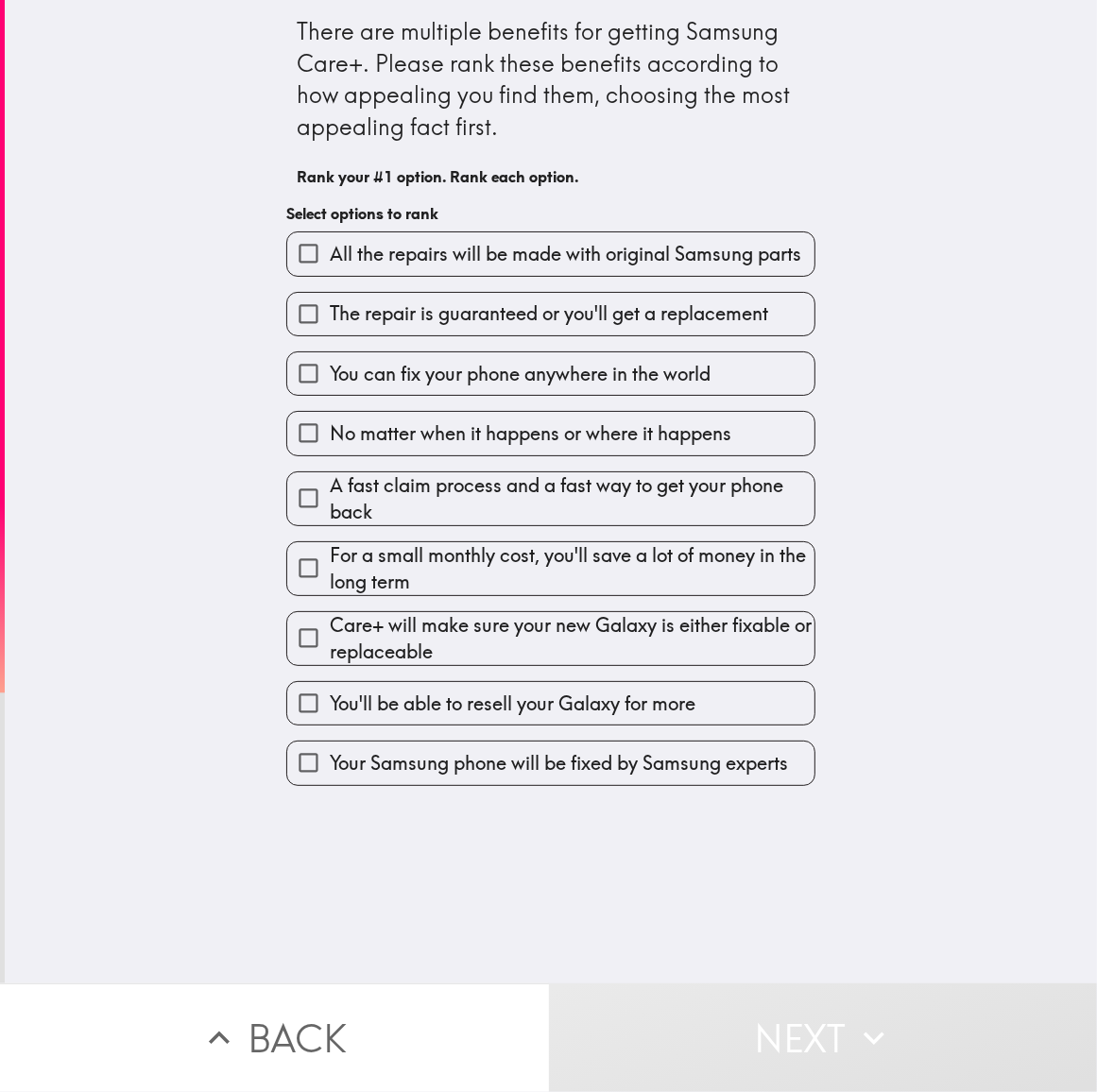 click on "The repair is guaranteed or you'll get a replacement" at bounding box center (308, 314) 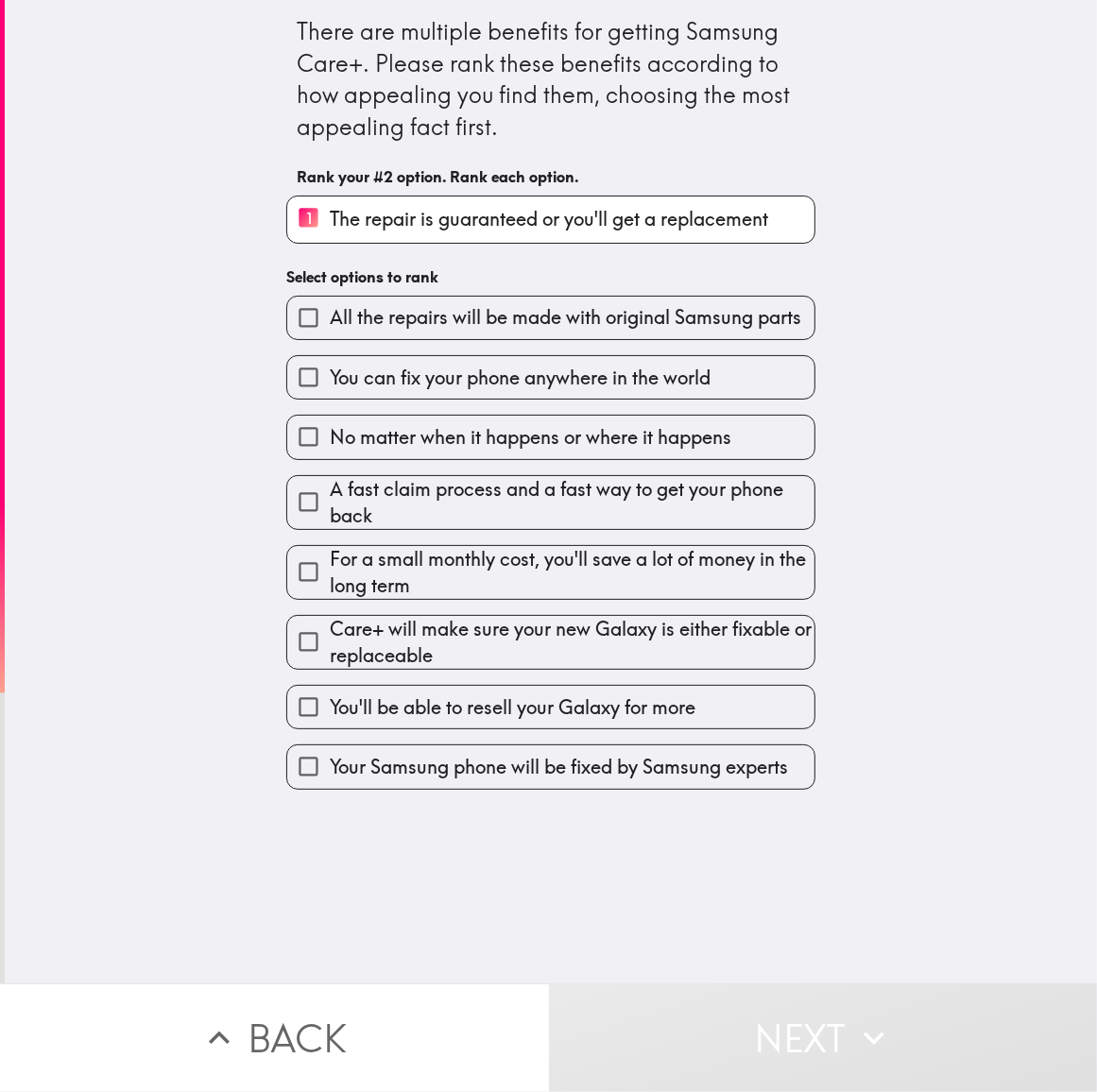 click on "Your Samsung phone will be fixed by Samsung experts" at bounding box center [558, 767] 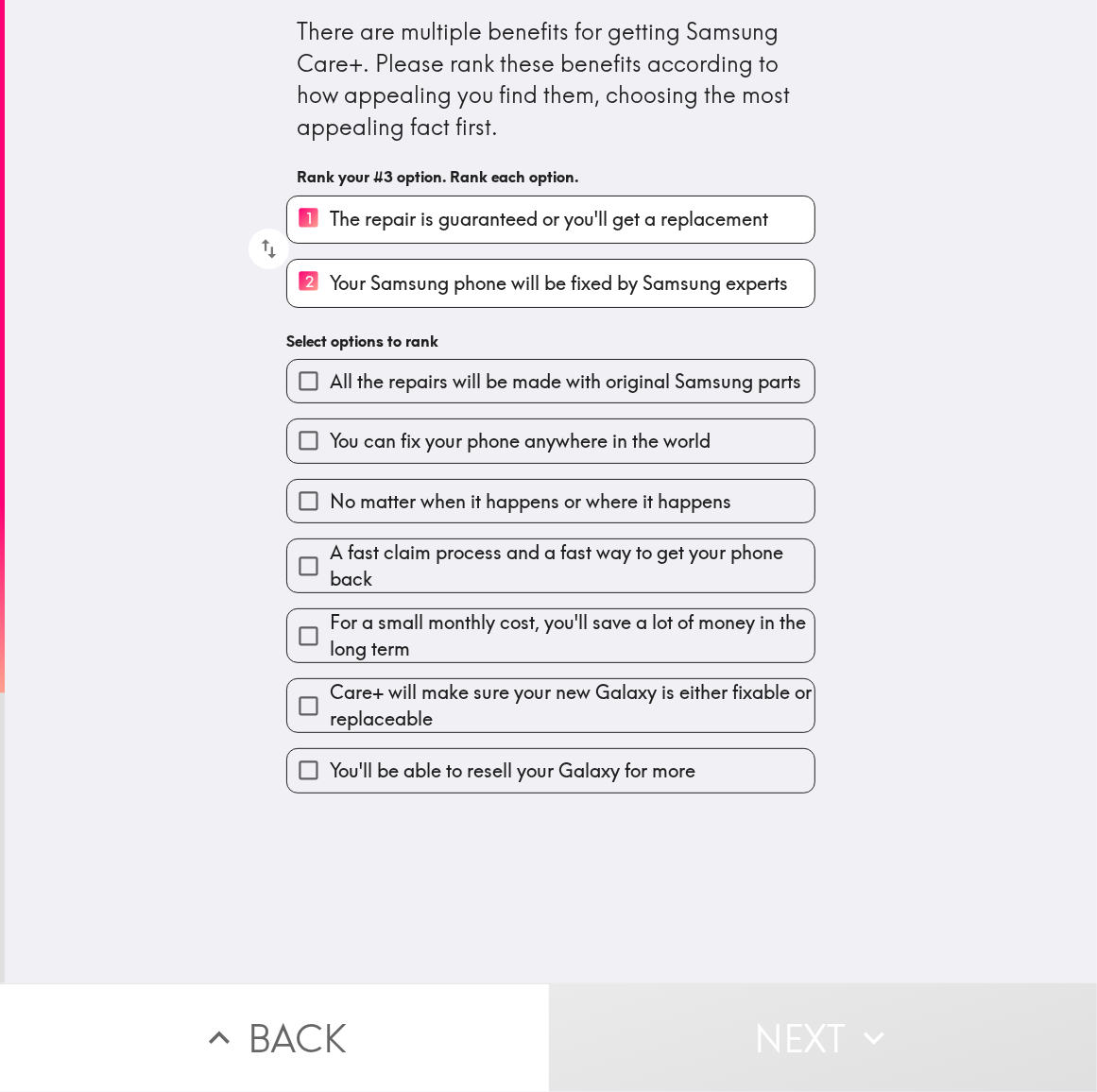 click on "All the repairs will be made with original Samsung parts" at bounding box center [565, 382] 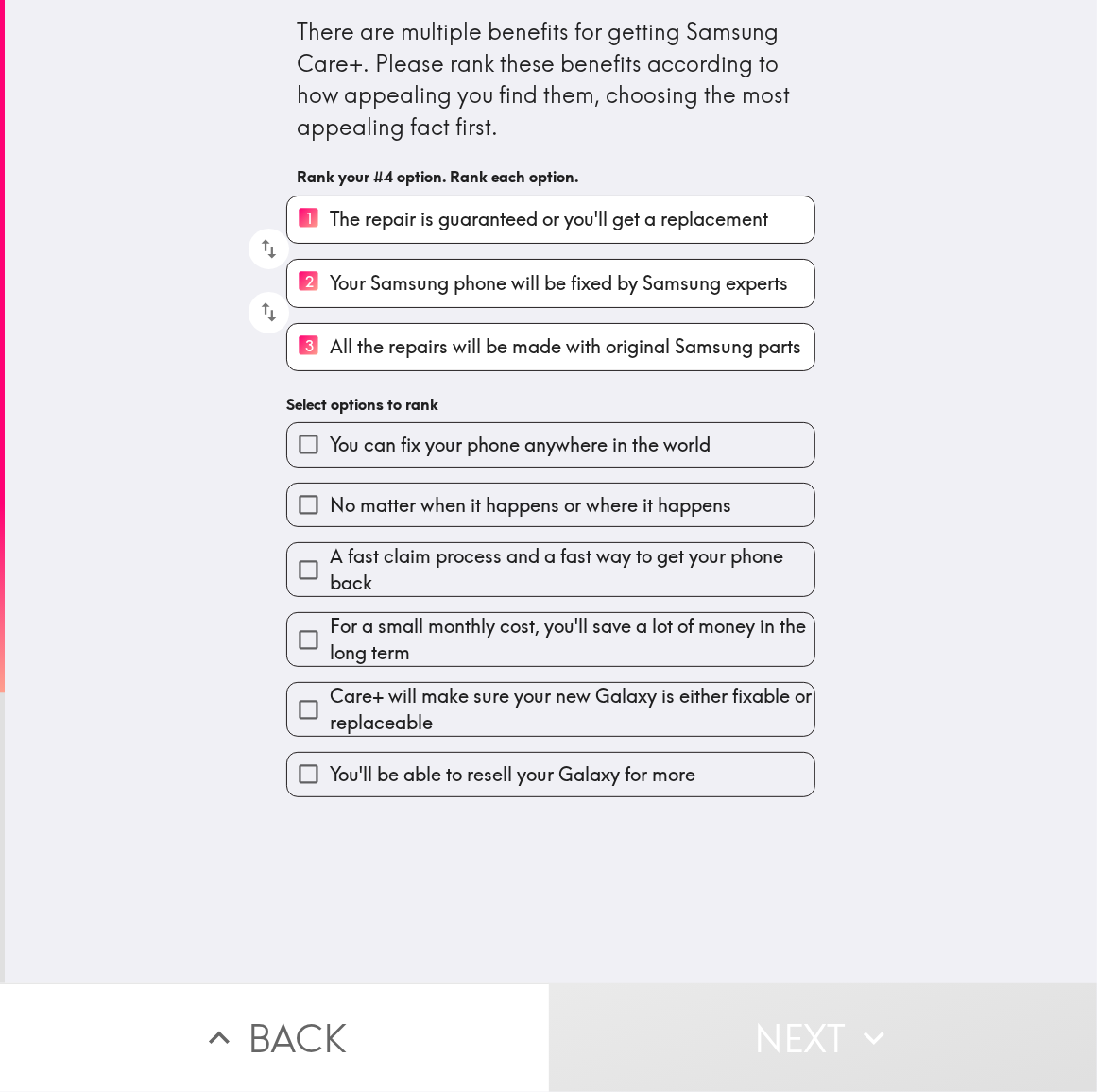 click on "For a small monthly cost, you'll save a lot of money in the long term" at bounding box center [572, 640] 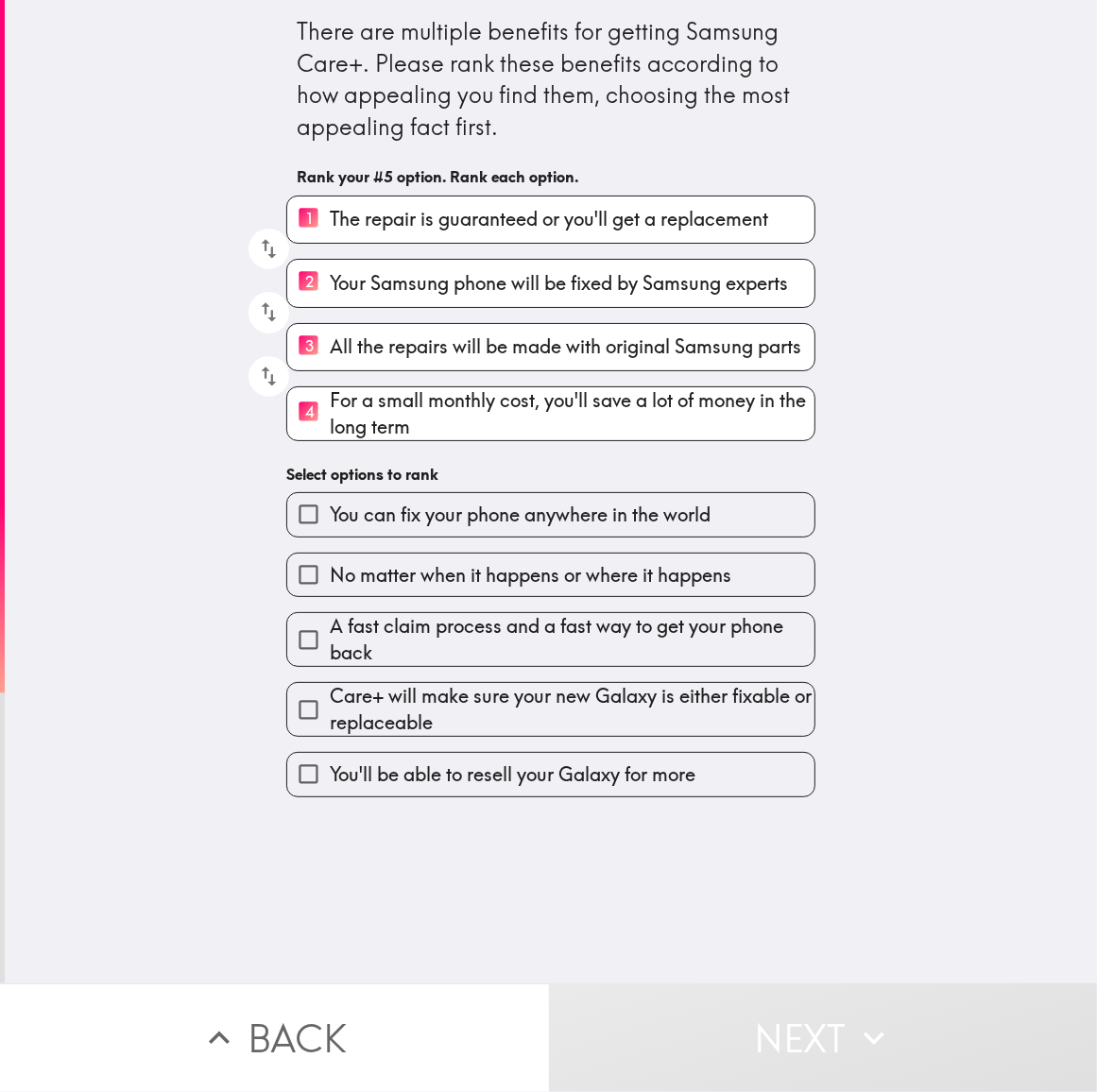 click on "A fast claim process and a fast way to get your phone back" at bounding box center [572, 640] 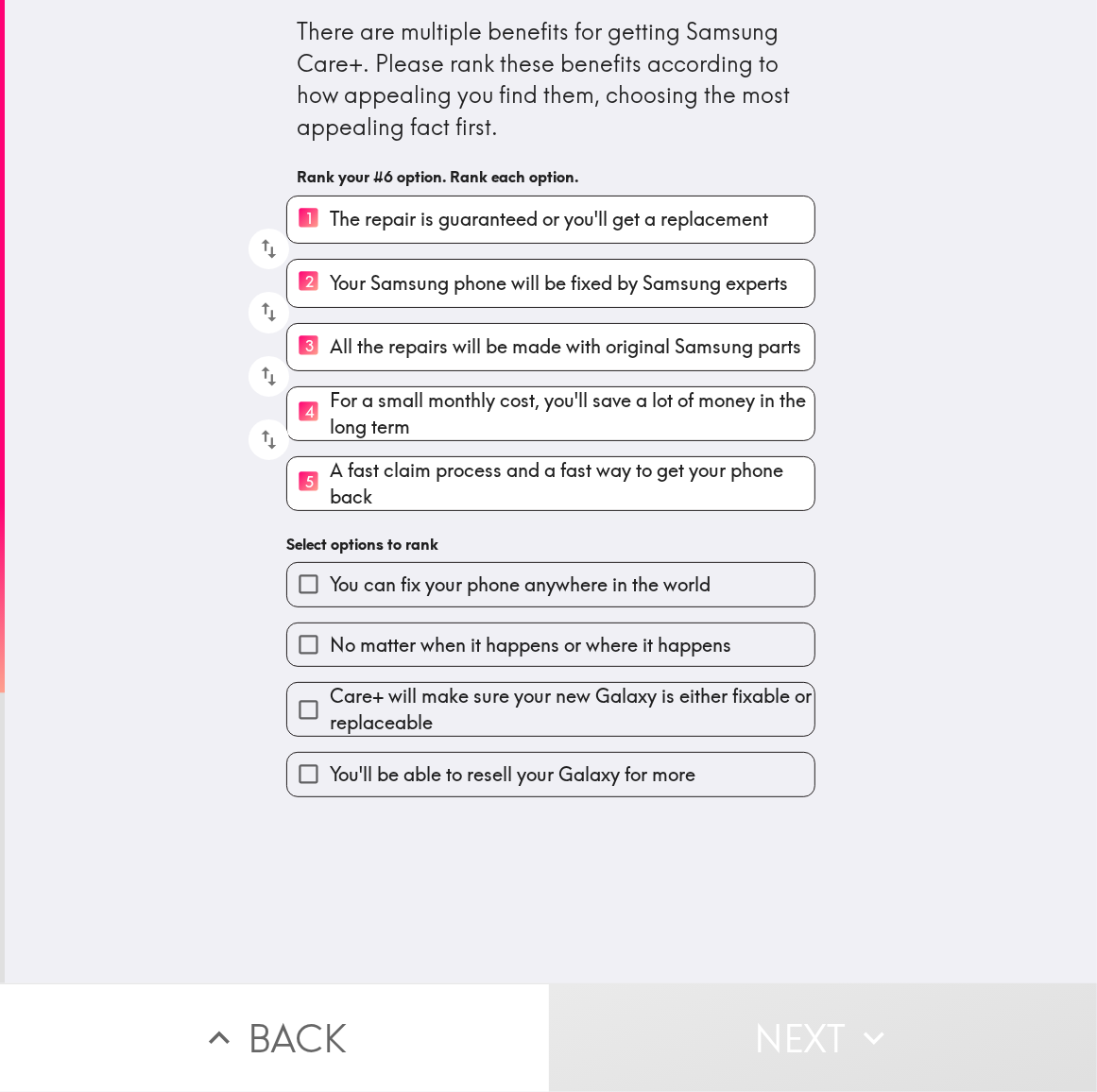 click on "You'll be able to resell your Galaxy for more" at bounding box center [512, 775] 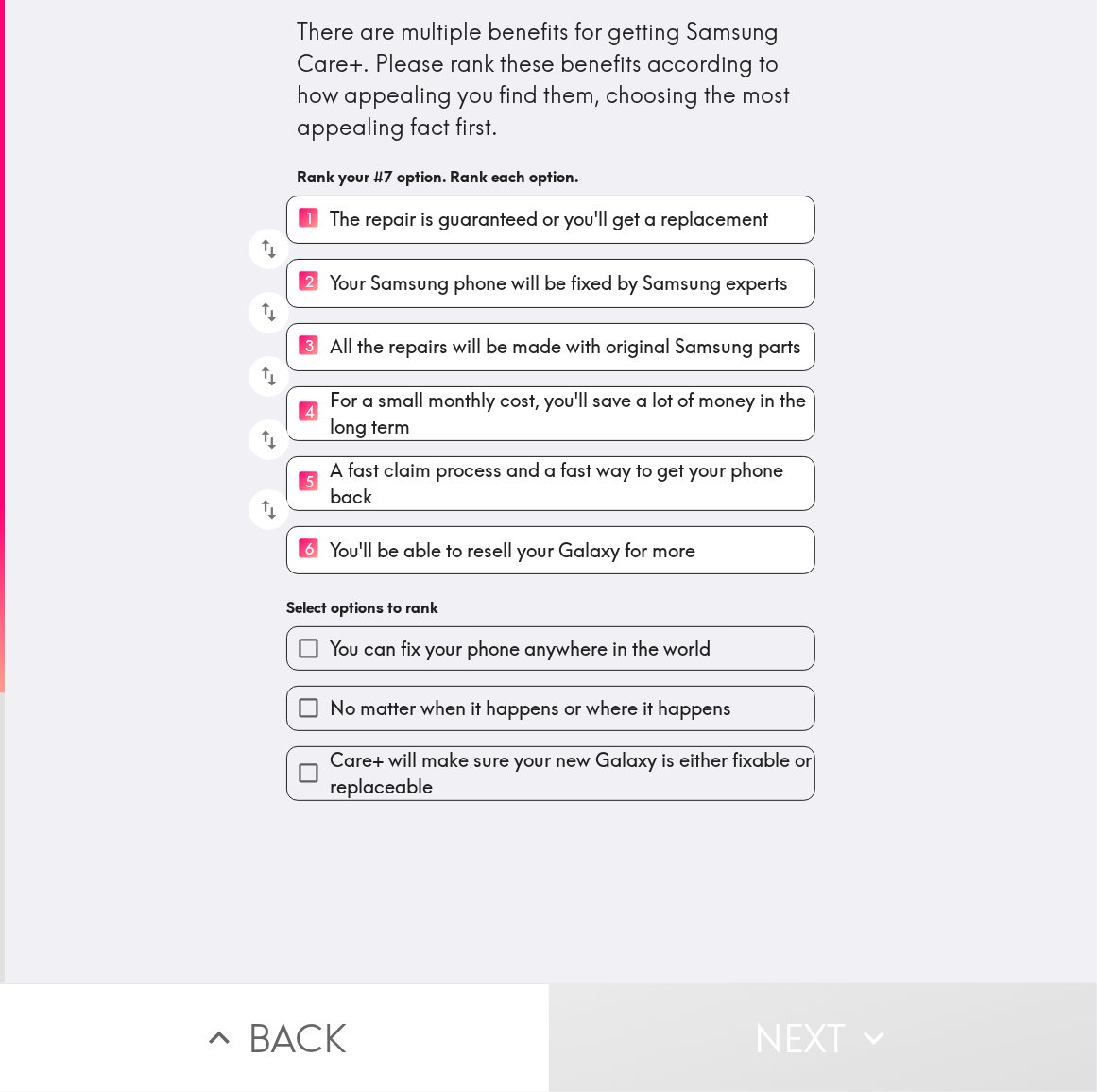 click on "You can fix your phone anywhere in the world" at bounding box center [520, 649] 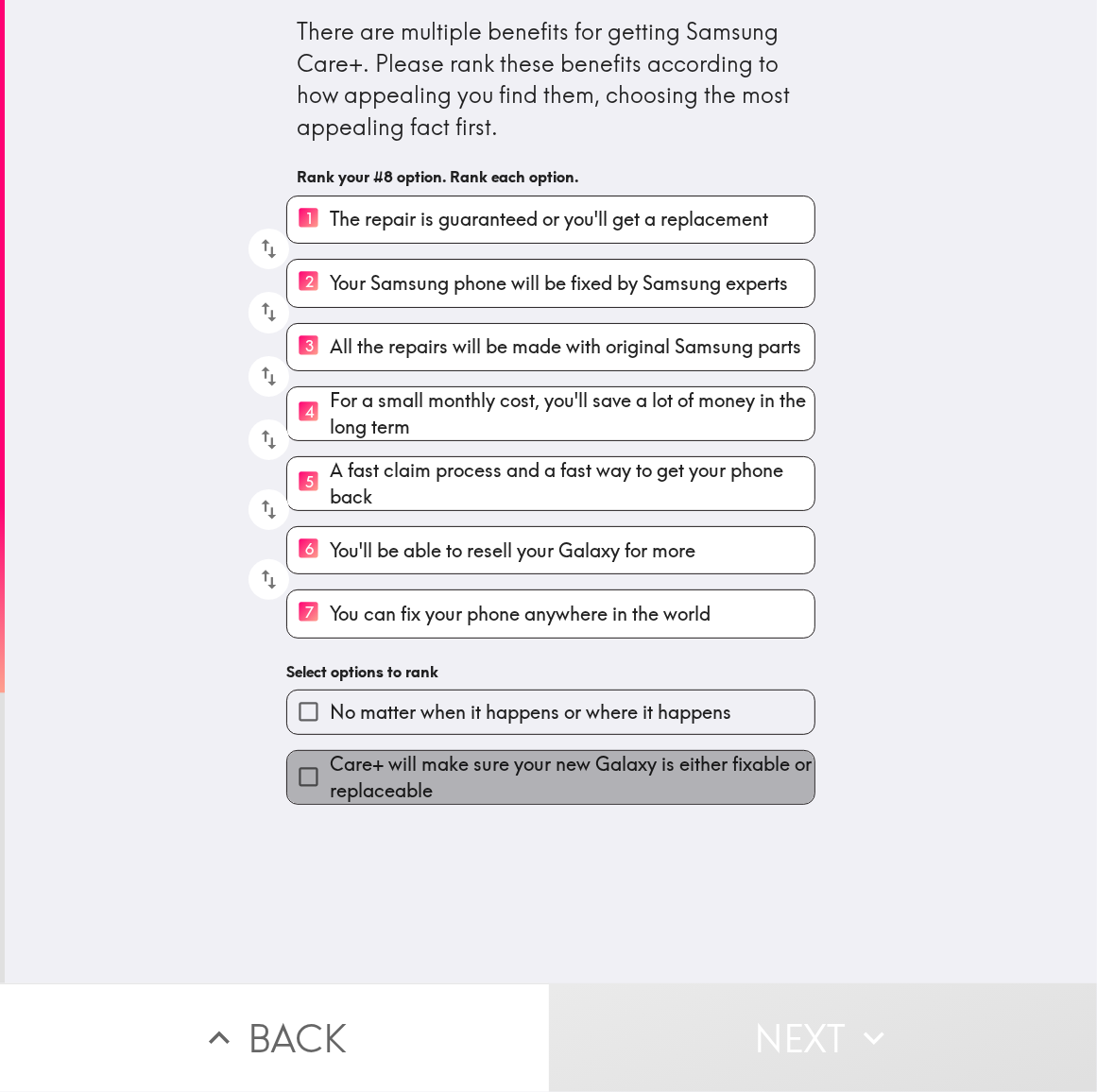 click on "Care+ will make sure your new Galaxy is either fixable or replaceable" at bounding box center (572, 777) 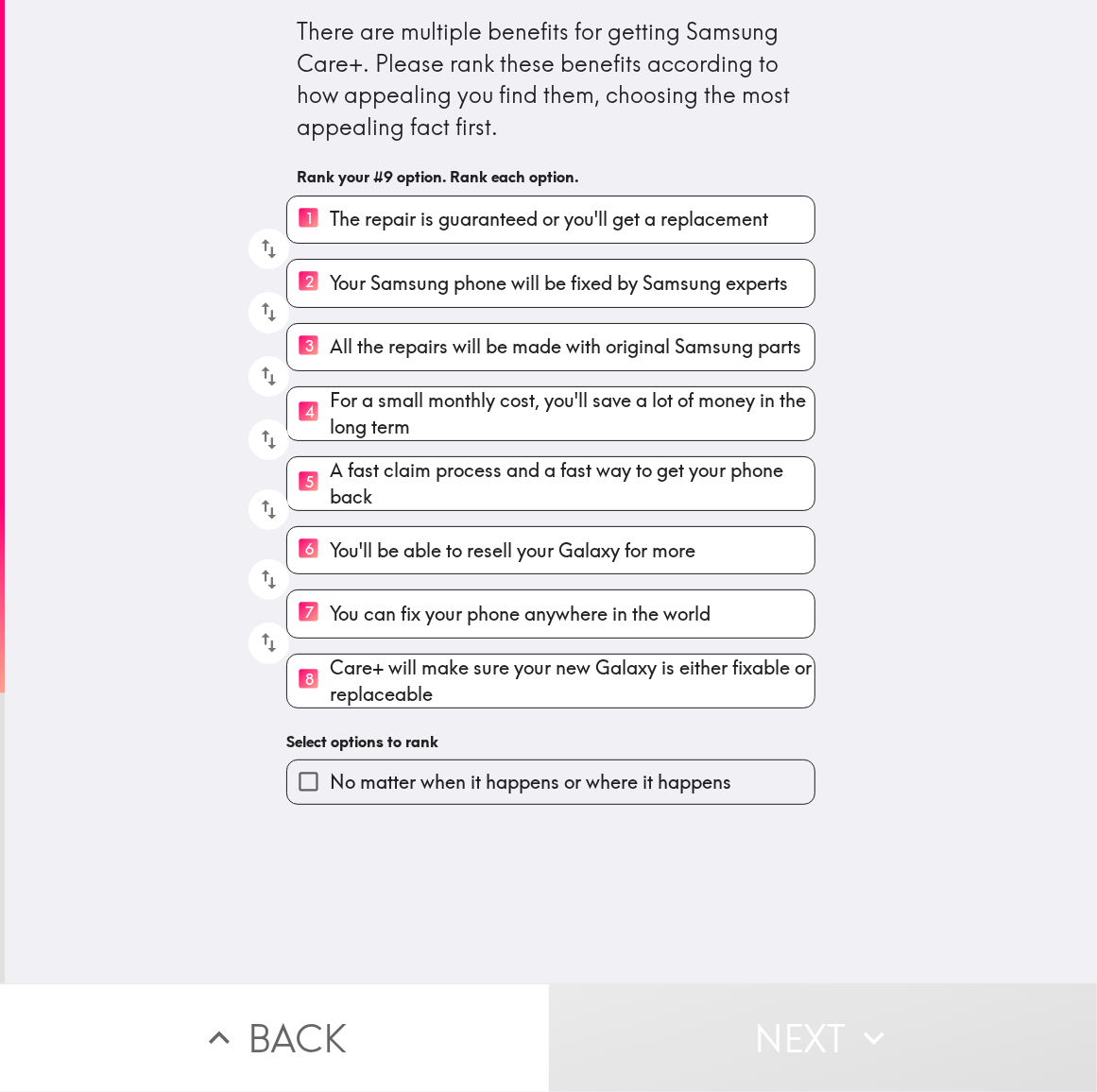 click on "No matter when it happens or where it happens" at bounding box center [551, 781] 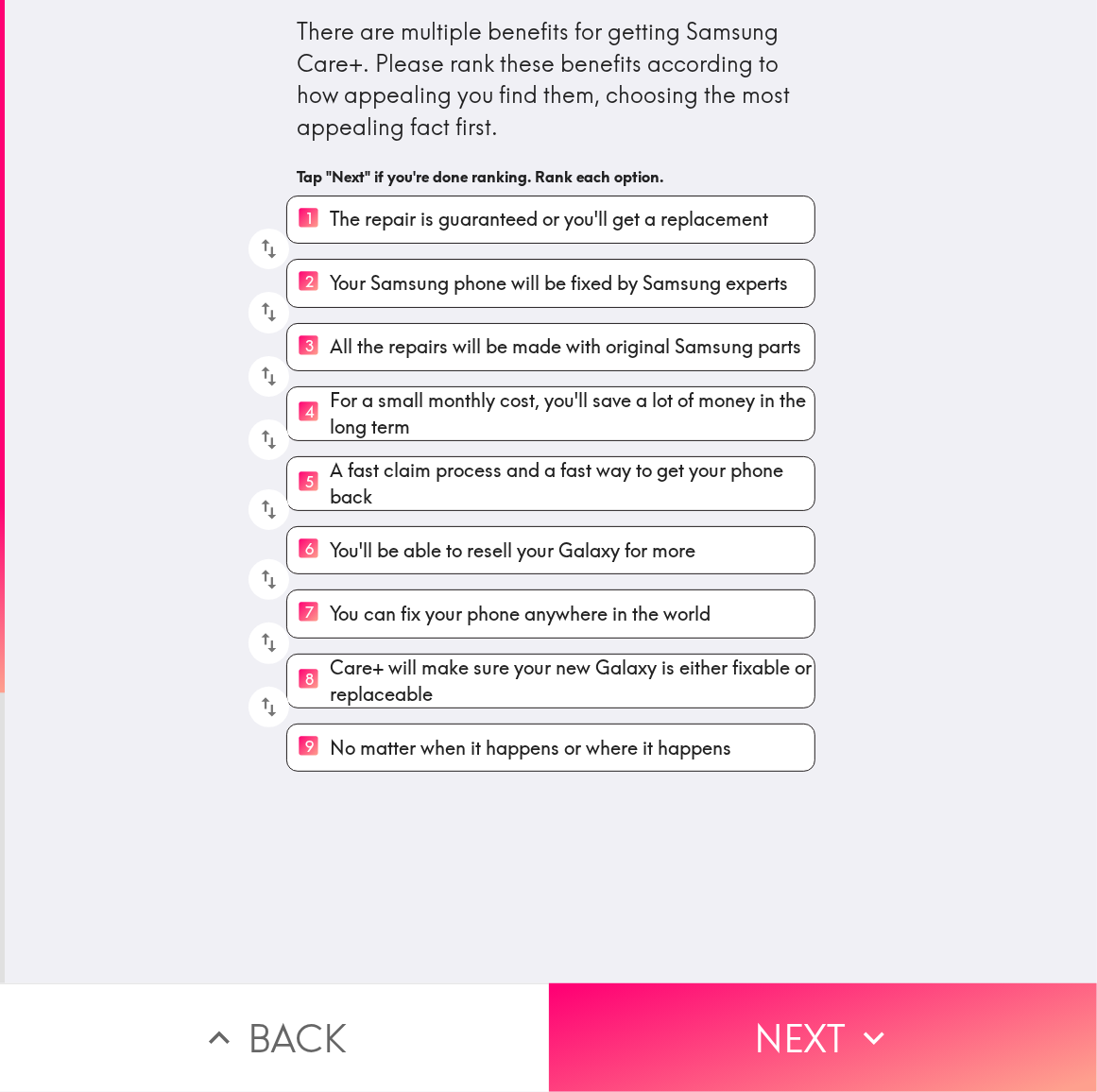 click on "There are multiple benefits for getting Samsung Care+. Please rank these benefits according to how appealing you find them, choosing the most appealing fact first. Tap "Next" if you're done ranking.   Rank each option. 1 The repair is guaranteed or you'll get a replacement 2 Your Samsung phone will be fixed by Samsung experts 3 All the repairs will be made with original Samsung parts 4 For a small monthly cost, you'll save a lot of money in the long term 5 A fast claim process and a fast way to get your phone back 6 You'll be able to resell your Galaxy for more 7 You can fix your phone anywhere in the world 8 Care+ will make sure your new Galaxy is either fixable or replaceable 9 No matter when it happens or where it happens" at bounding box center (551, 491) 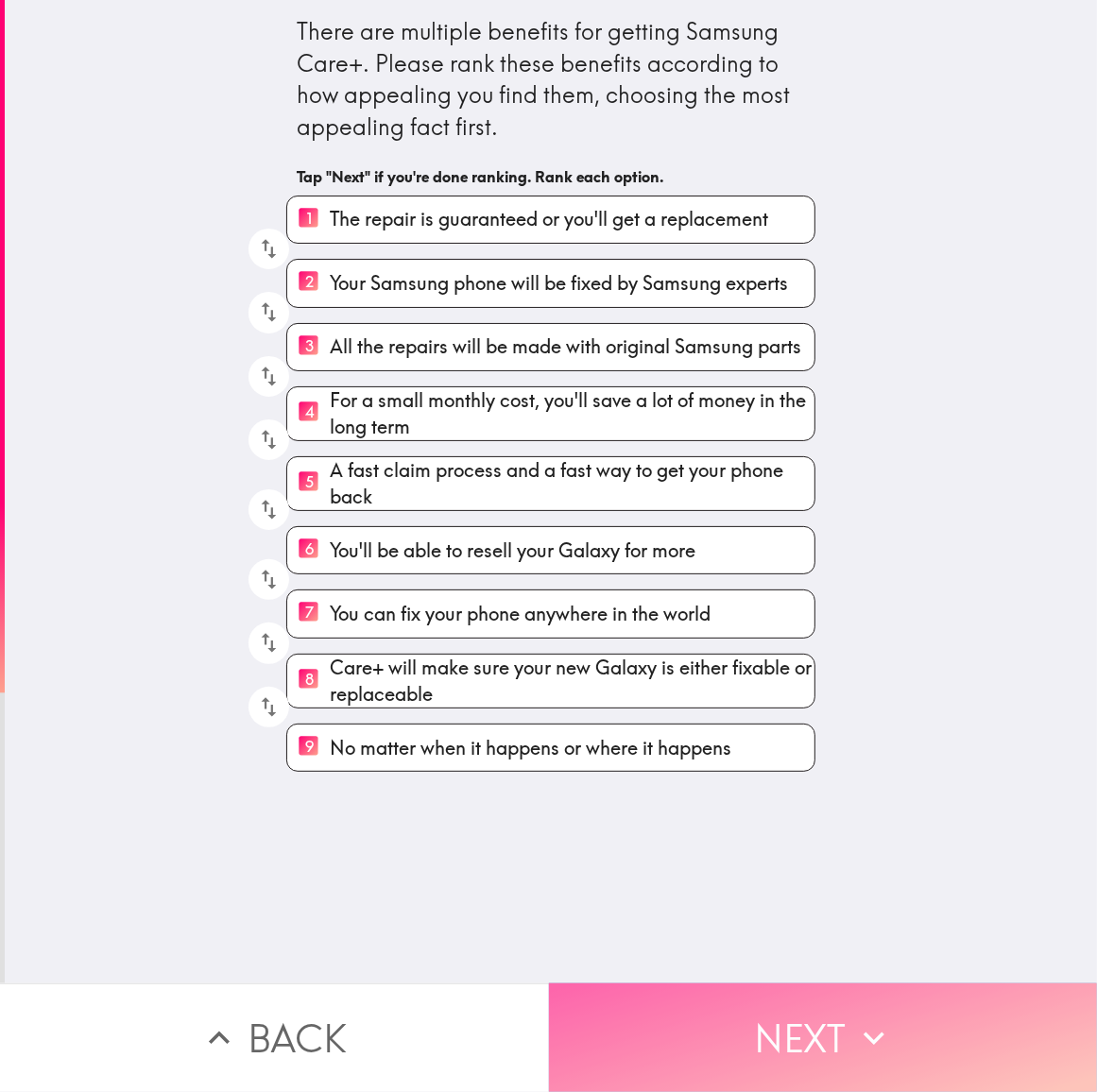 click on "Next" at bounding box center [823, 1037] 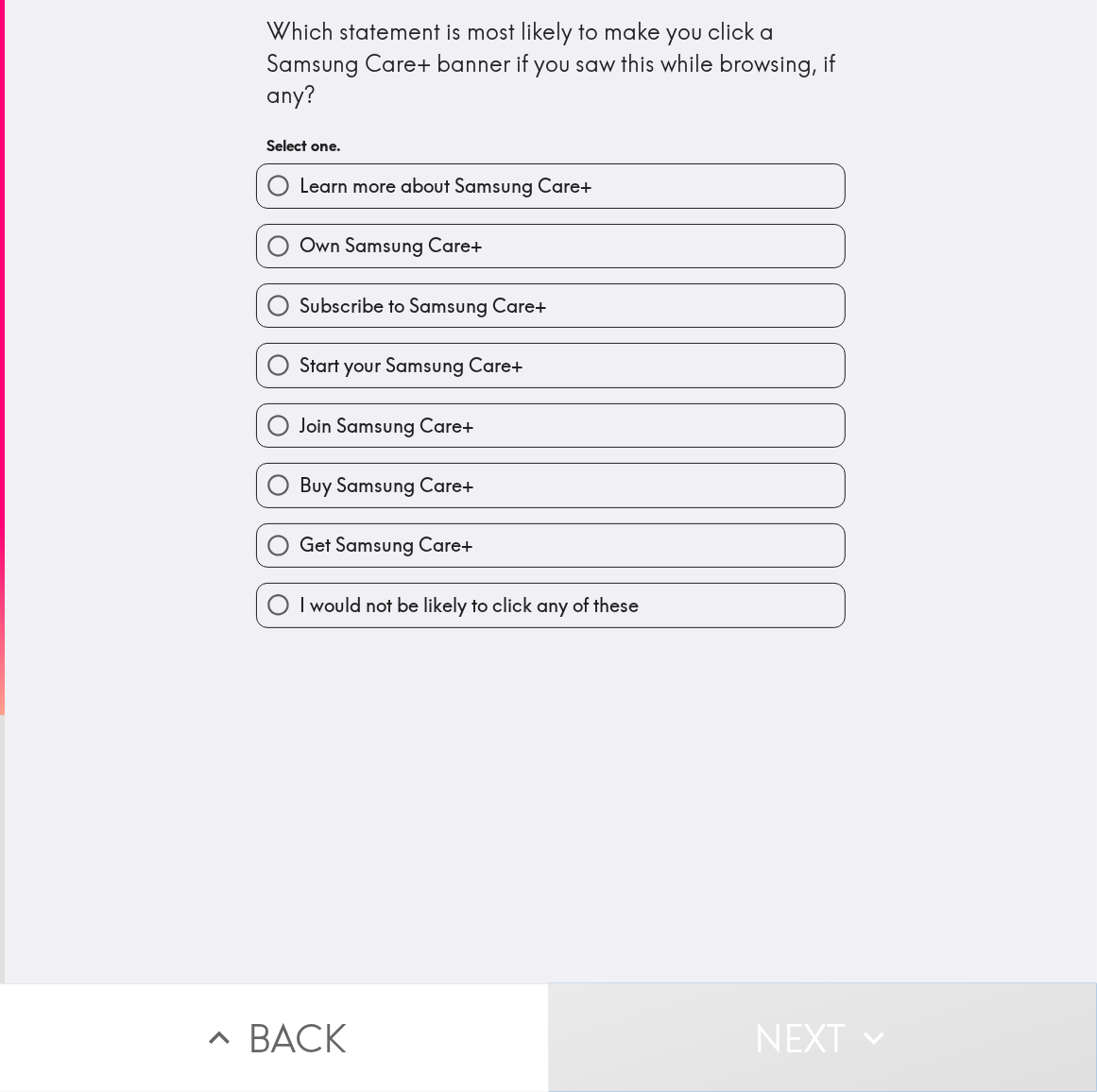 type 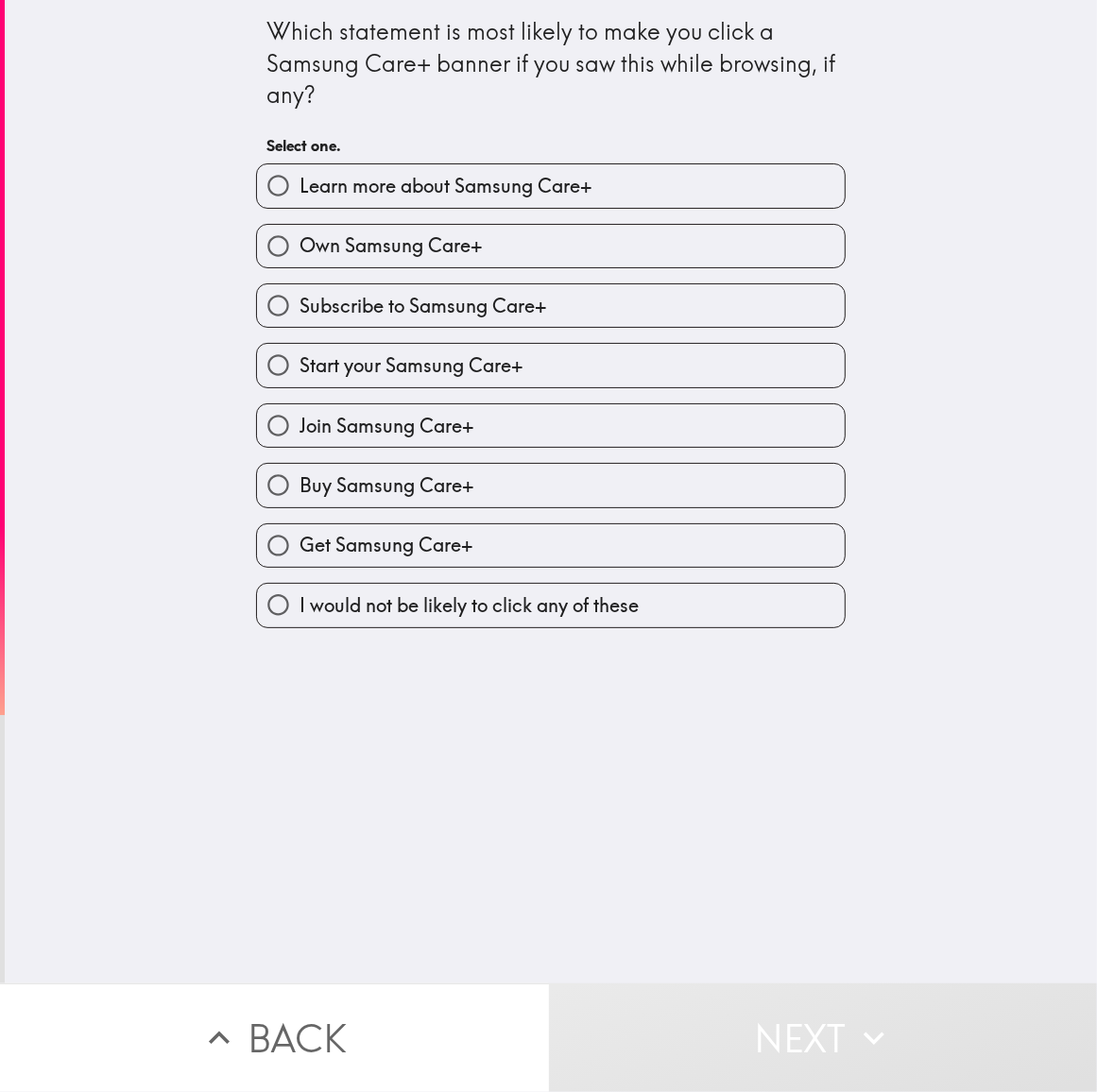 type 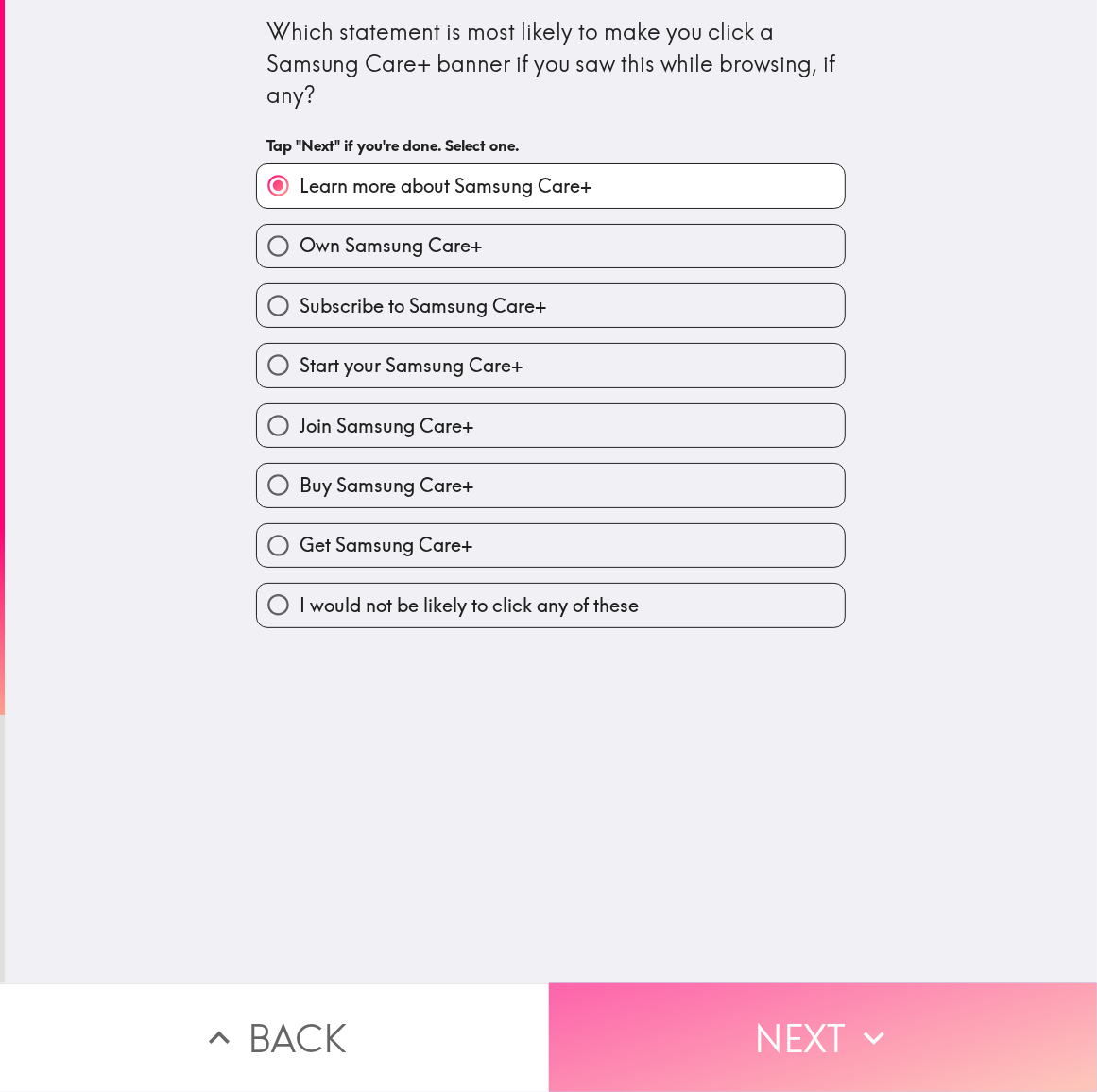 click on "Next" at bounding box center (823, 1037) 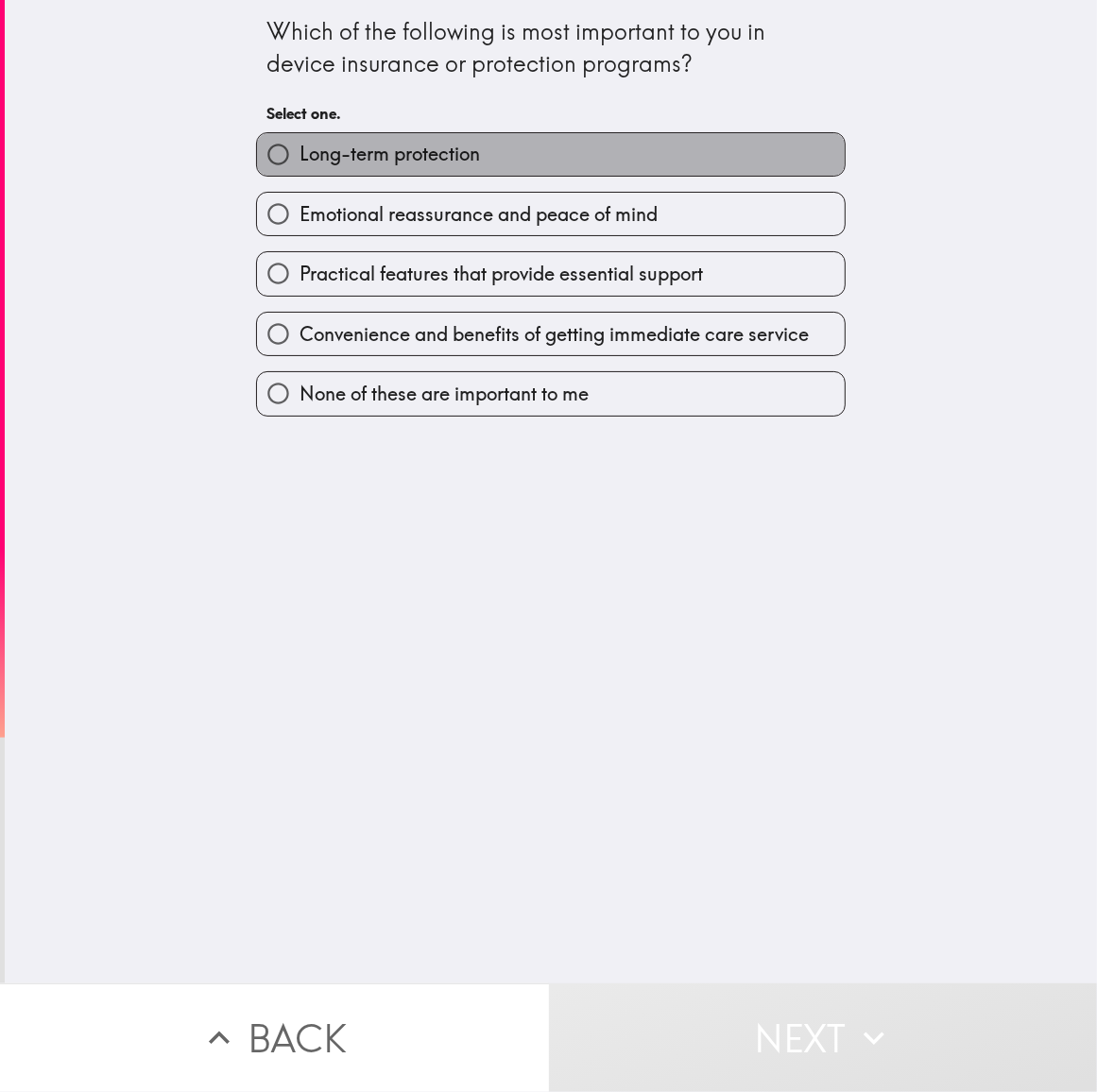 click on "Long-term protection" at bounding box center (389, 154) 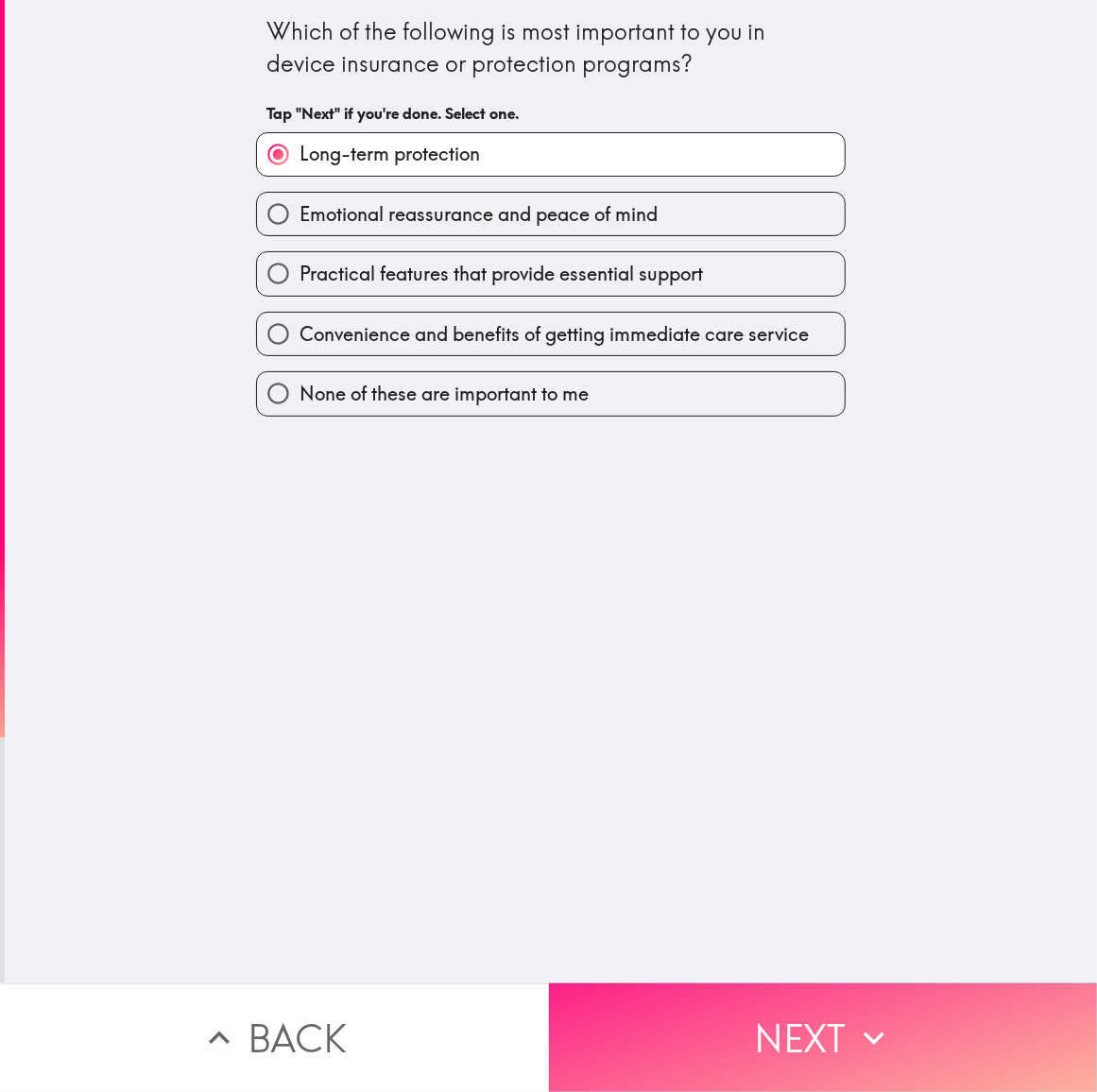 click on "Next" at bounding box center [823, 1037] 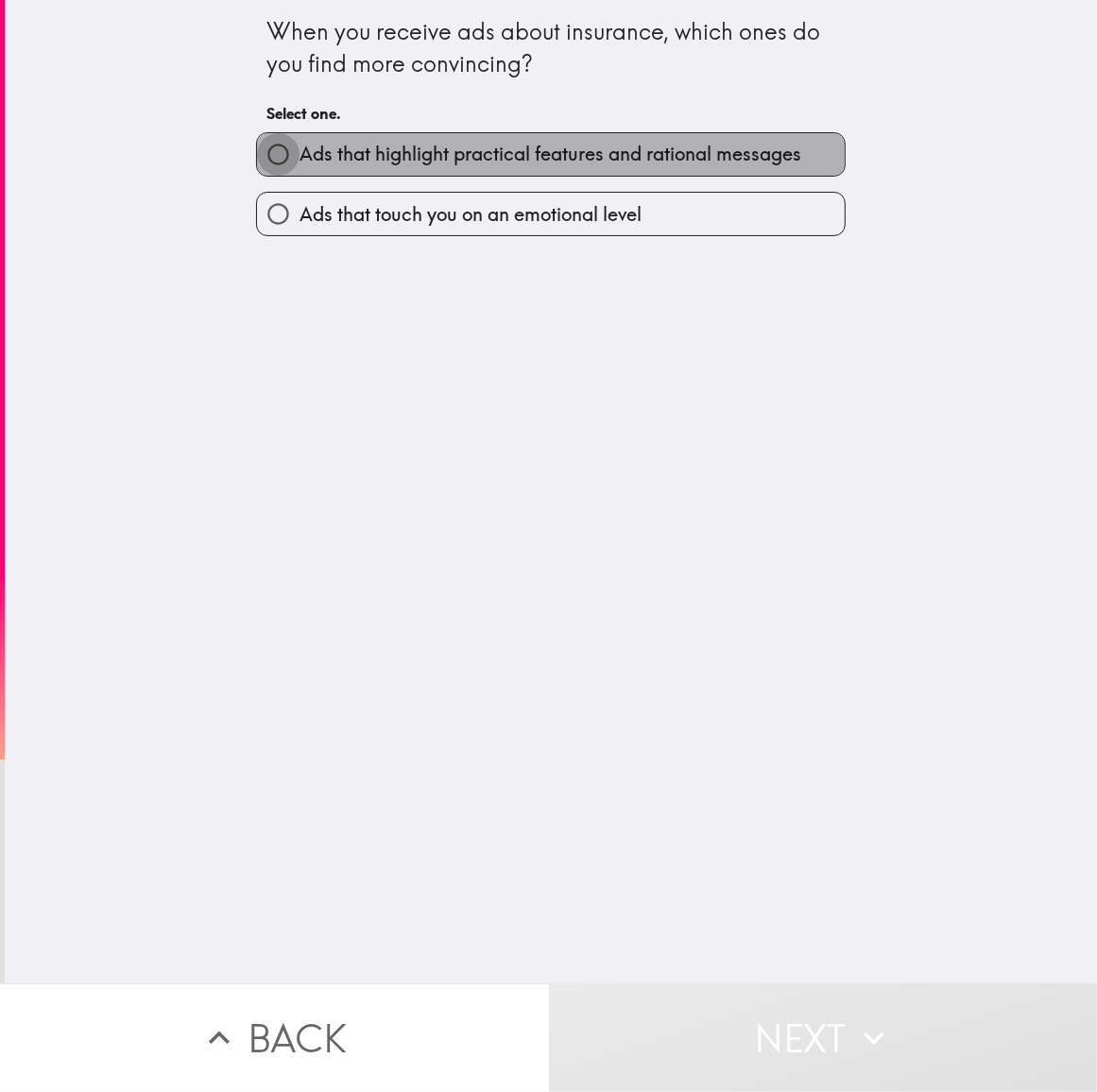 click on "Ads that highlight practical features and rational messages" at bounding box center [278, 154] 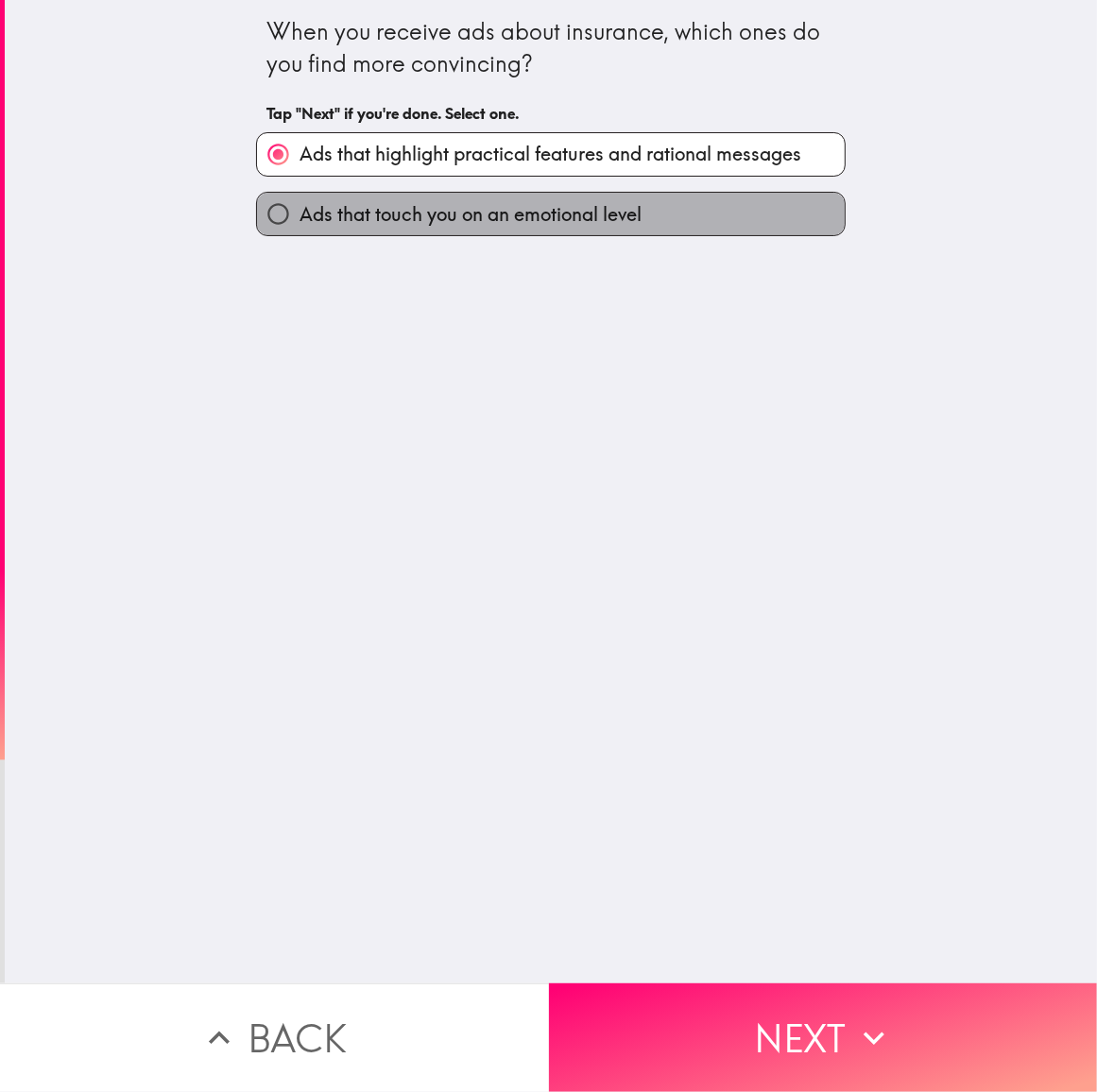 click on "Ads that touch you on an emotional level" at bounding box center (471, 214) 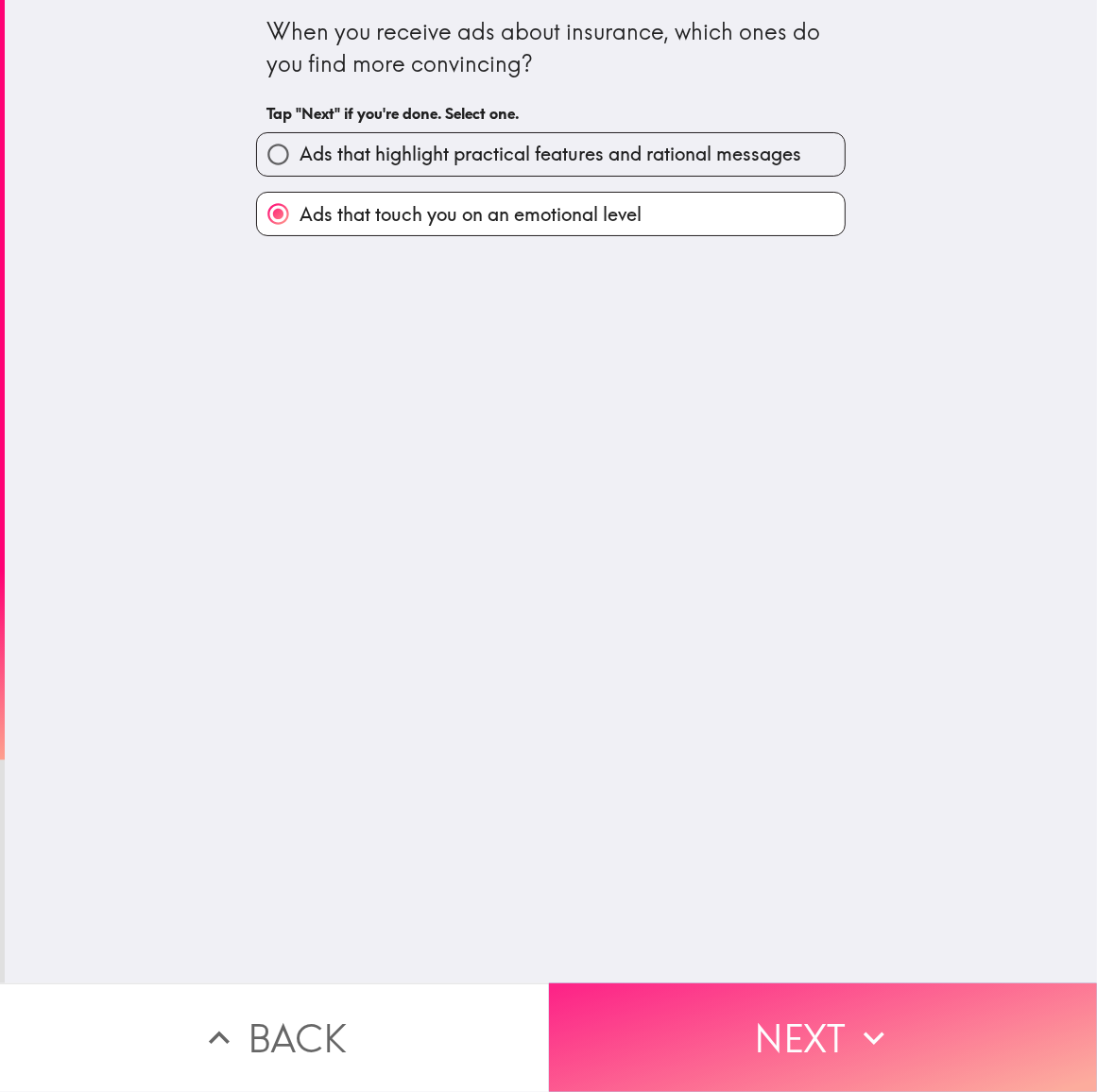 click on "Next" at bounding box center [823, 1037] 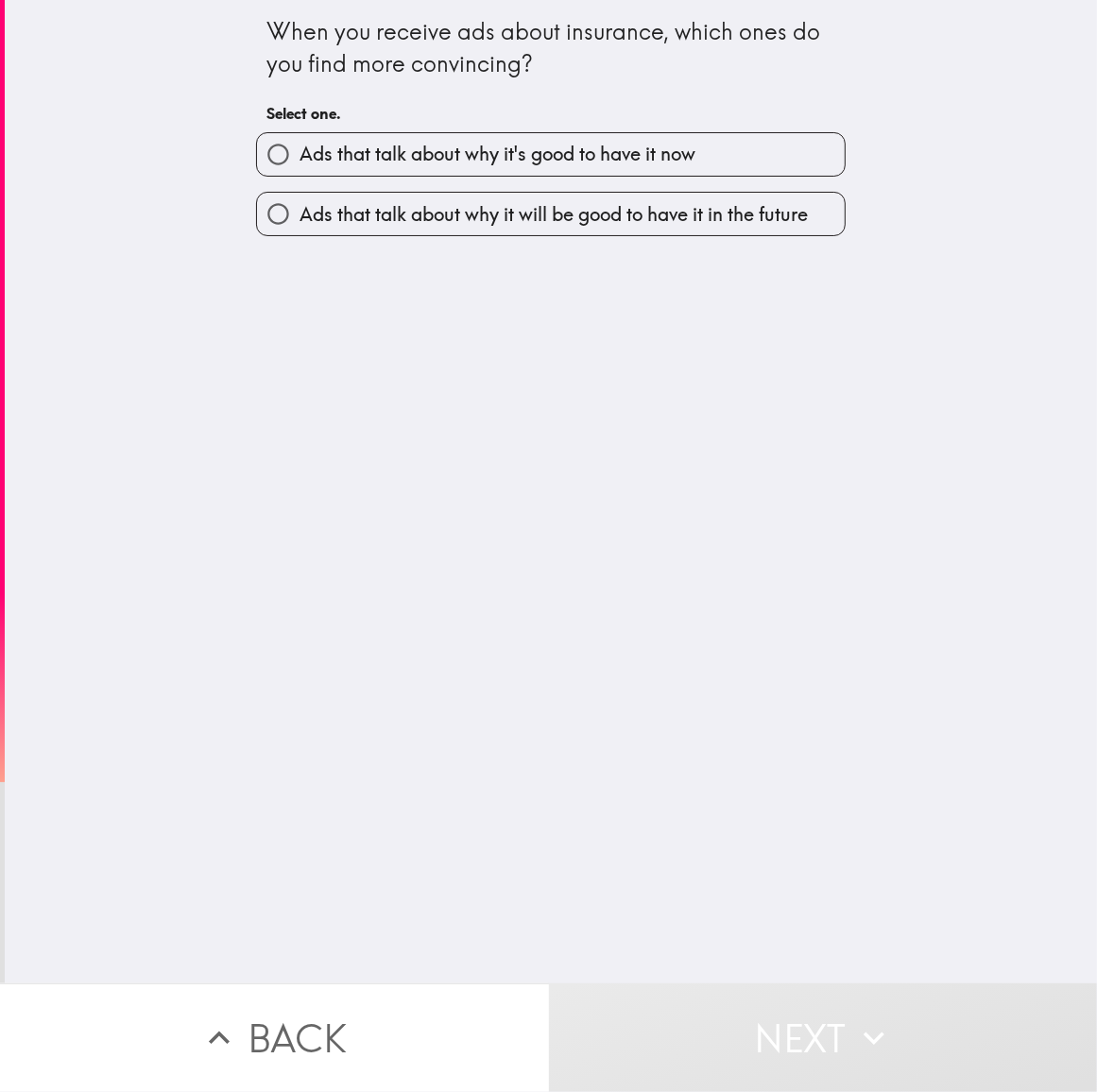 click on "Ads that talk about why it's good to have it now" at bounding box center (497, 154) 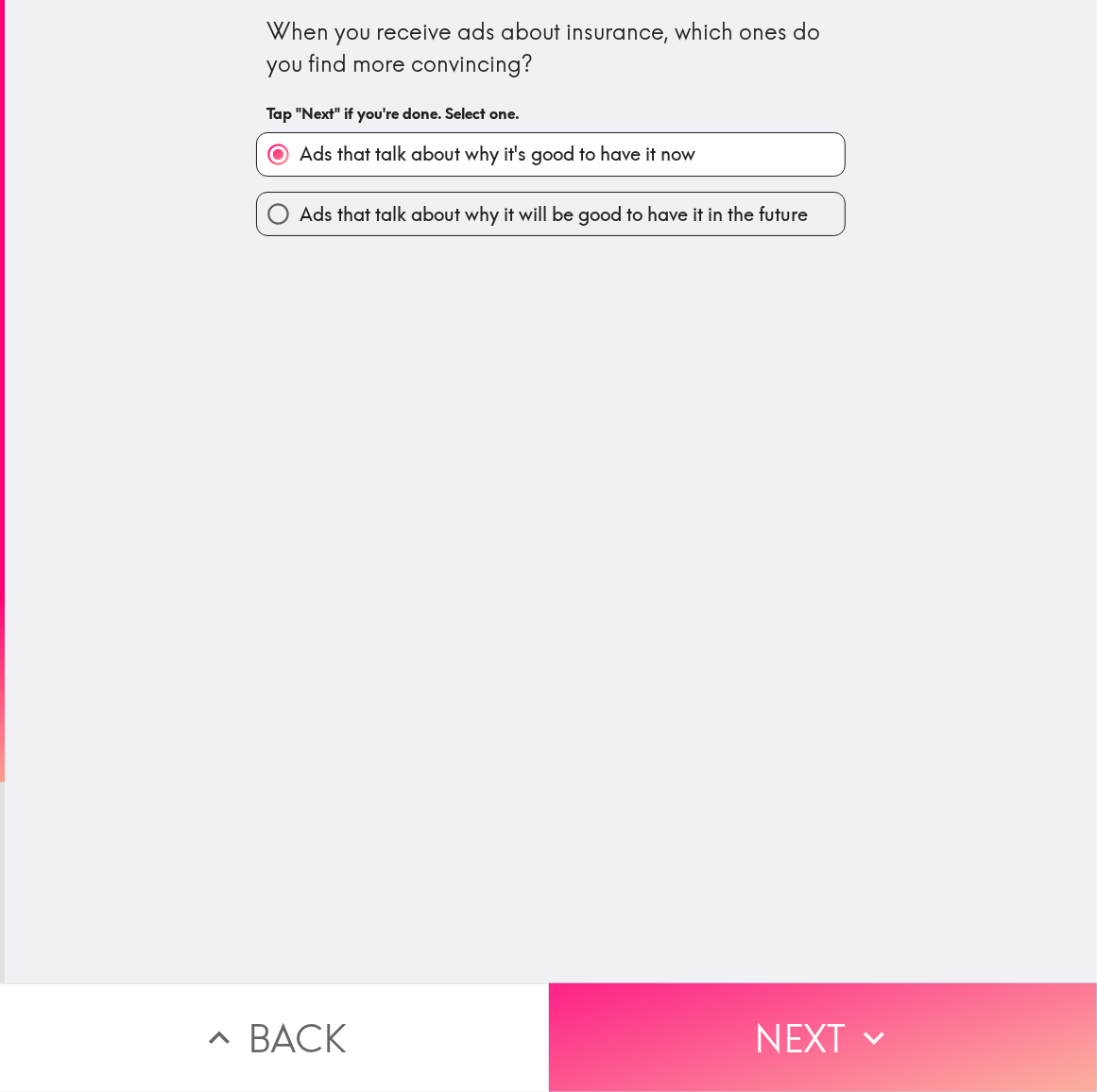 click on "Next" at bounding box center (823, 1037) 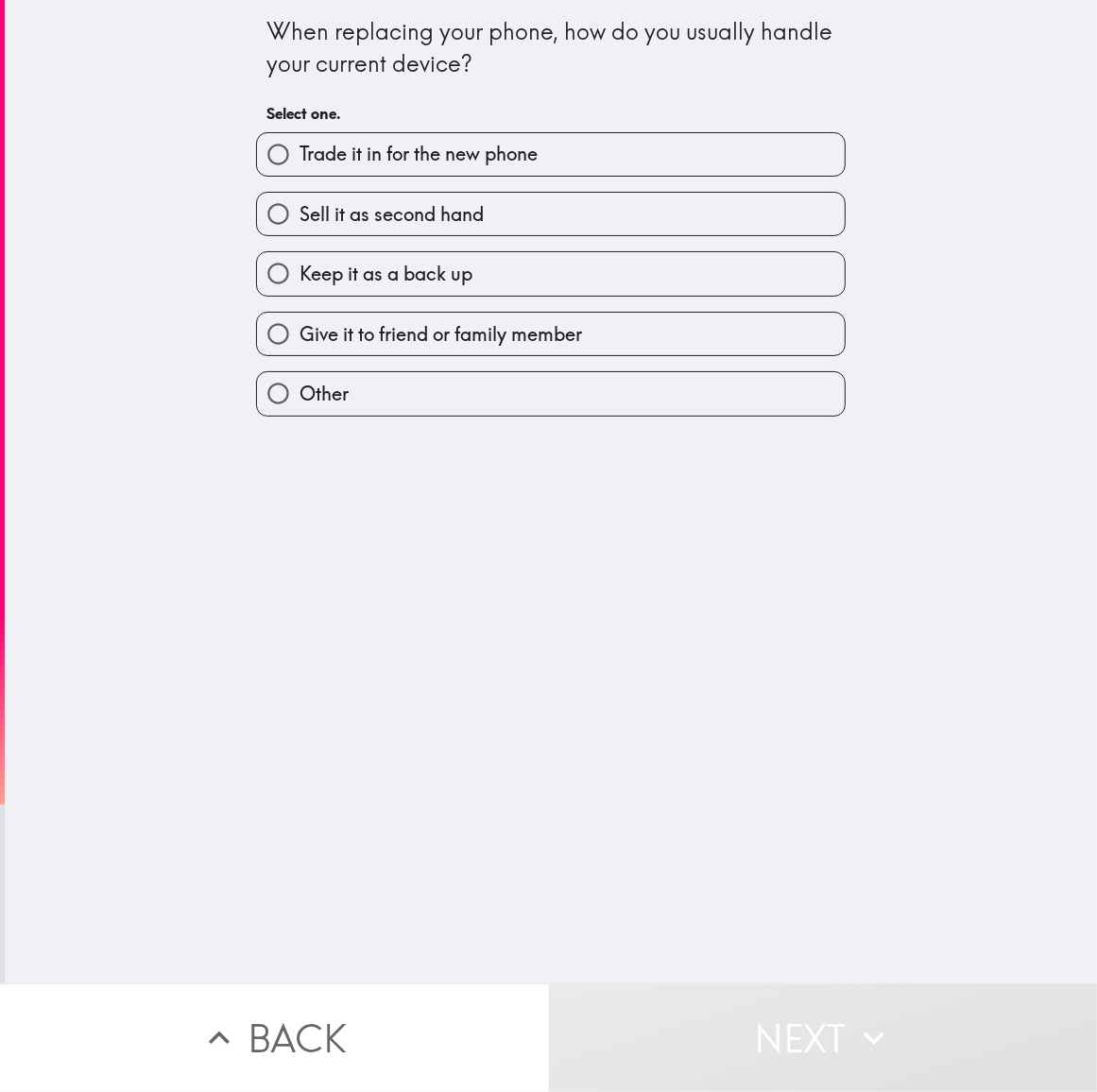 click on "Trade it in for the new phone" at bounding box center [278, 154] 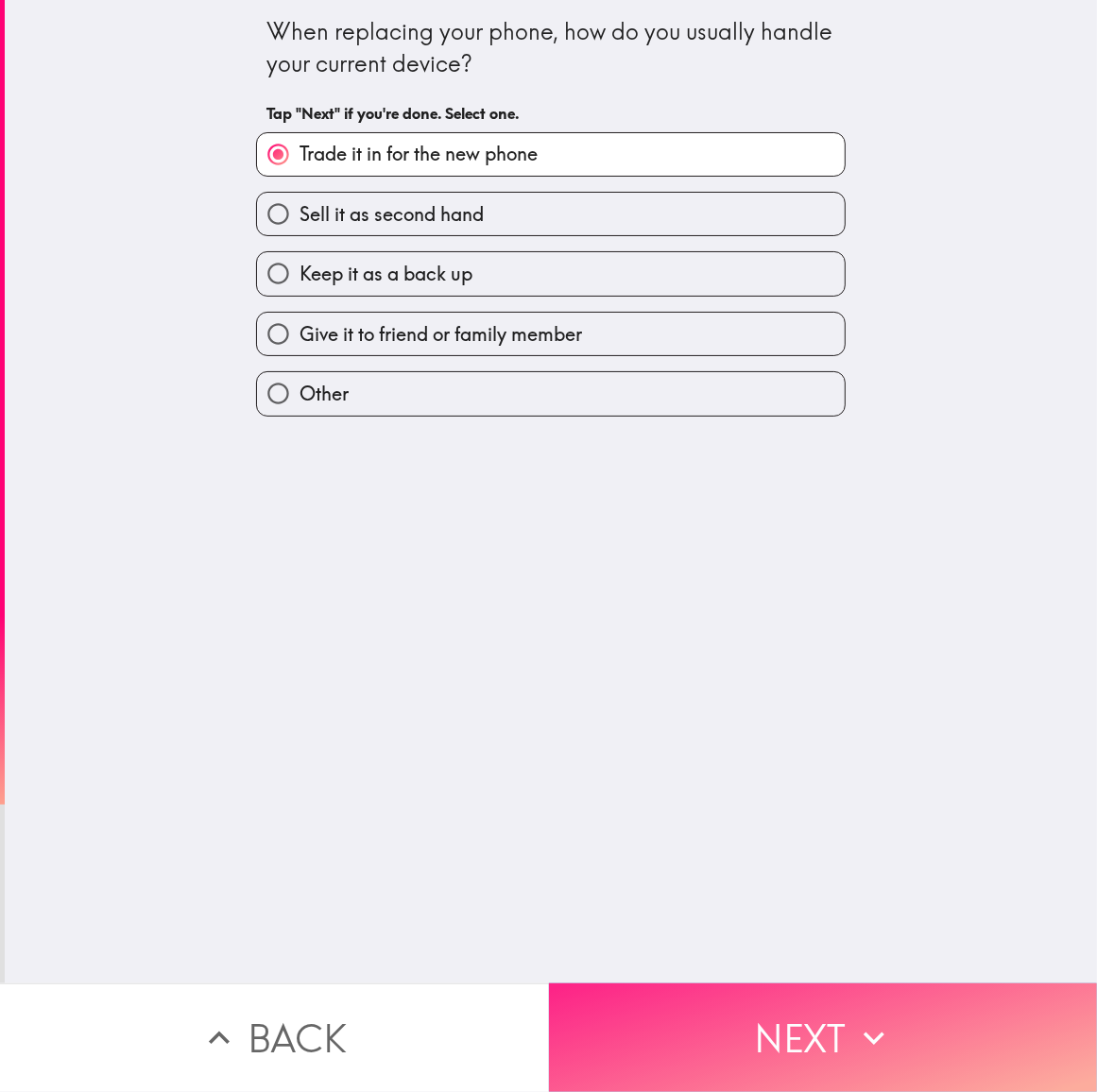 click on "Next" at bounding box center (823, 1037) 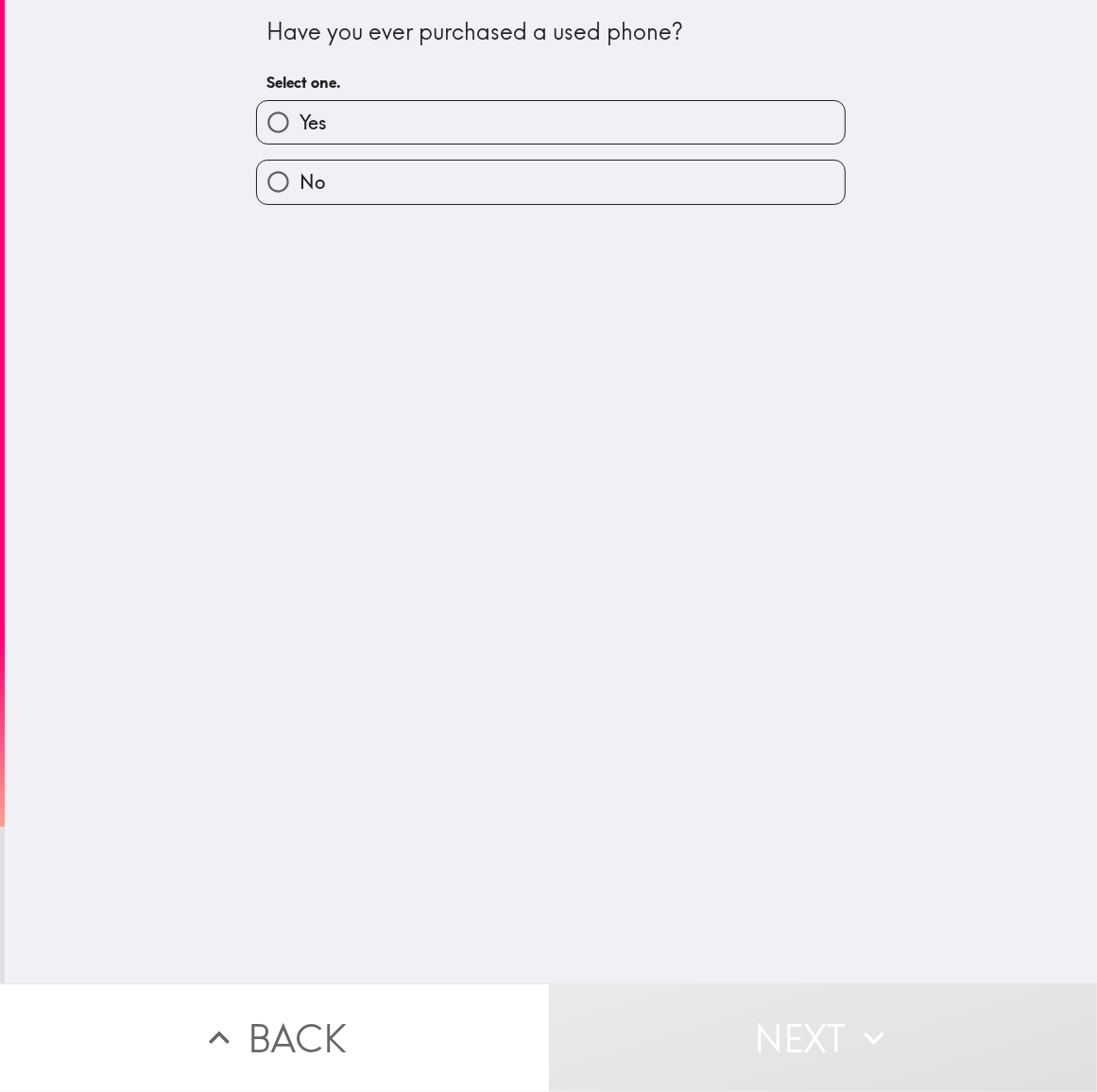 click on "Yes" at bounding box center (313, 123) 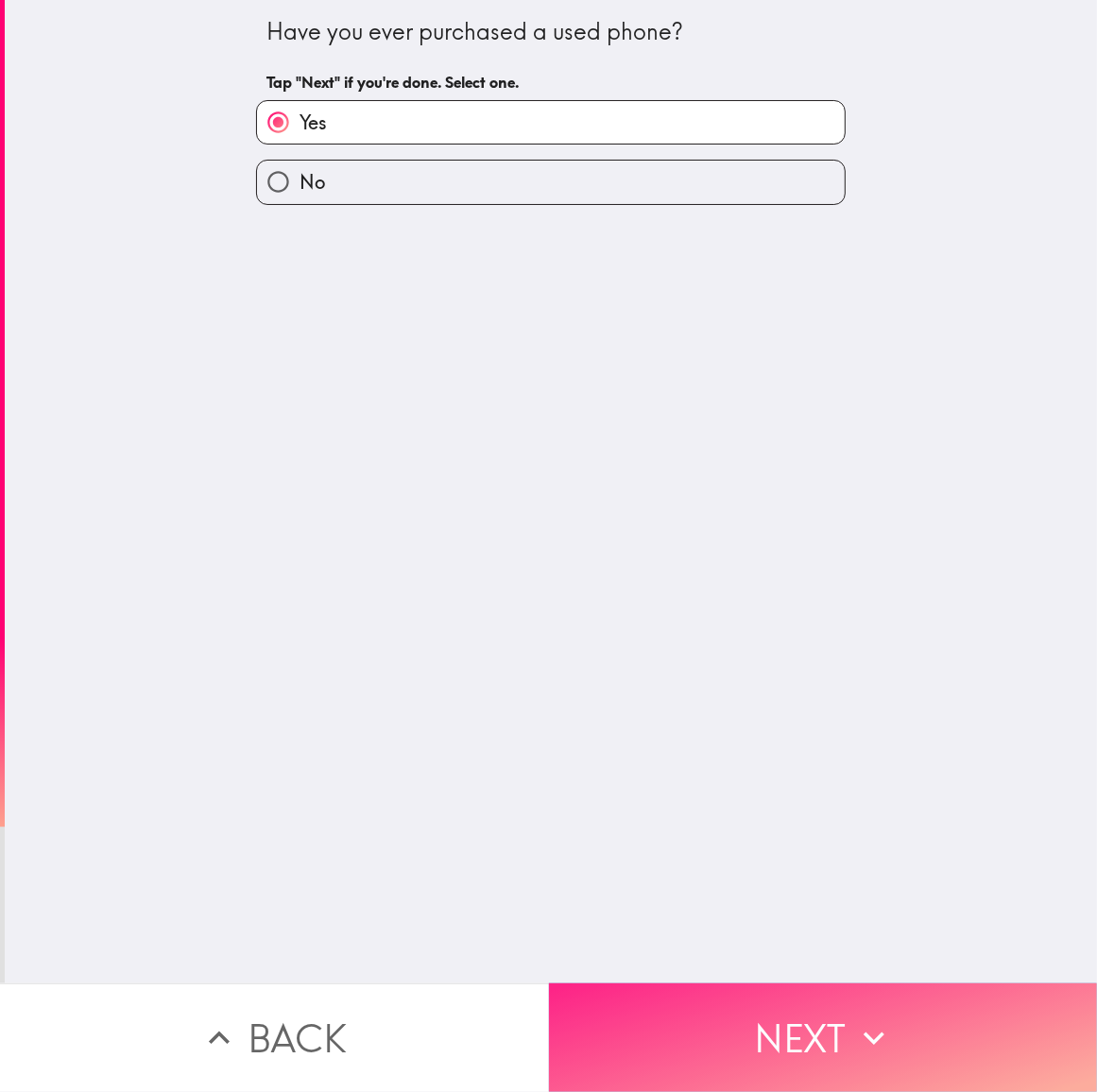 click on "Next" at bounding box center (823, 1037) 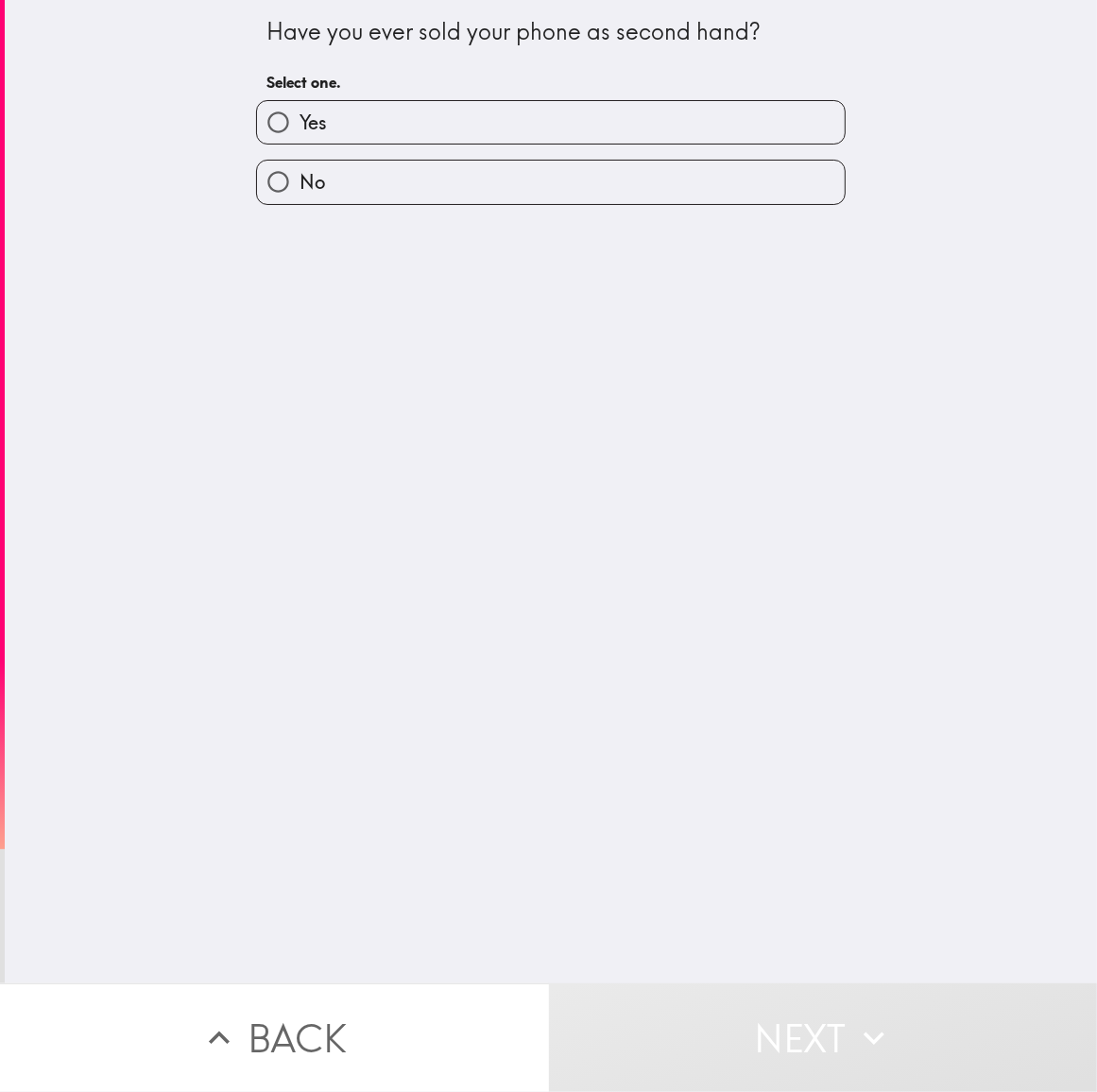 click on "Yes" at bounding box center [278, 122] 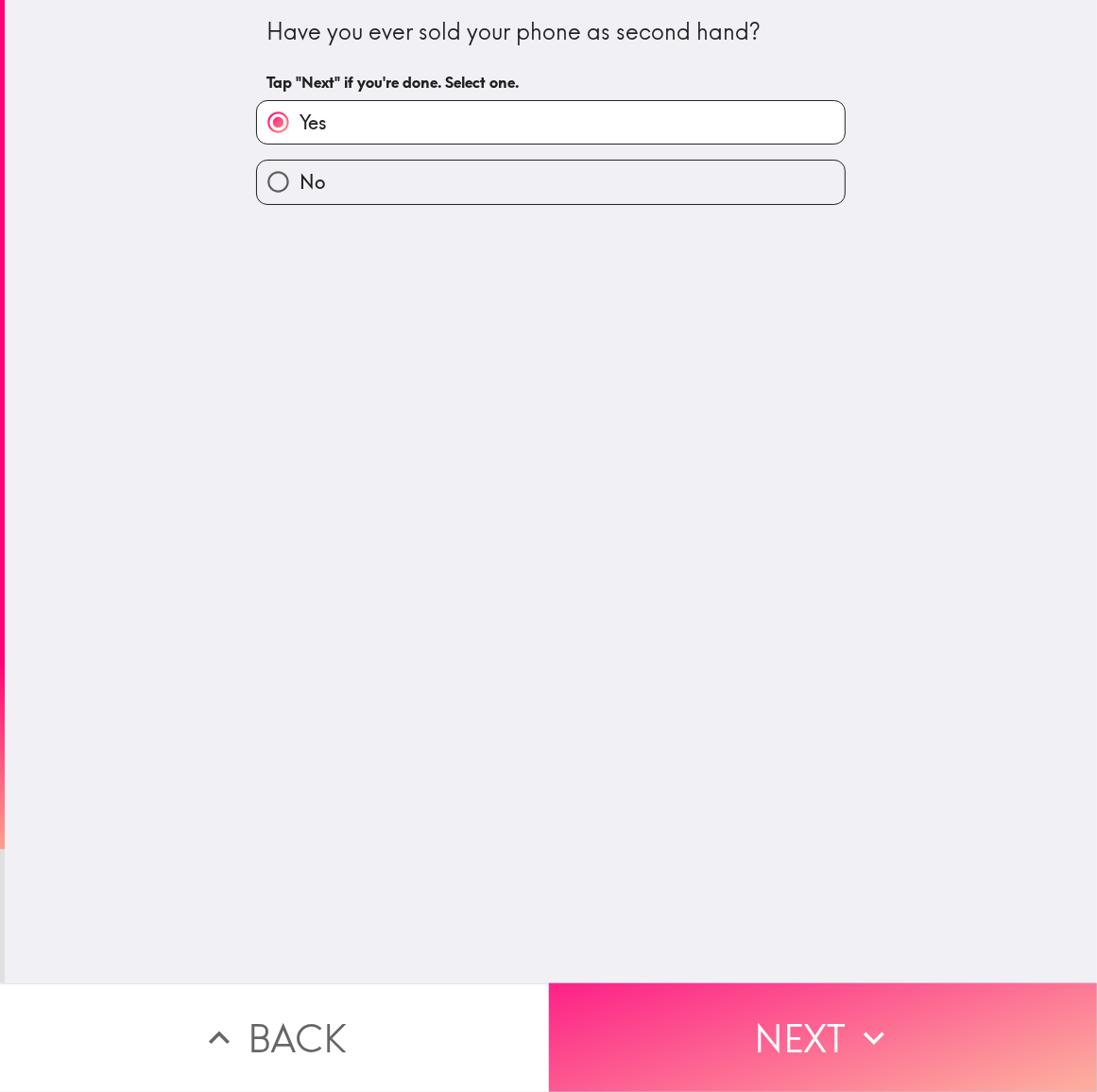 click on "Next" at bounding box center [823, 1037] 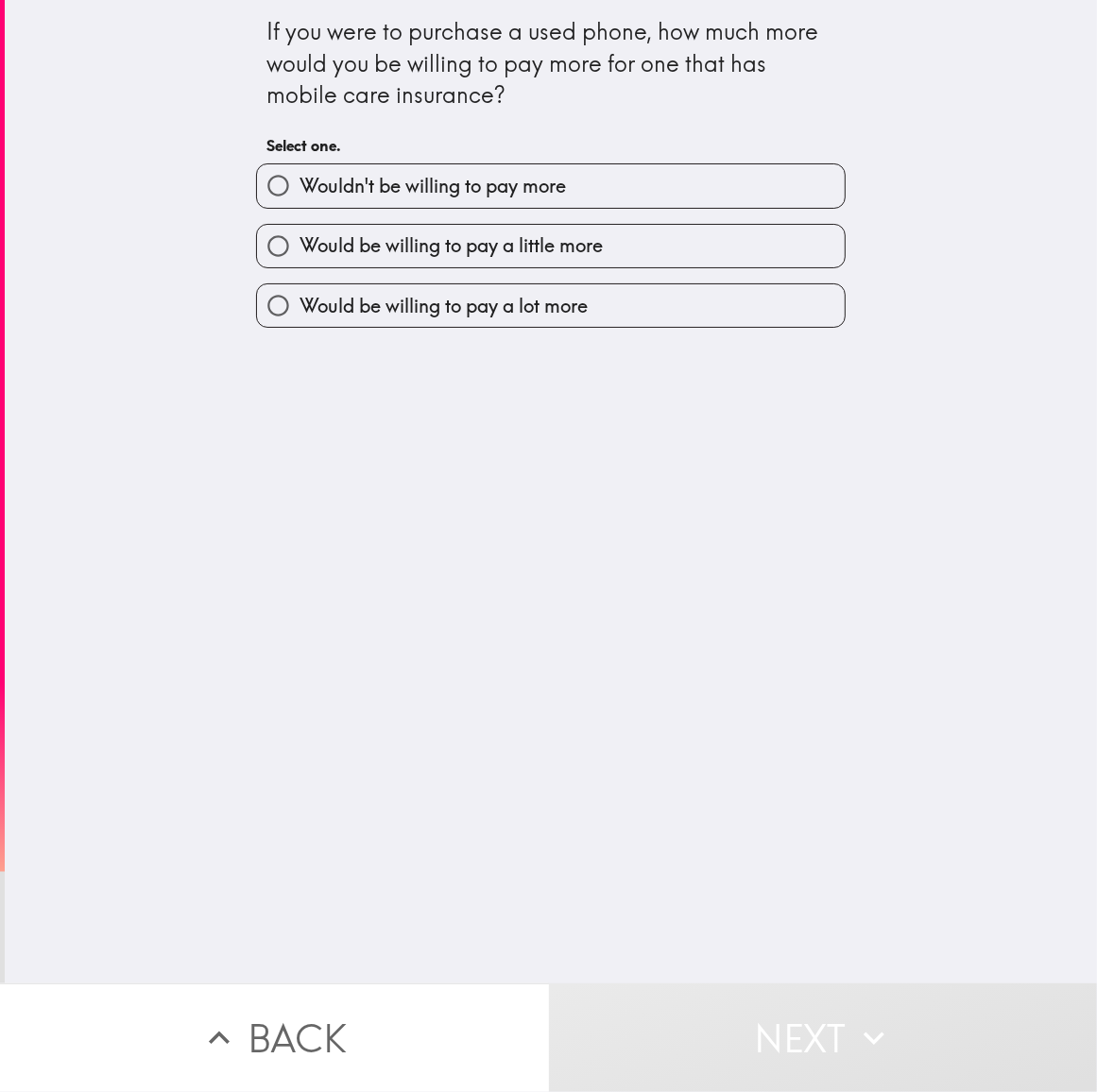 click on "Wouldn't be willing to pay more" at bounding box center (433, 186) 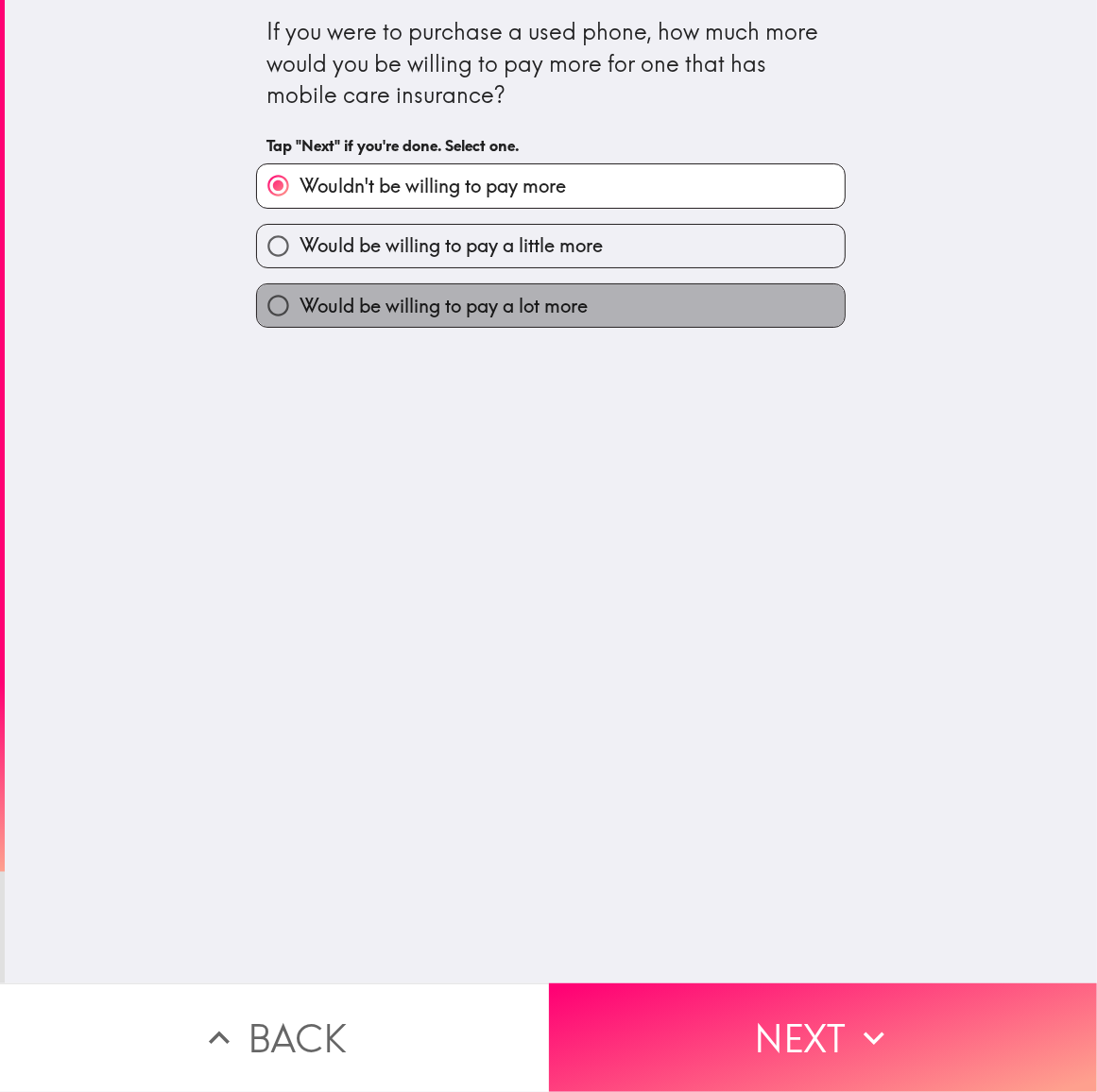 click on "Would be willing to pay a lot more" at bounding box center (551, 305) 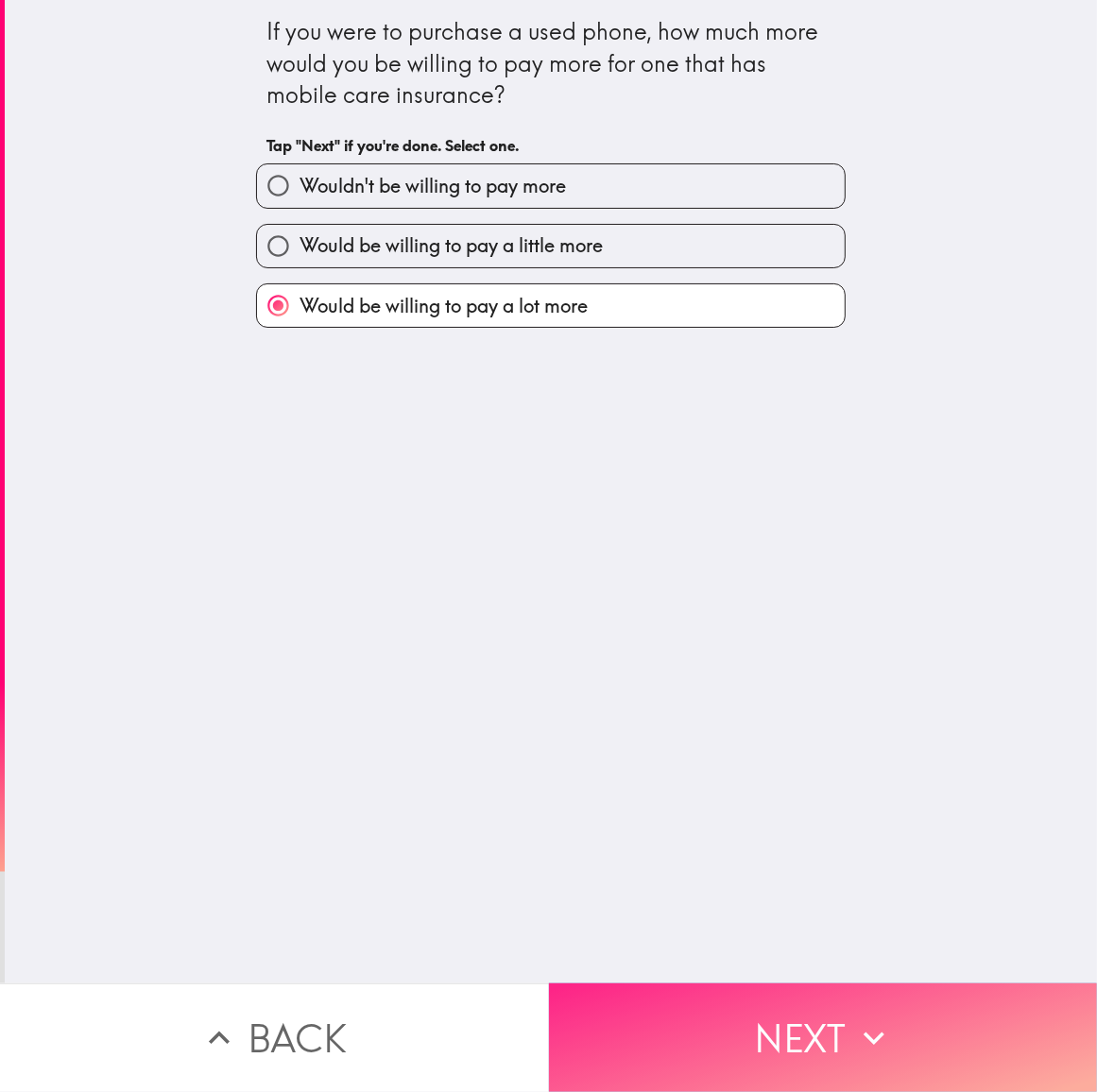 click on "Next" at bounding box center (823, 1037) 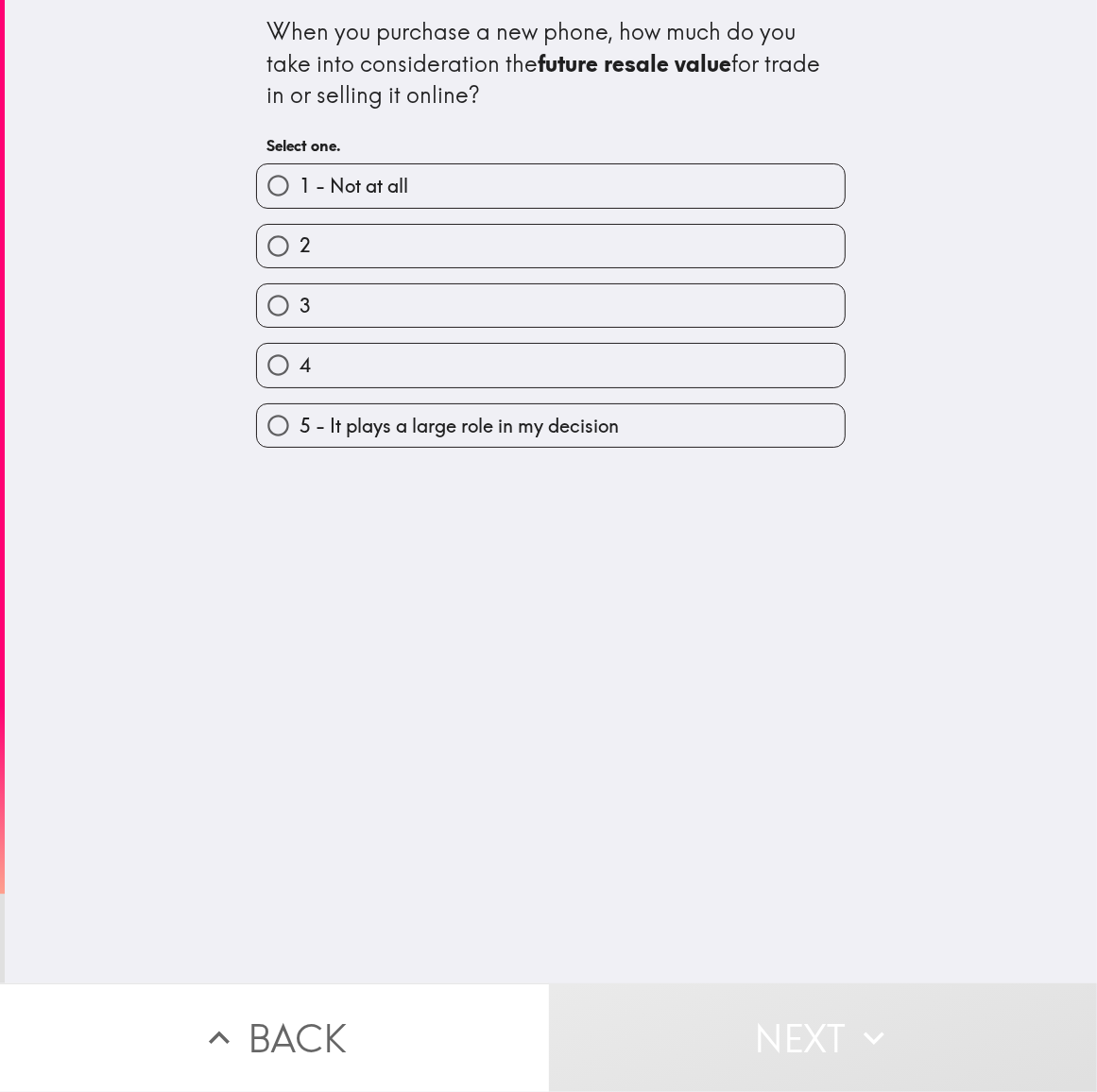click on "5 - It plays a large role in my decision" at bounding box center (459, 426) 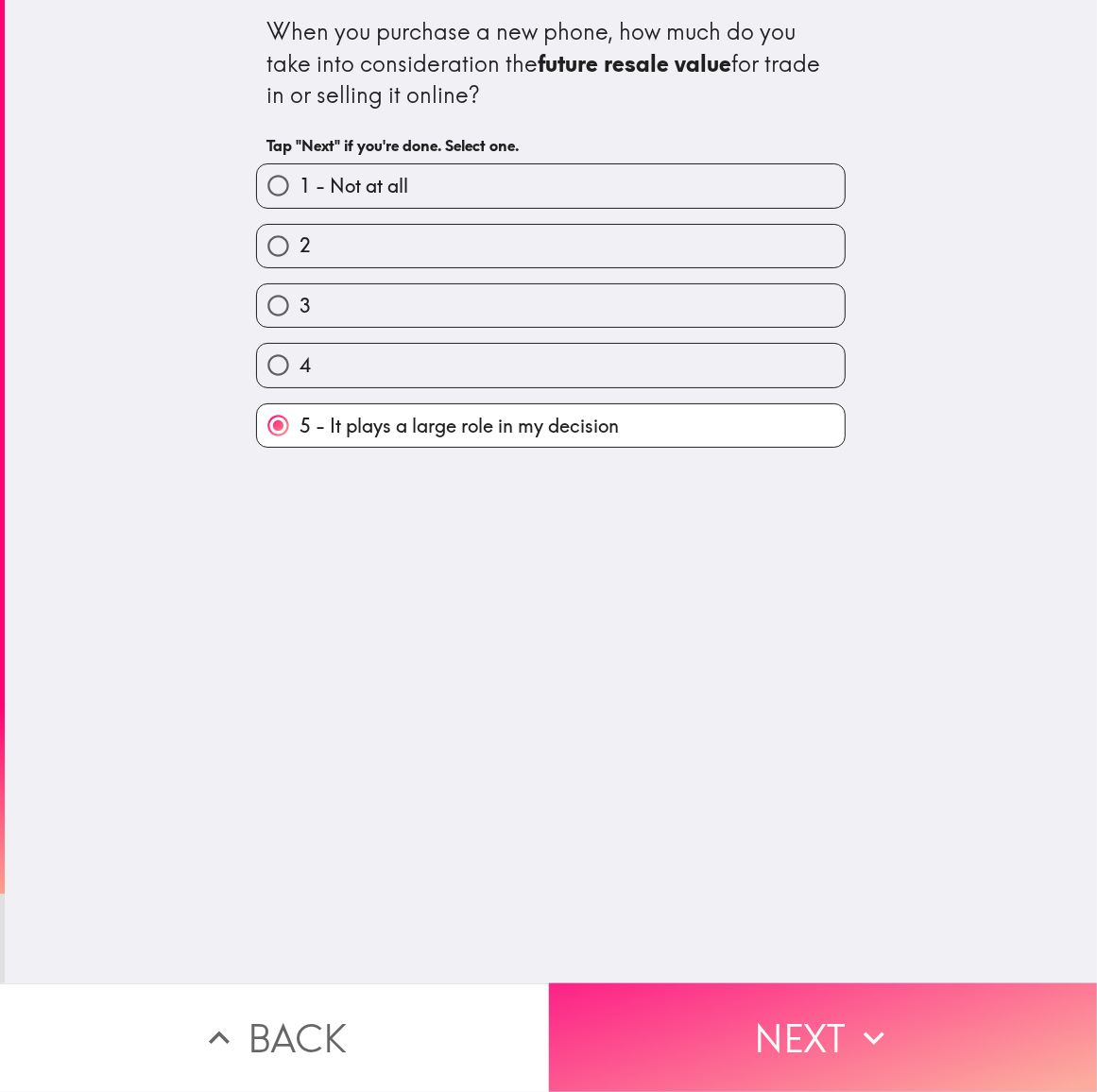 click on "Next" at bounding box center (823, 1037) 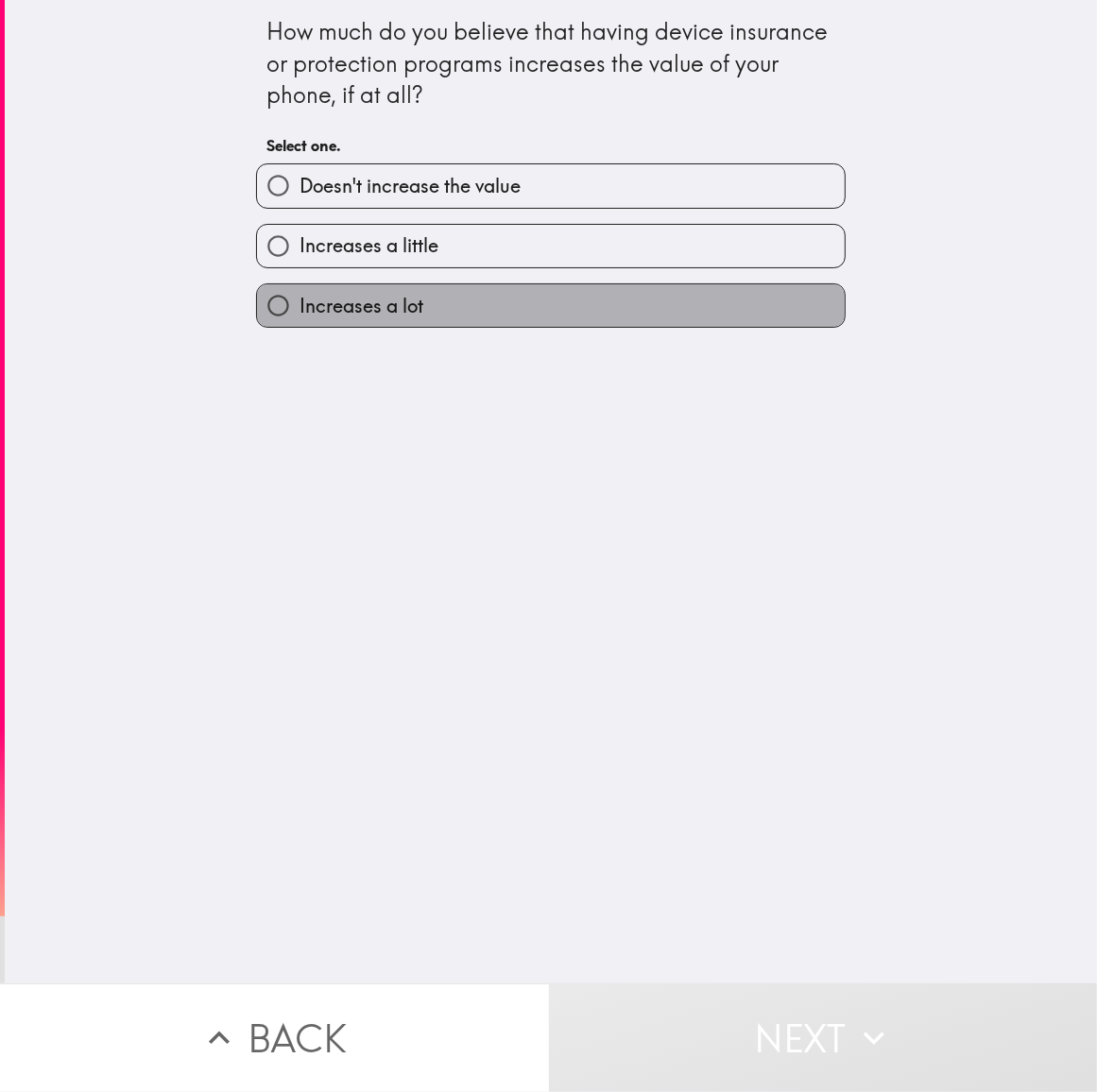 click on "Increases a lot" at bounding box center [361, 306] 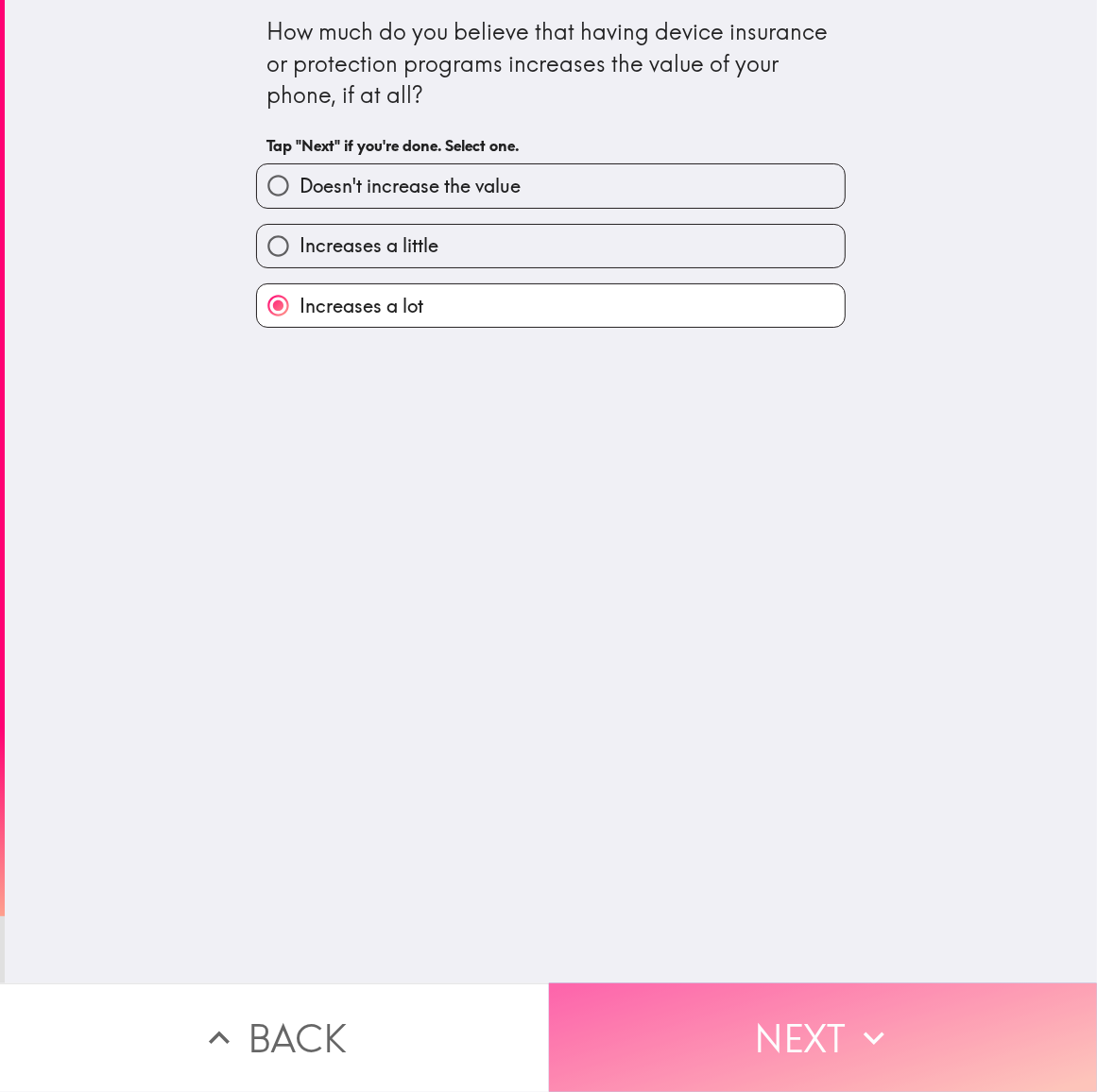 click on "Next" at bounding box center [823, 1037] 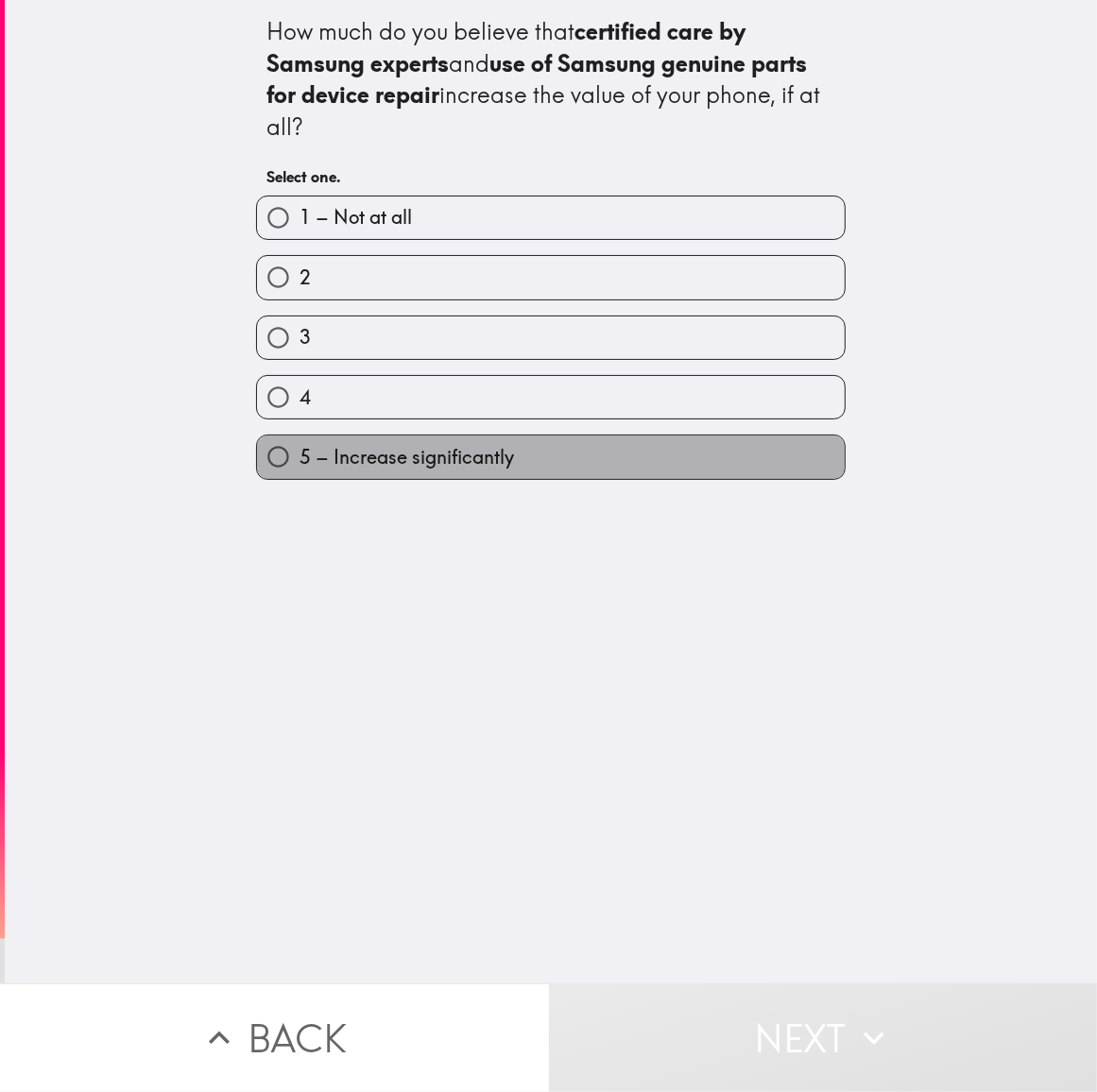 click on "5 – Increase significantly" at bounding box center [406, 457] 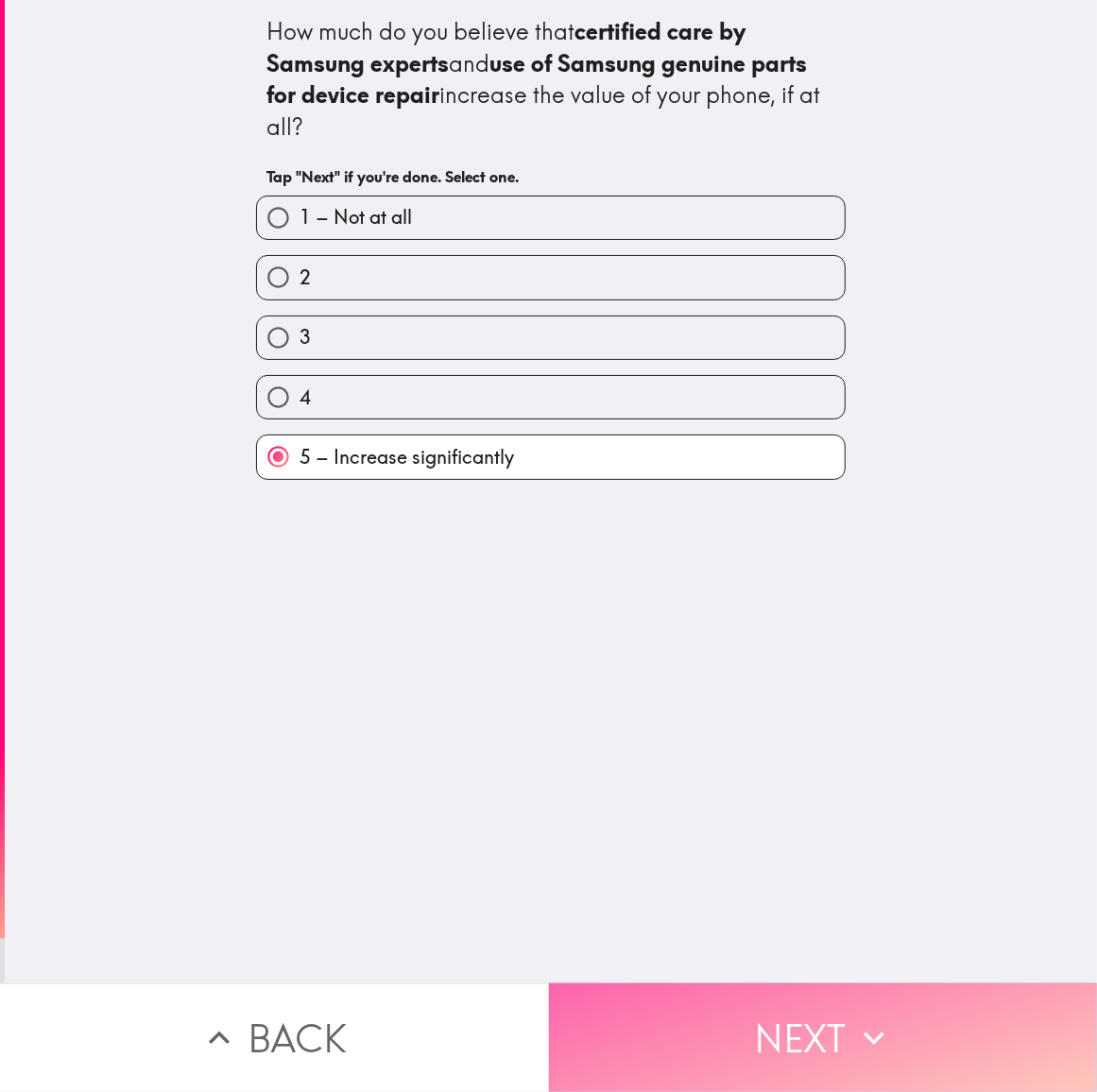 click on "Next" at bounding box center (823, 1037) 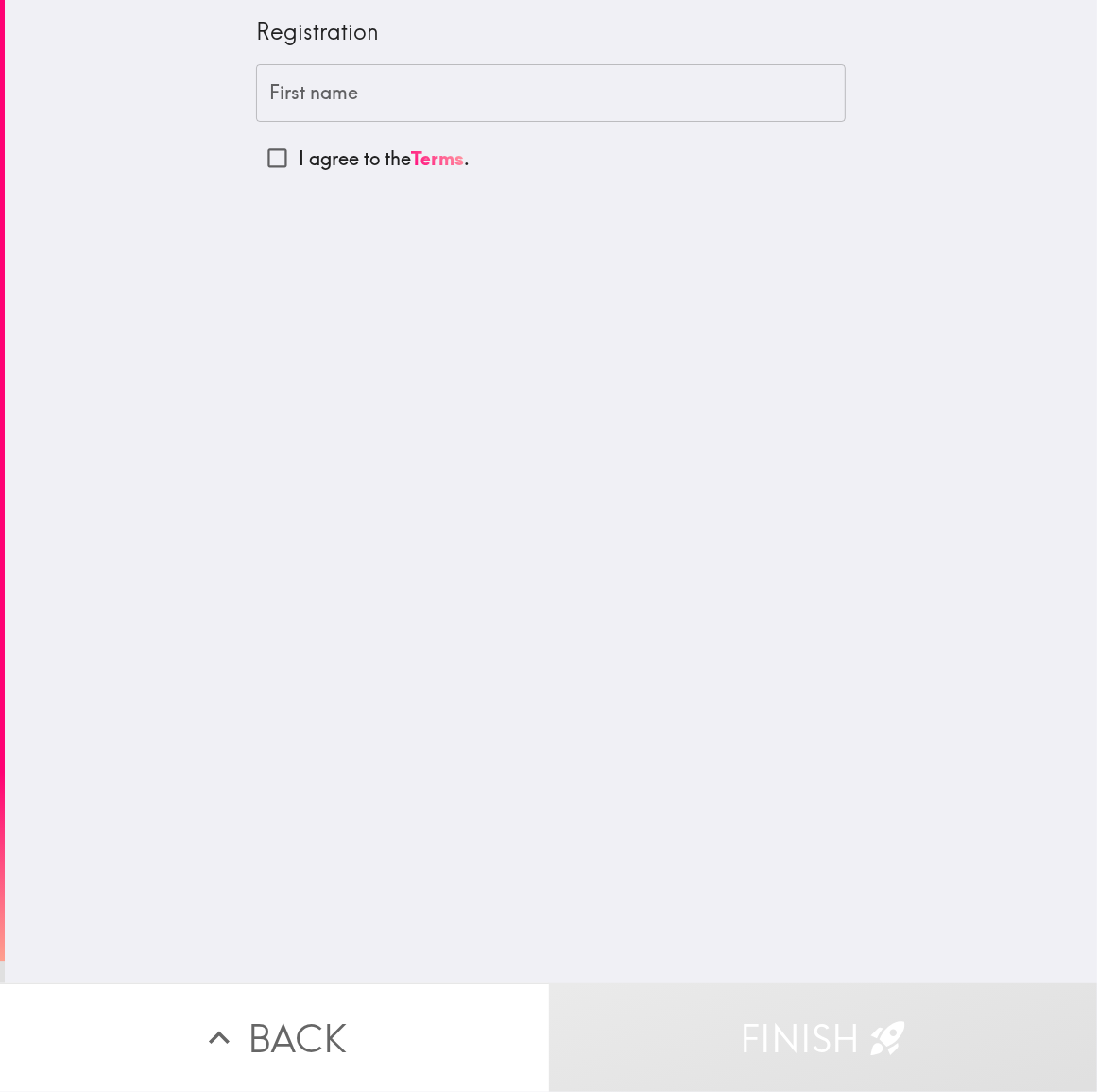 click on "First name First name" at bounding box center (551, 94) 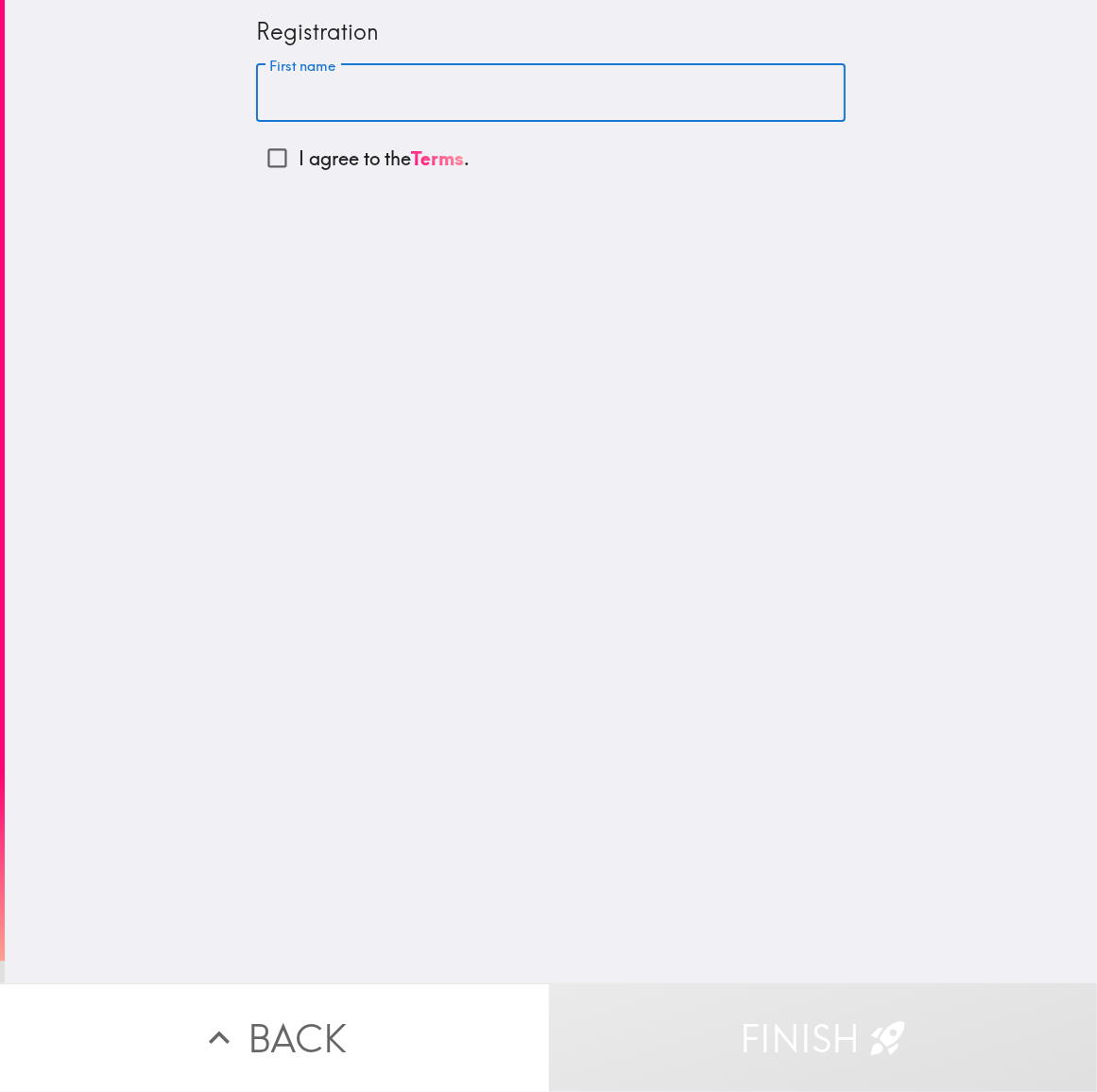 click on "First name" at bounding box center [551, 94] 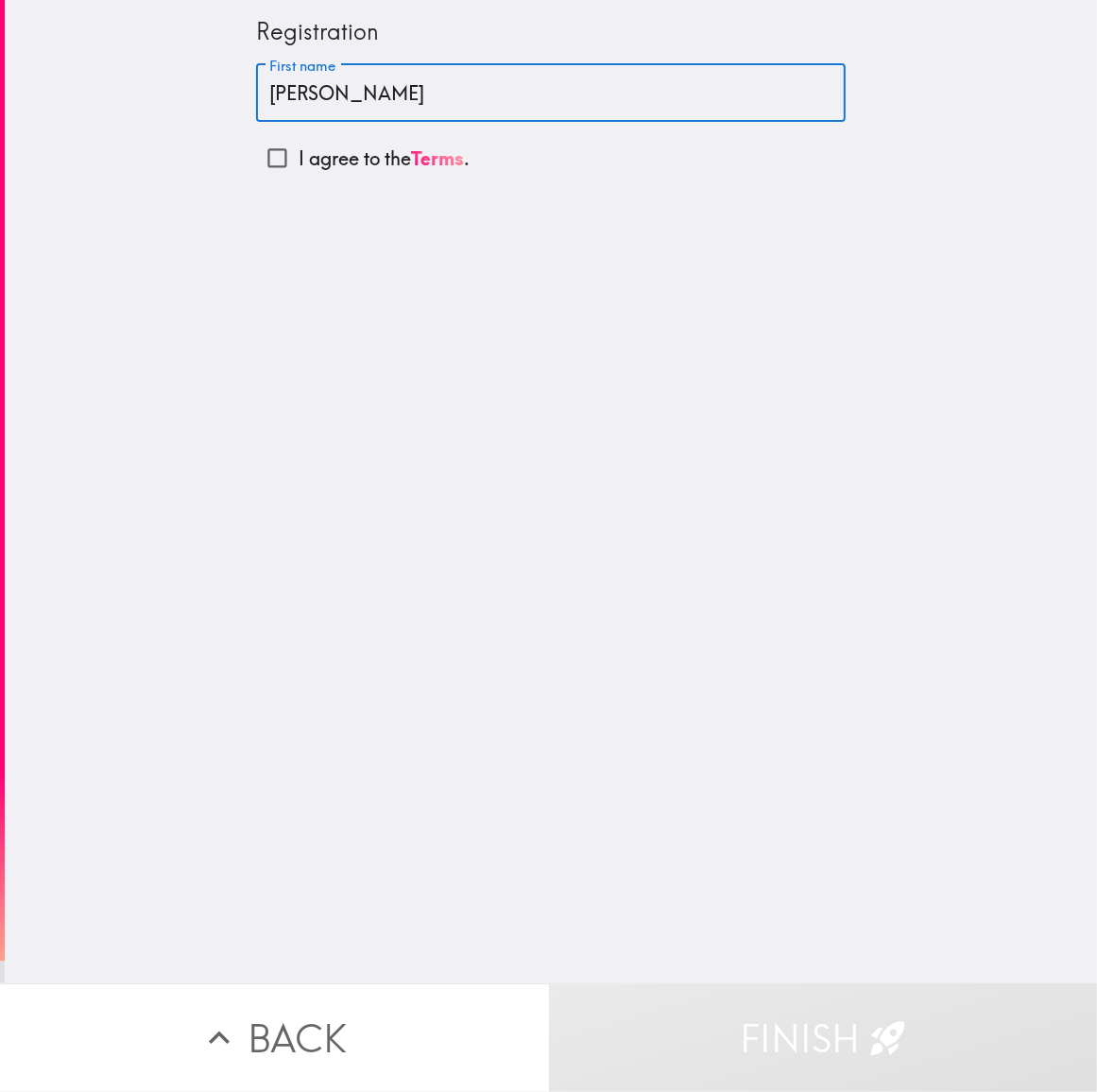 type on "[PERSON_NAME]" 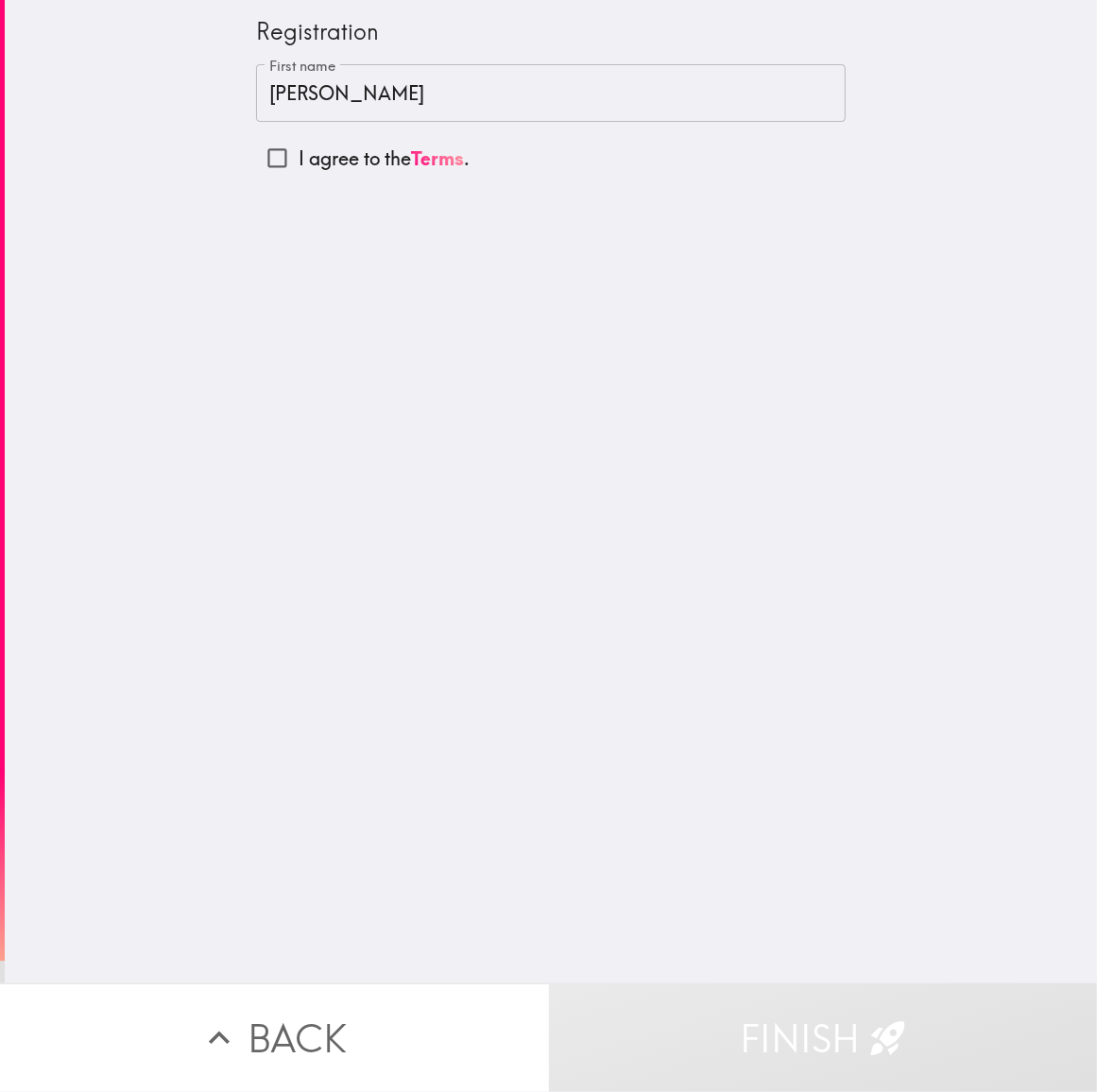 click on "I agree to the  Terms ." at bounding box center (384, 159) 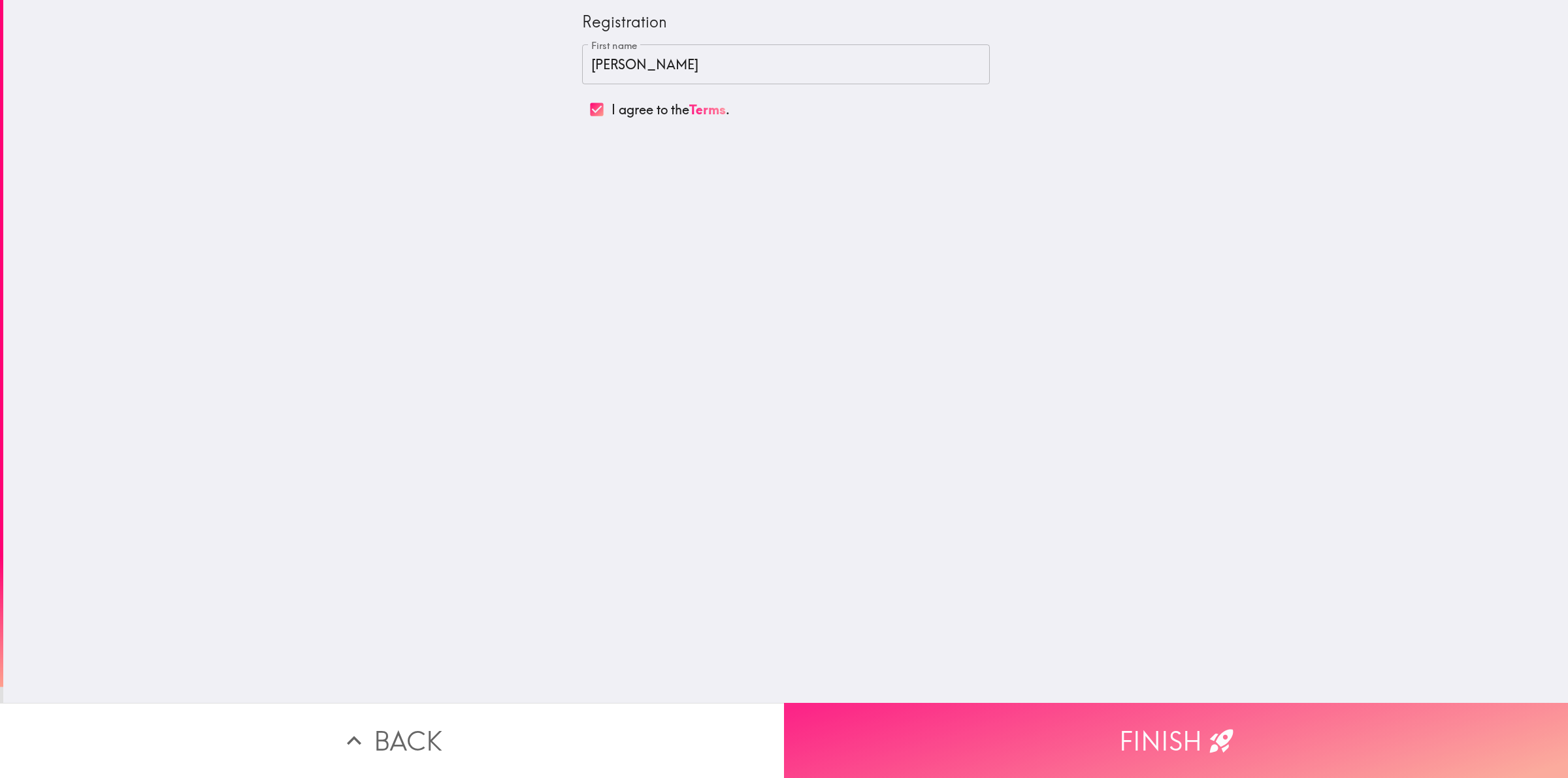 click on "Finish" at bounding box center [1176, 740] 